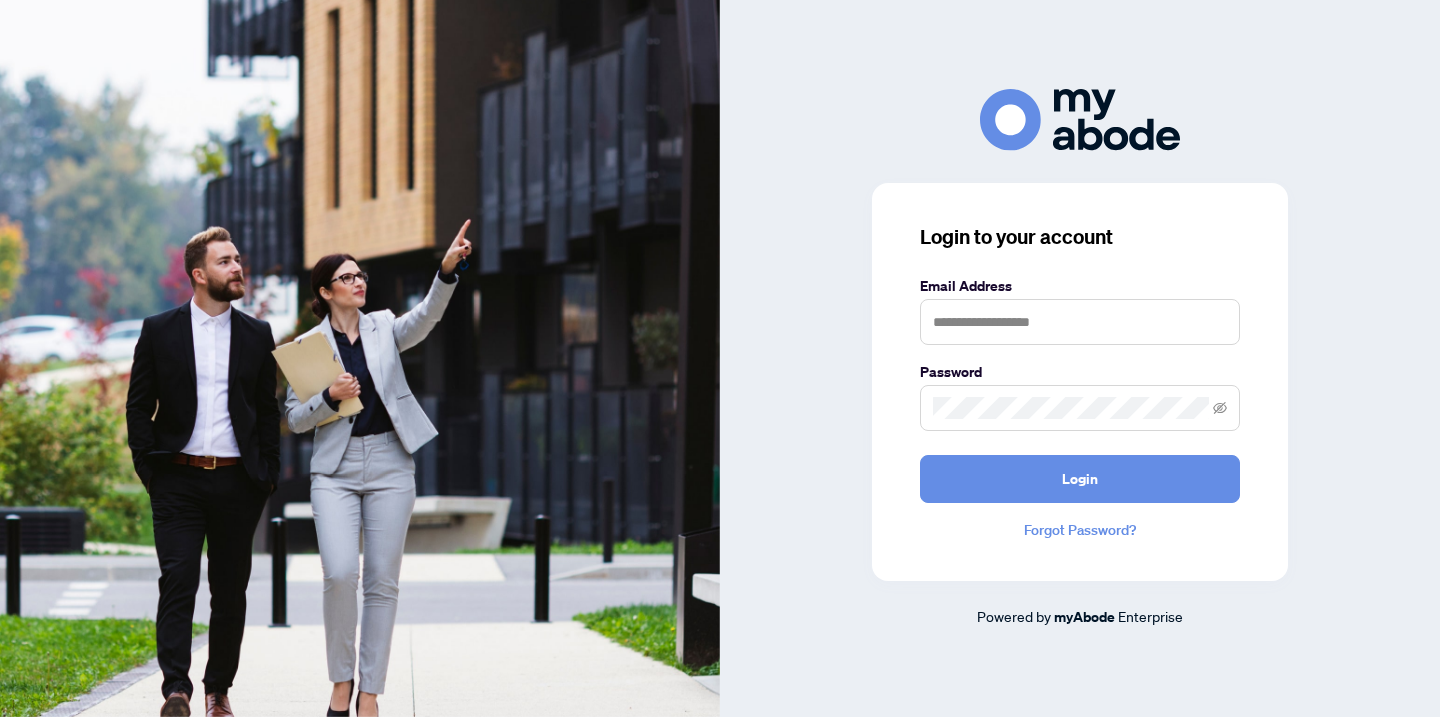 scroll, scrollTop: 0, scrollLeft: 0, axis: both 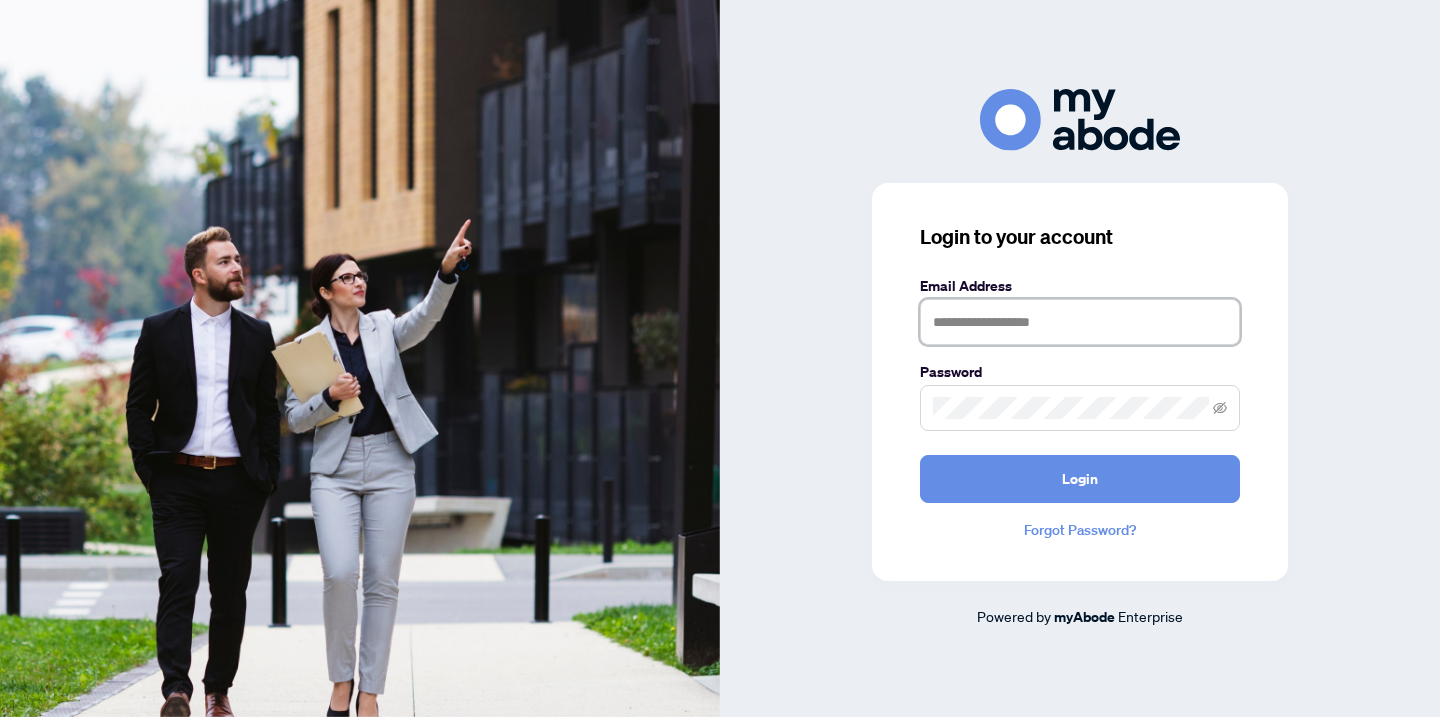 click at bounding box center (1080, 322) 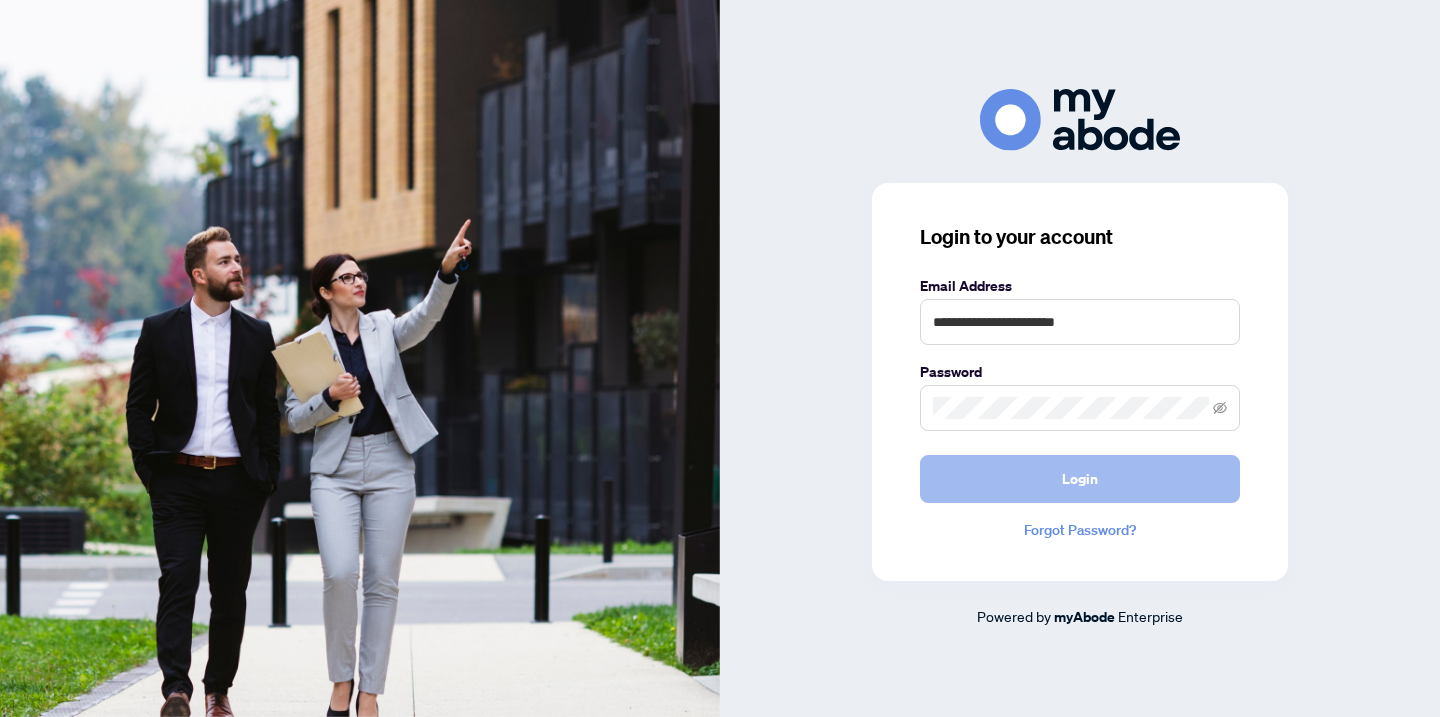 click on "Login" at bounding box center [1080, 479] 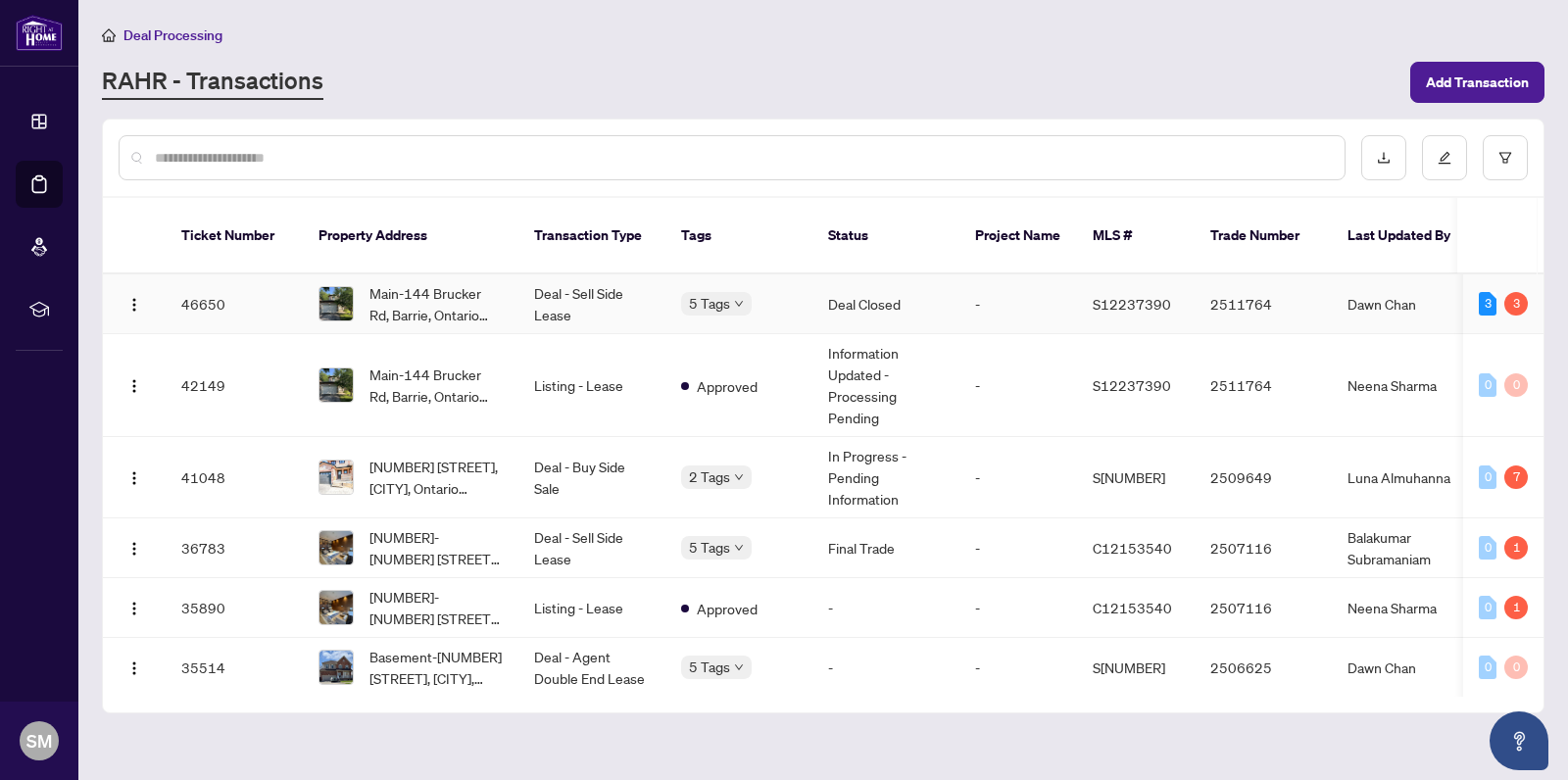 scroll, scrollTop: 0, scrollLeft: 0, axis: both 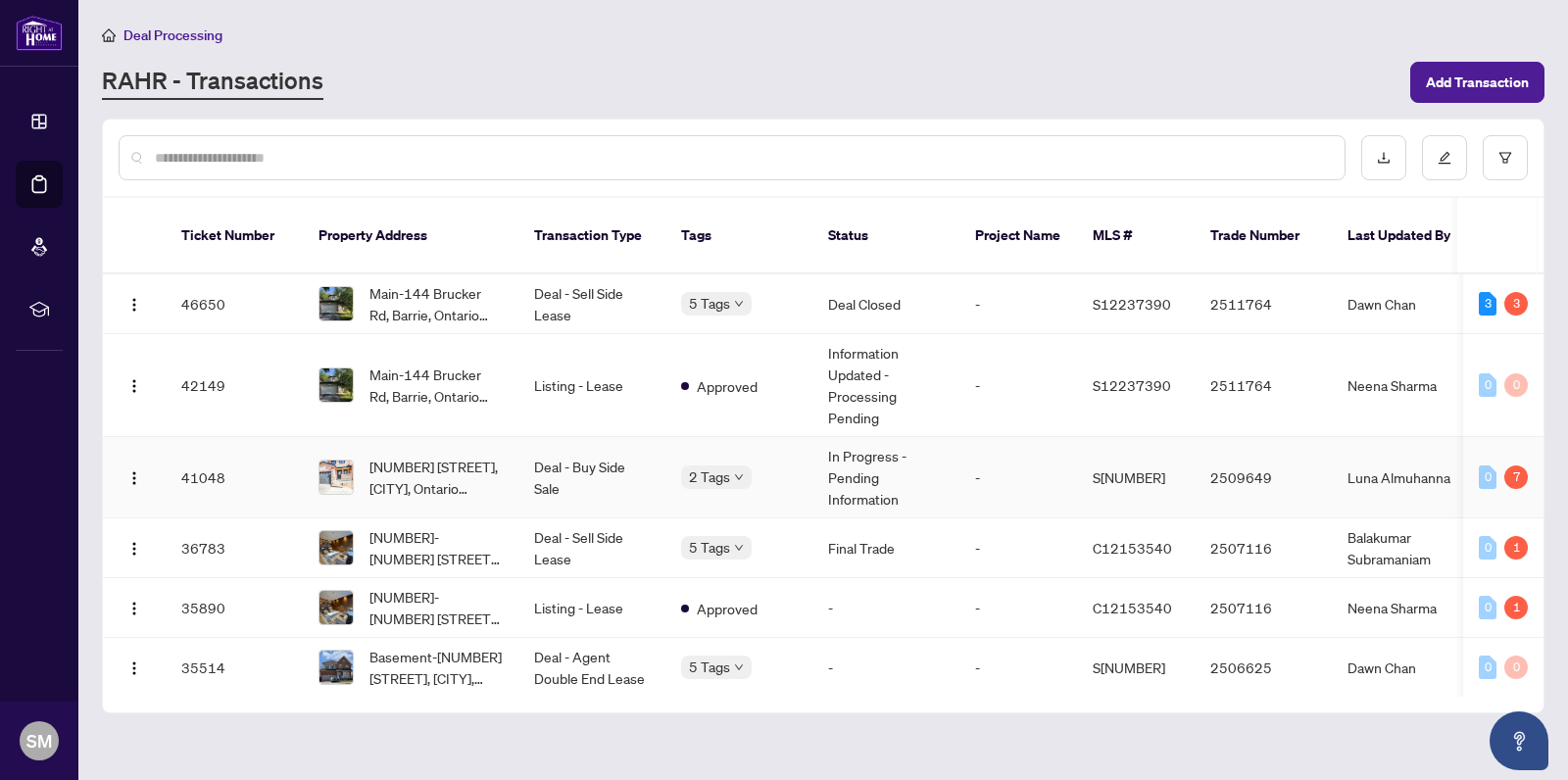 click on "Deal - Buy Side Sale" at bounding box center [592, 477] 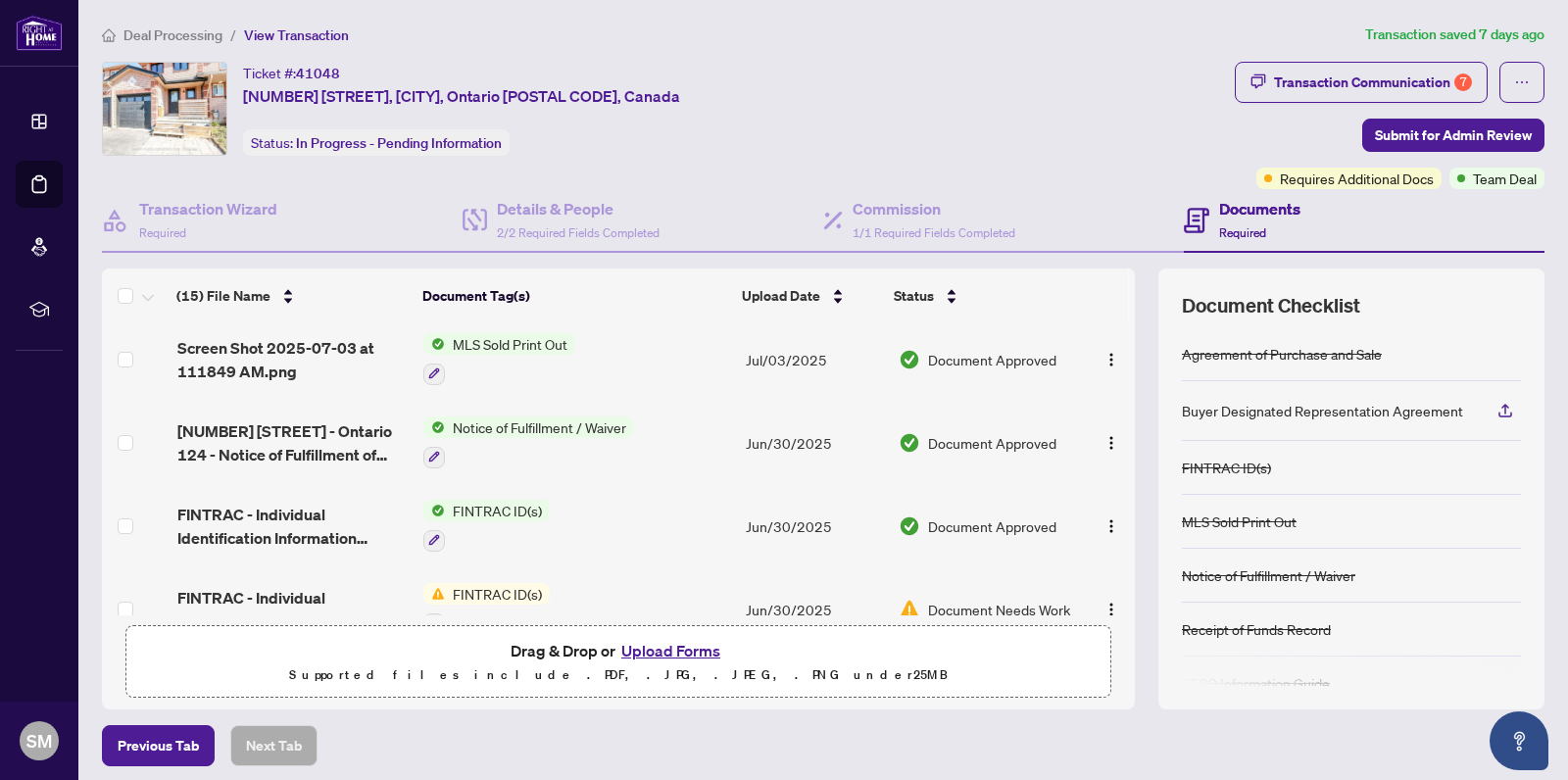 scroll, scrollTop: 0, scrollLeft: 0, axis: both 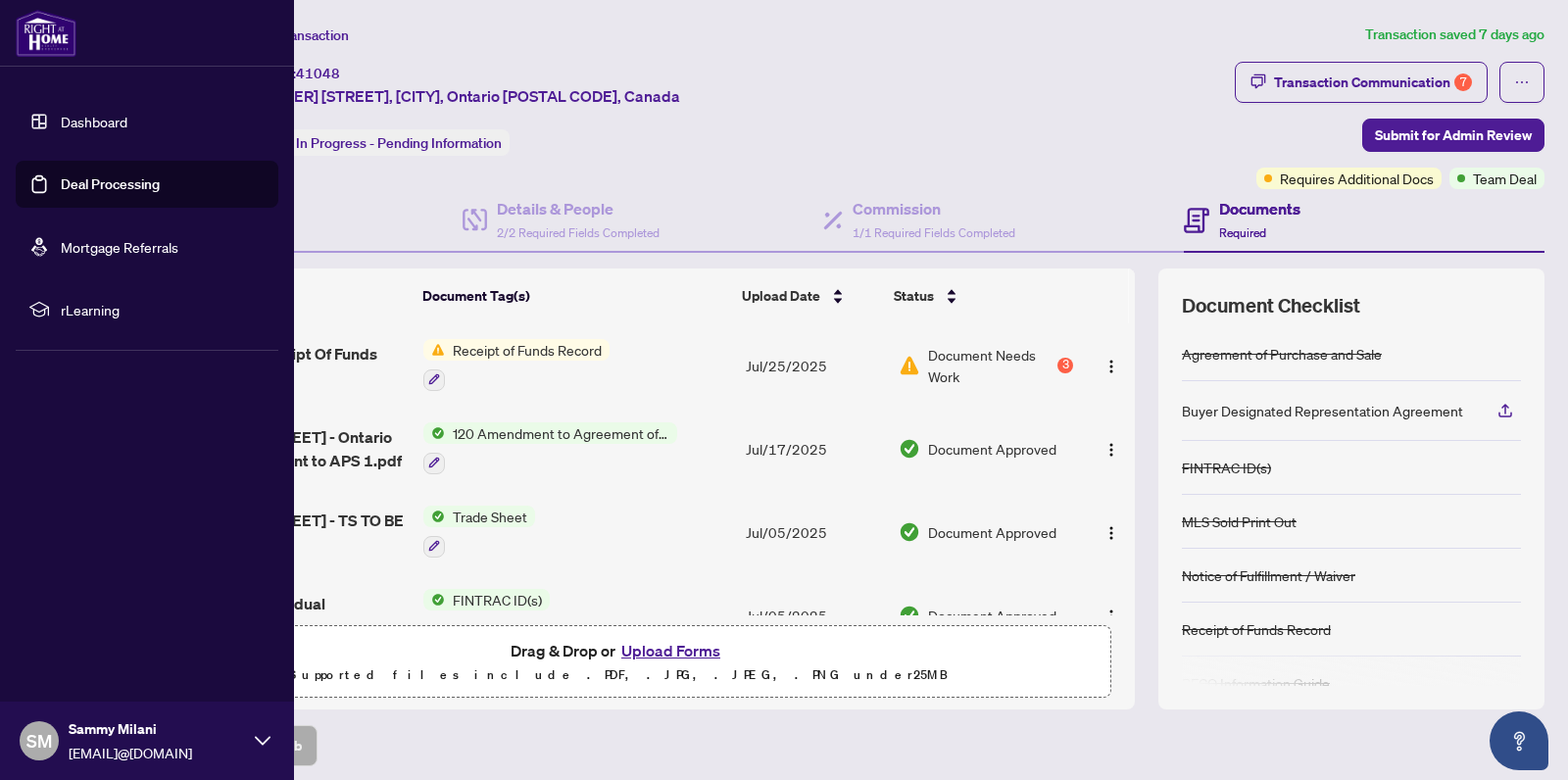 click on "Dashboard" at bounding box center (94, 122) 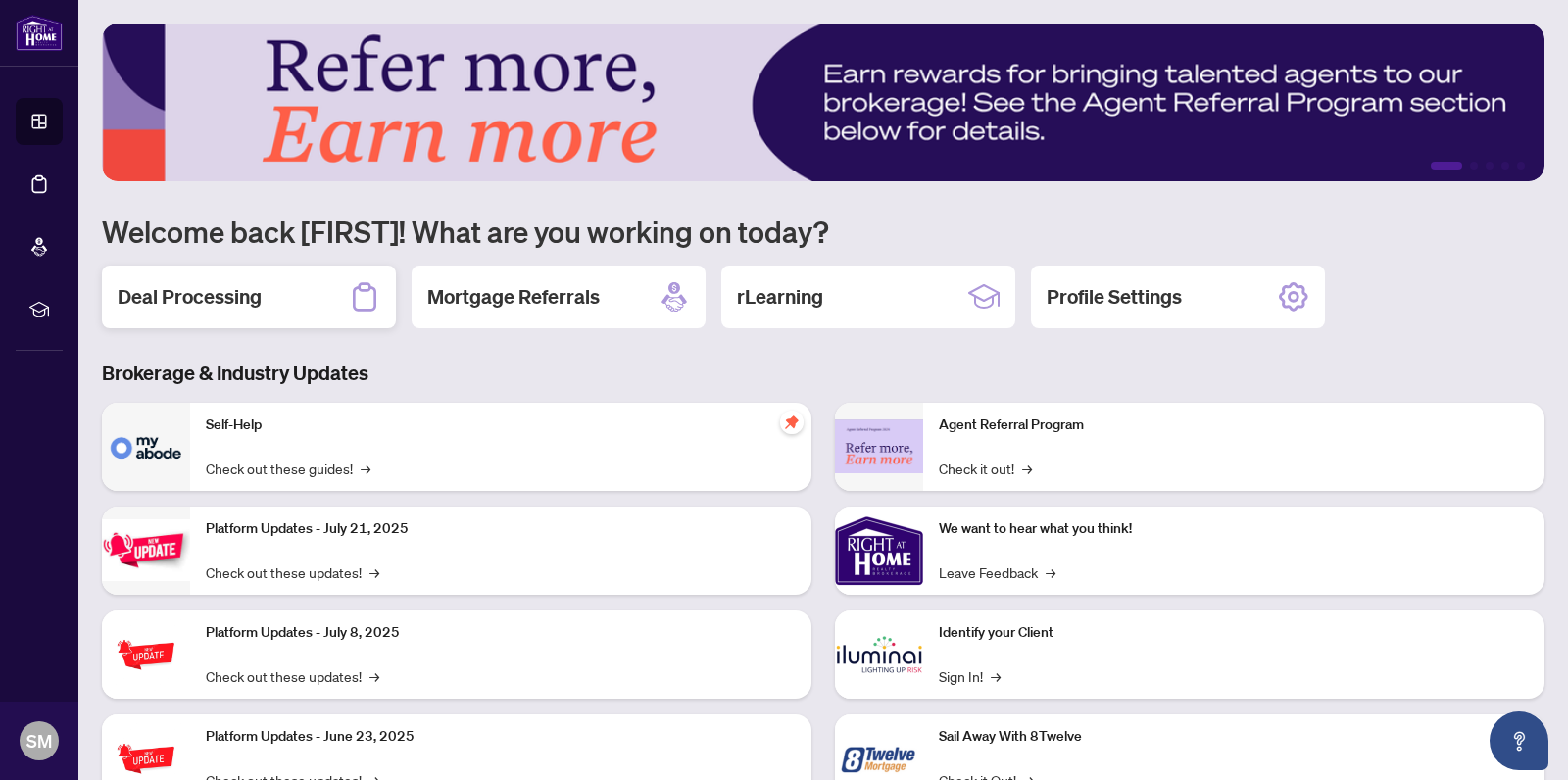 click on "Deal Processing" at bounding box center [189, 297] 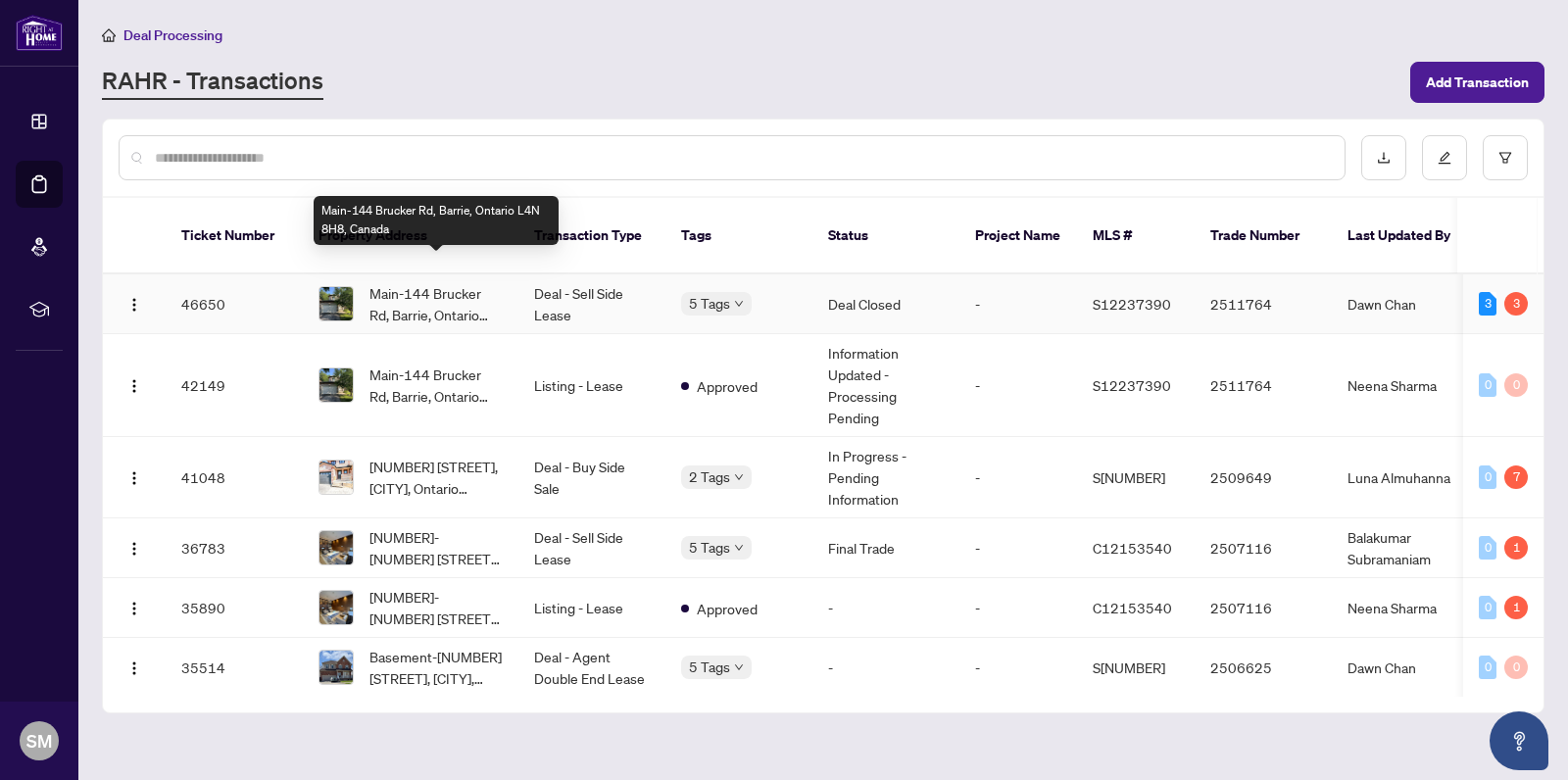 click on "Main-144 Brucker Rd, Barrie, Ontario L4N 8H8, Canada" at bounding box center (436, 304) 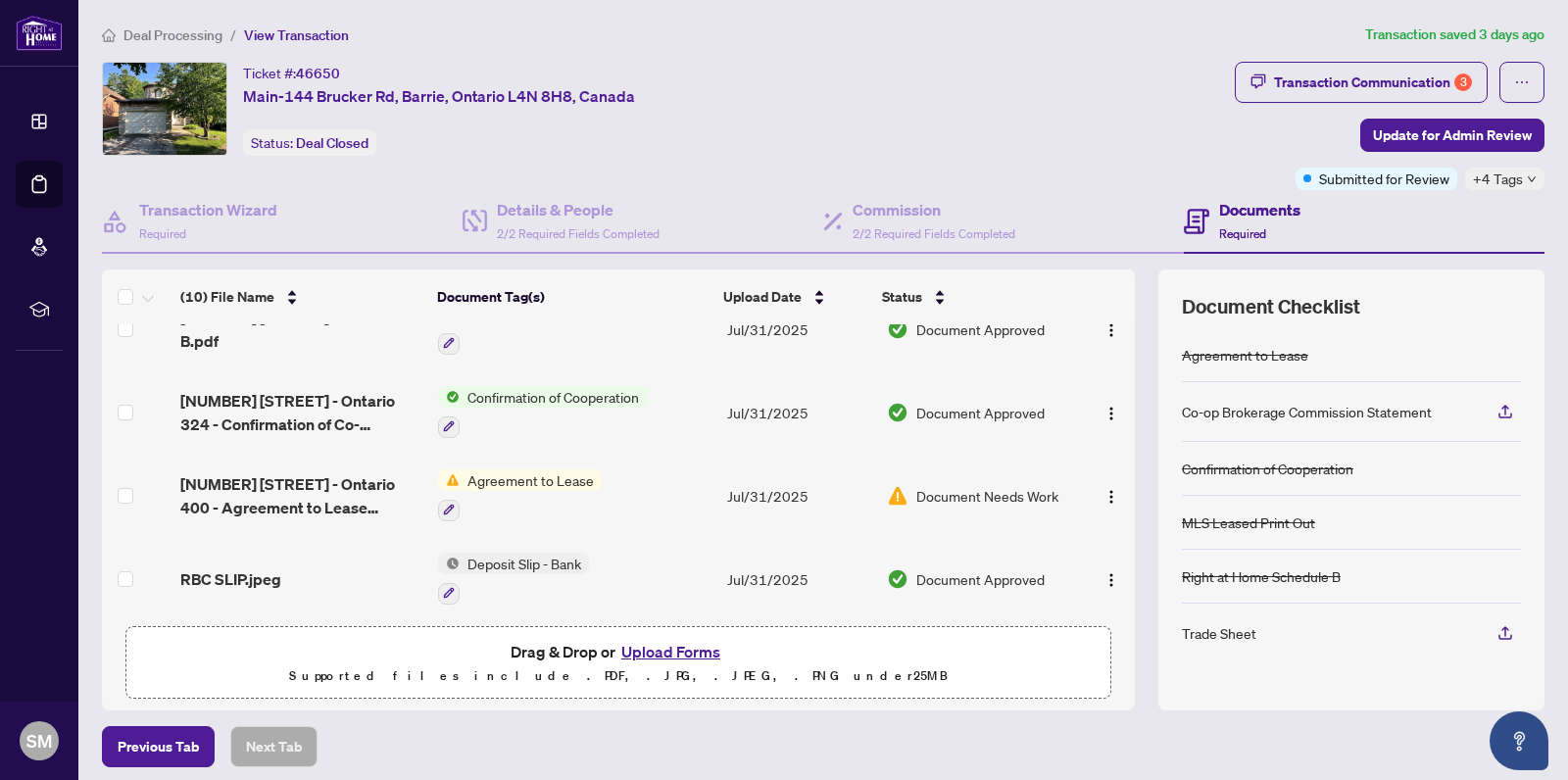 scroll, scrollTop: 536, scrollLeft: 0, axis: vertical 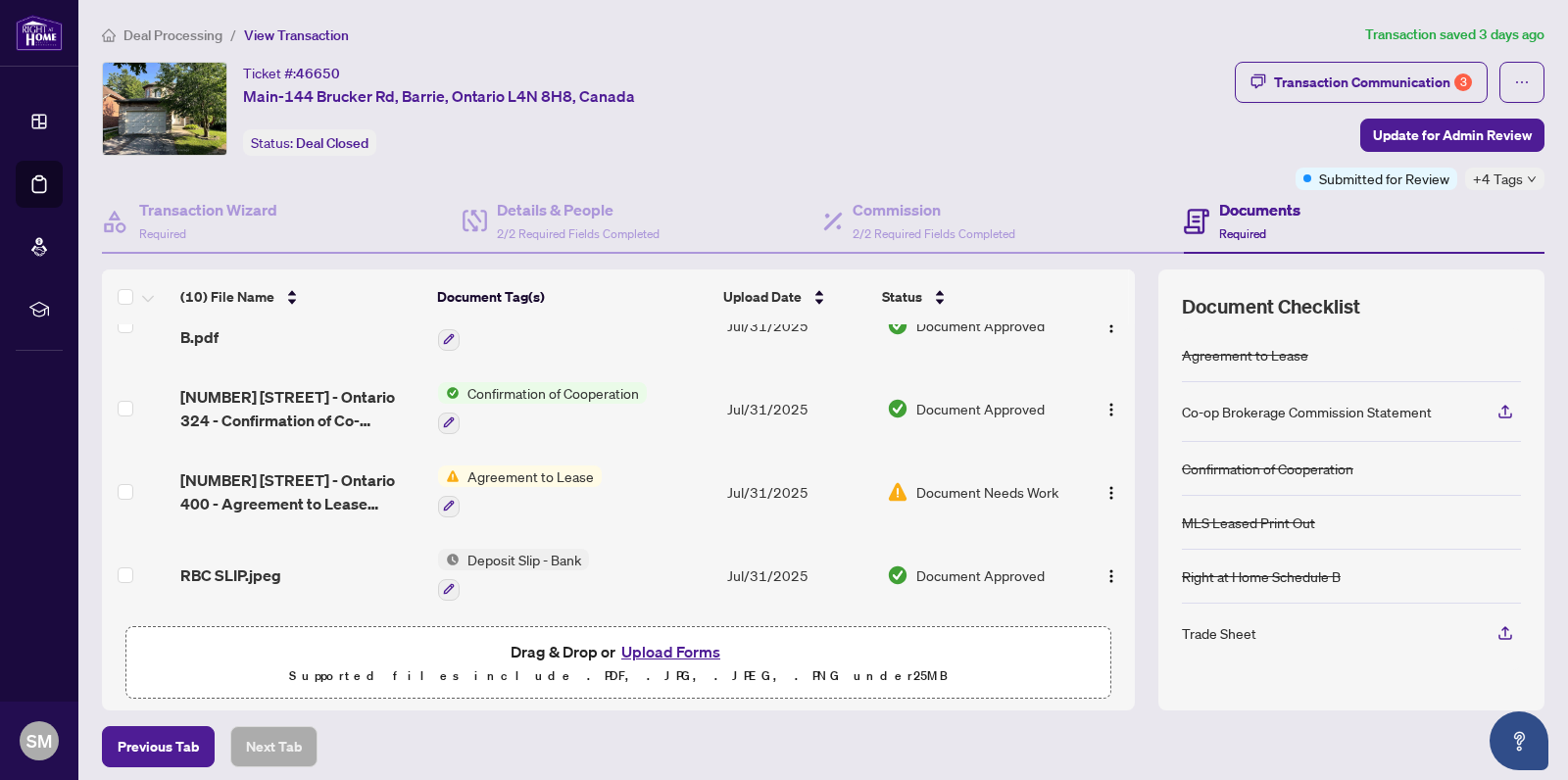 click on "Agreement to Lease" at bounding box center [574, 491] 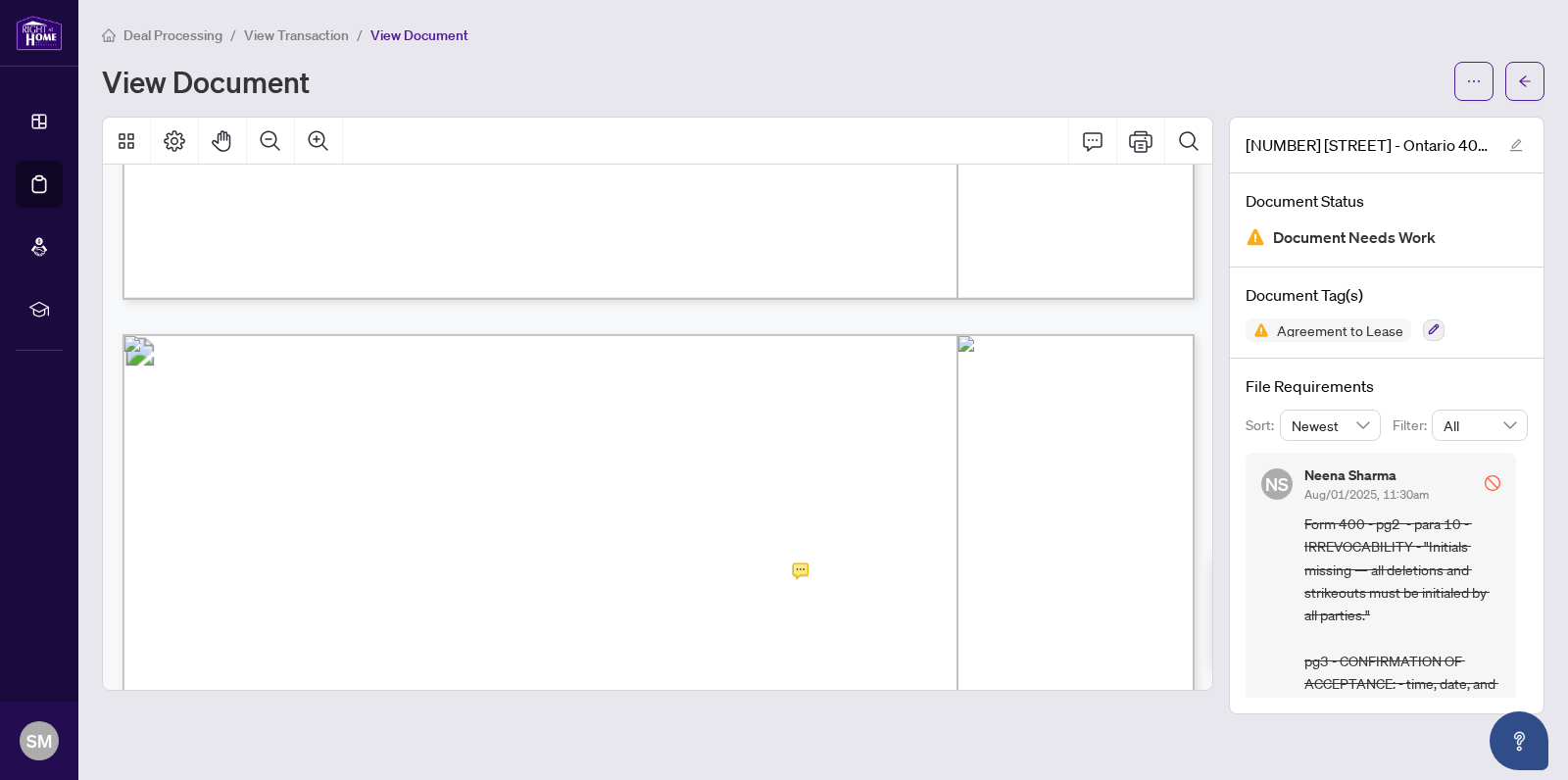 scroll, scrollTop: 1279, scrollLeft: 0, axis: vertical 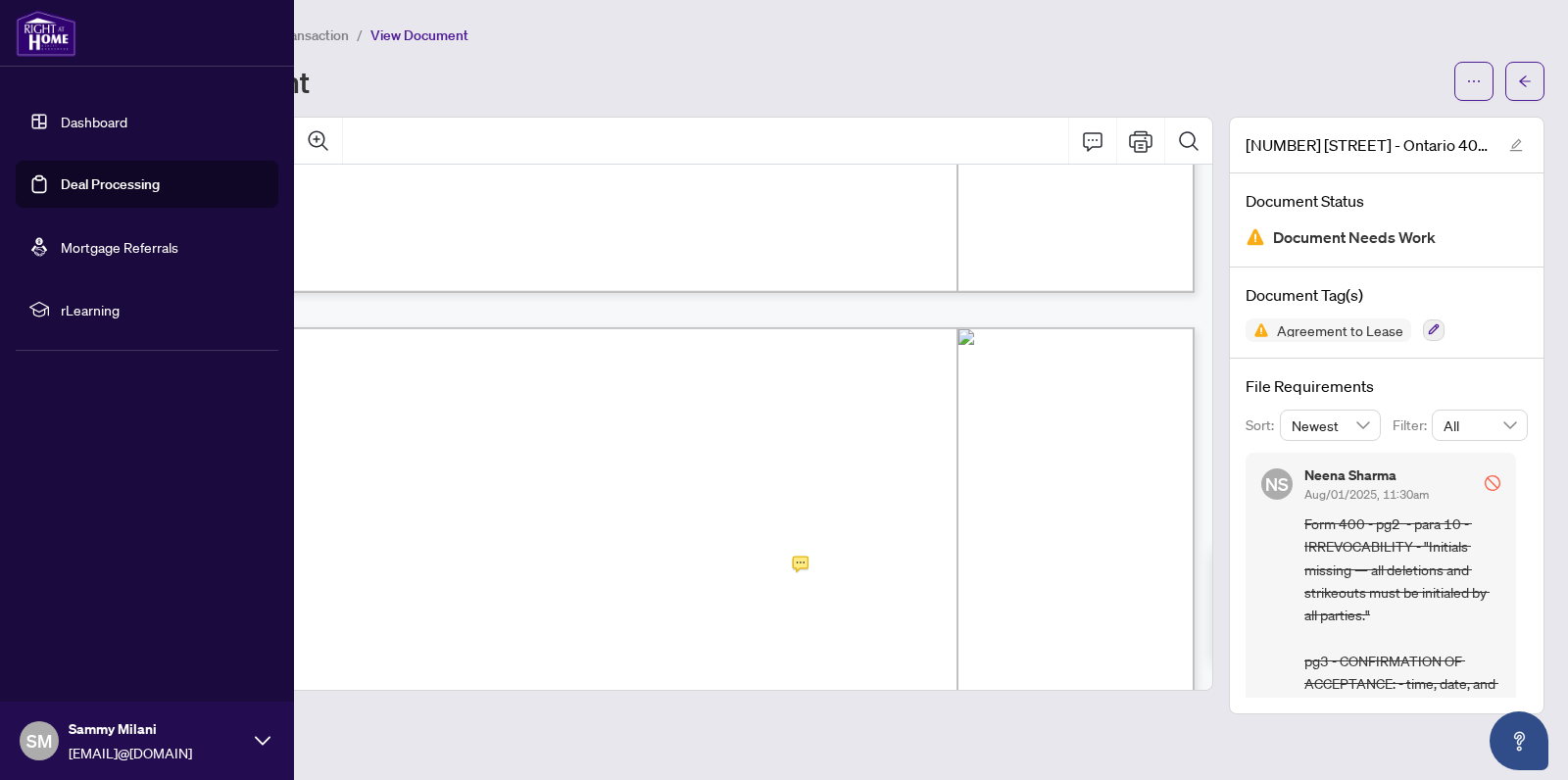 click on "Dashboard" at bounding box center [94, 122] 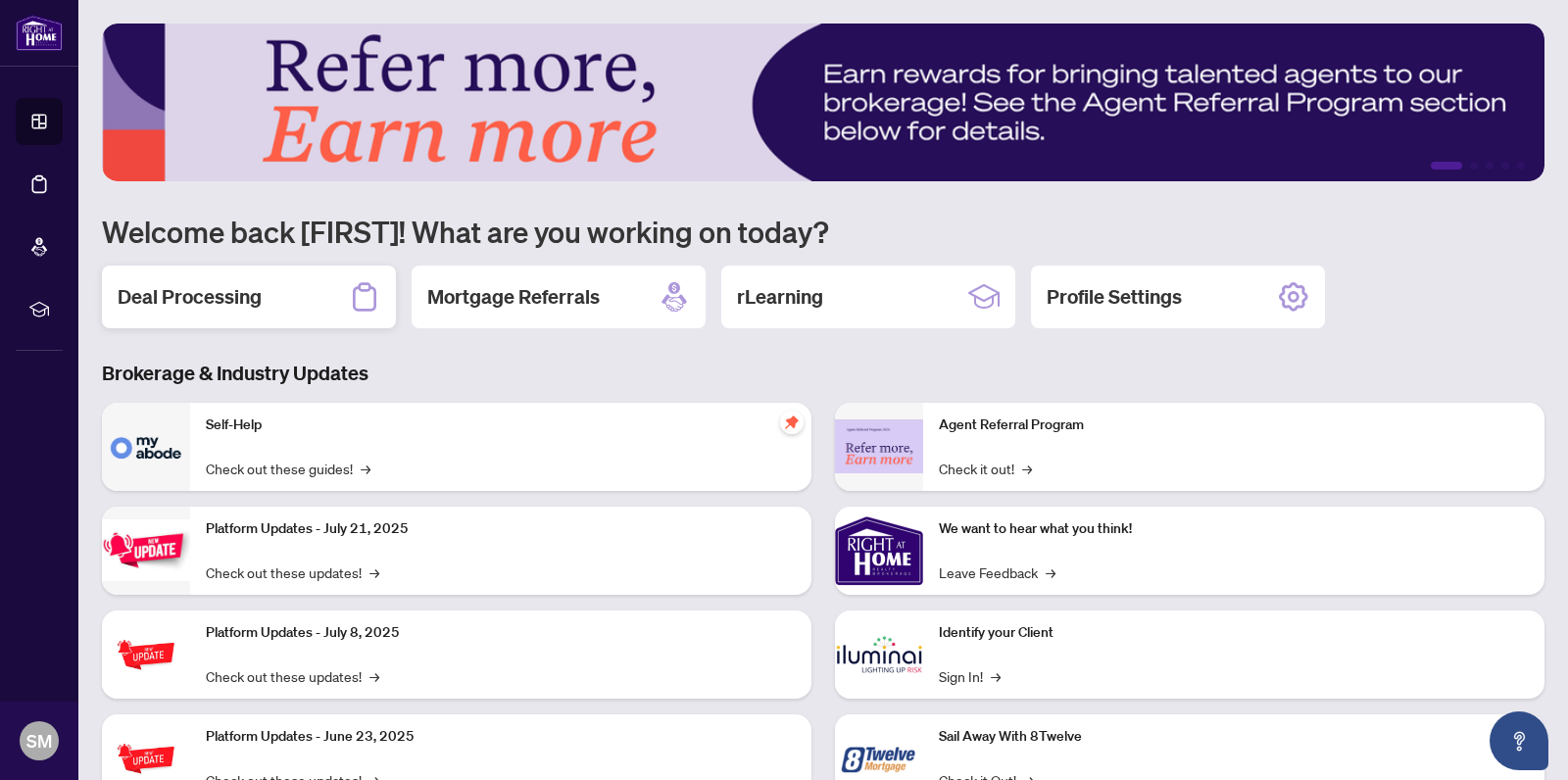 click on "Deal Processing" at bounding box center [189, 297] 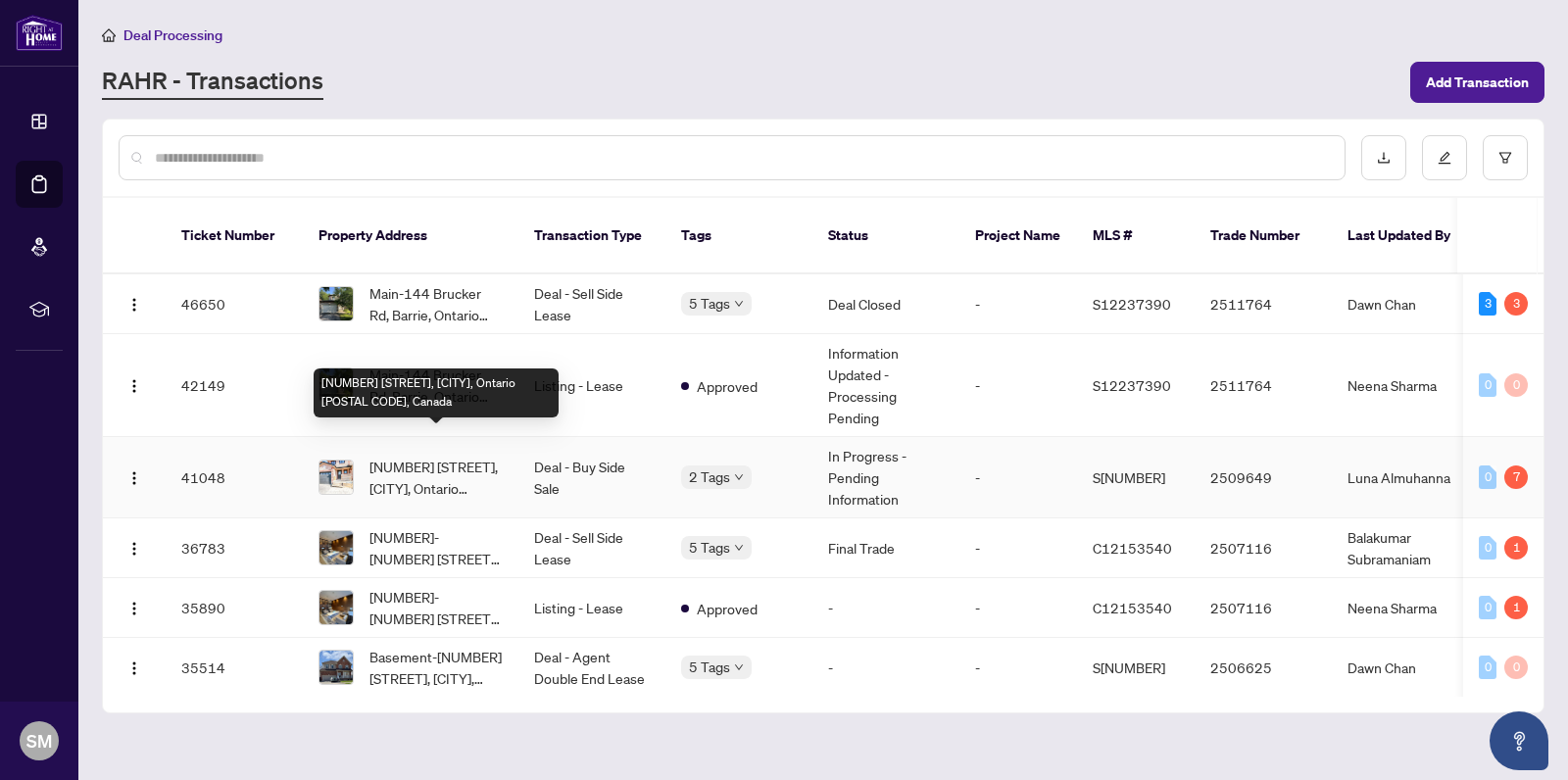 click on "[NUMBER] [STREET], [CITY], Ontario [POSTAL CODE], Canada" at bounding box center [436, 477] 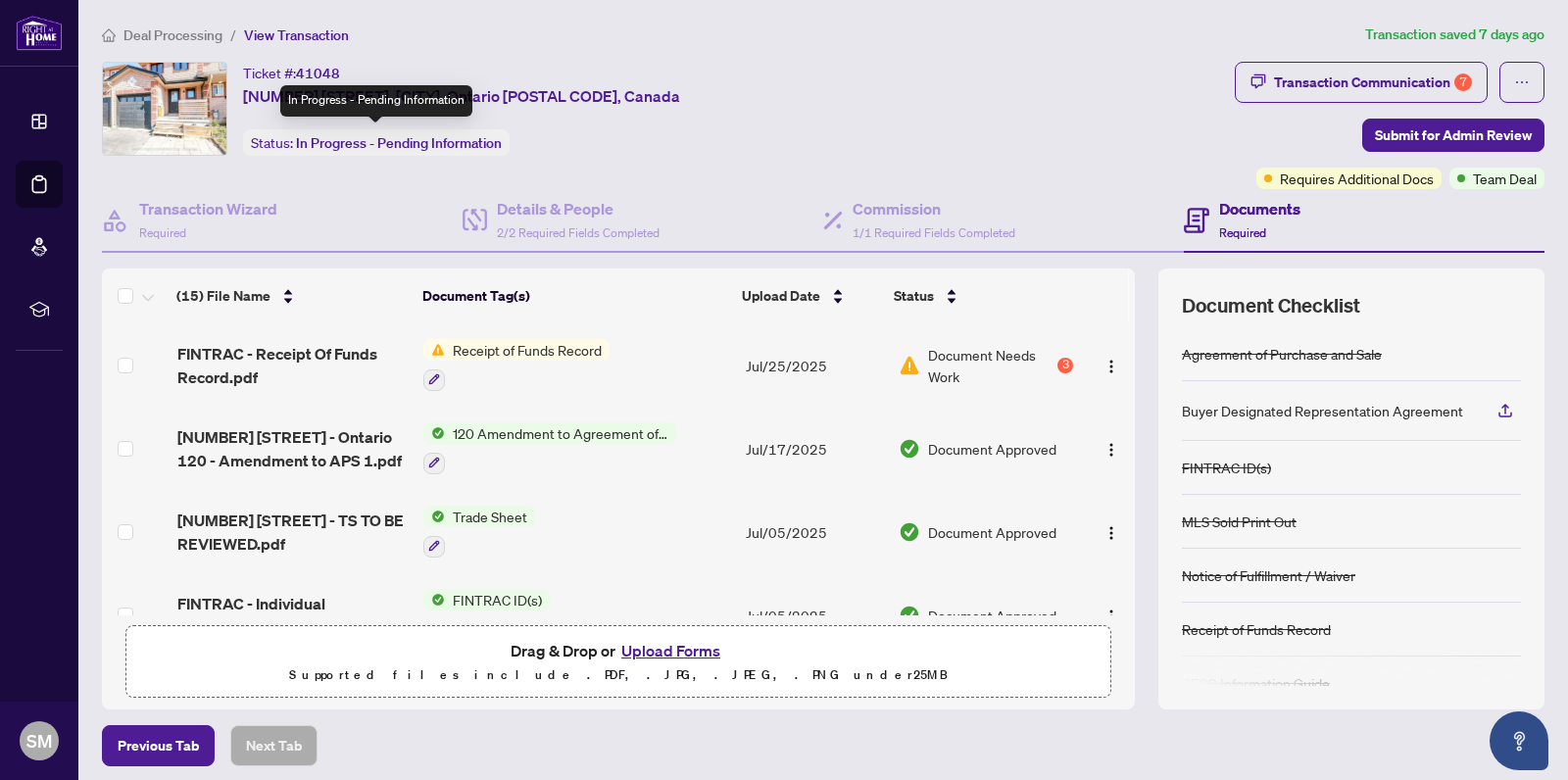 click on "Status: In Progress - Pending Information" at bounding box center [376, 142] 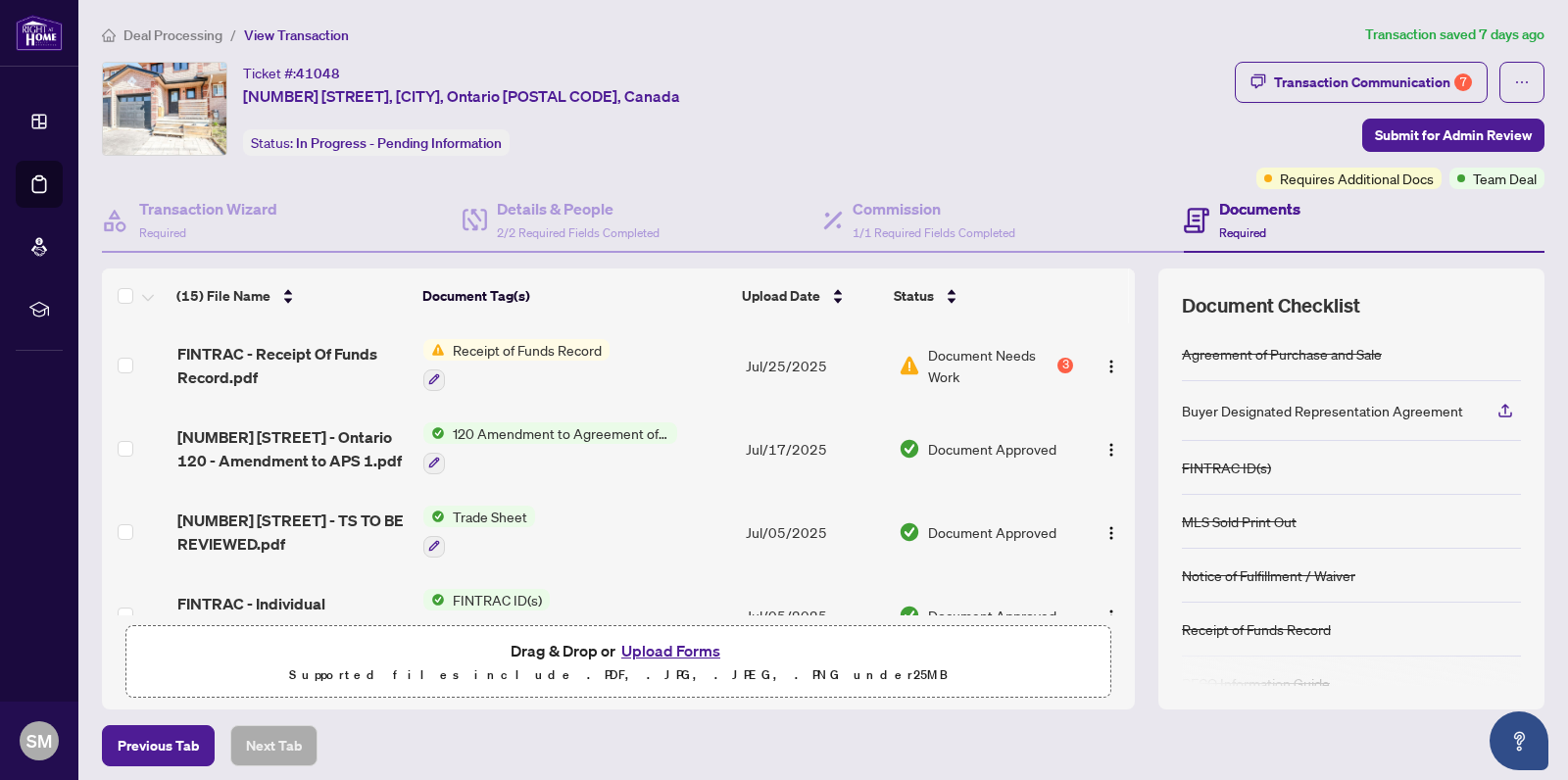 click at bounding box center (550, 463) 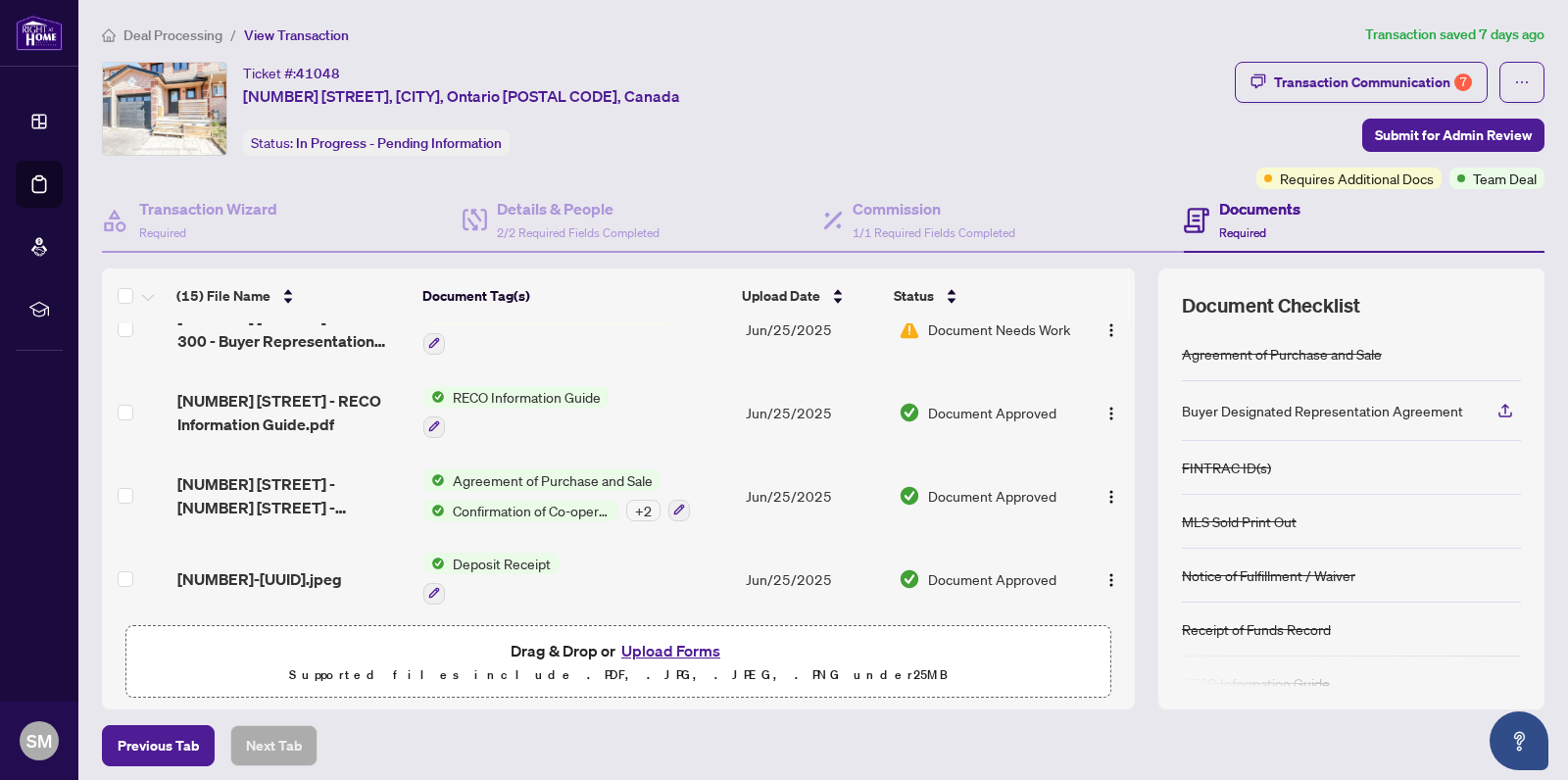 scroll, scrollTop: 0, scrollLeft: 0, axis: both 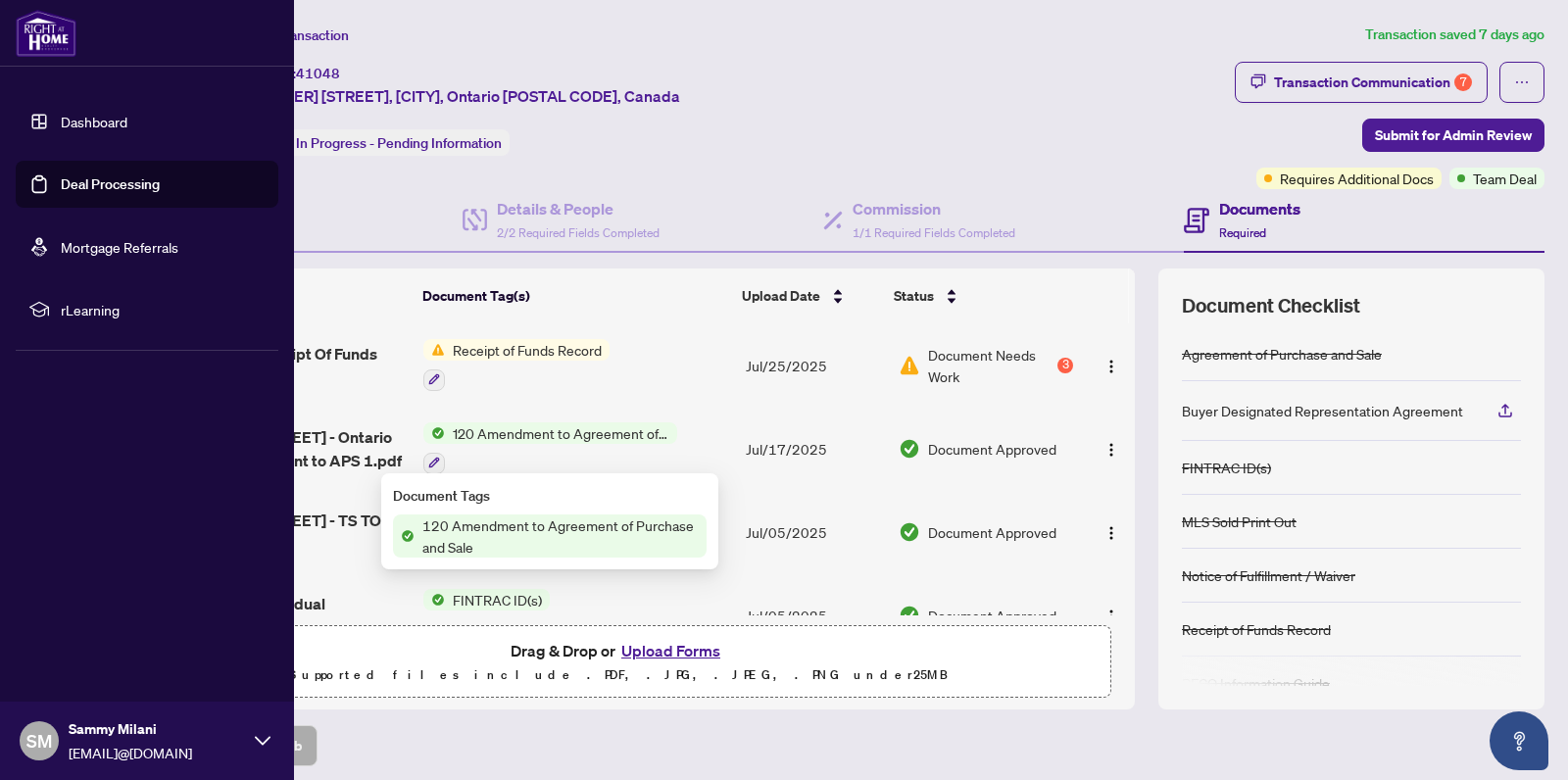 click on "Dashboard" at bounding box center (94, 122) 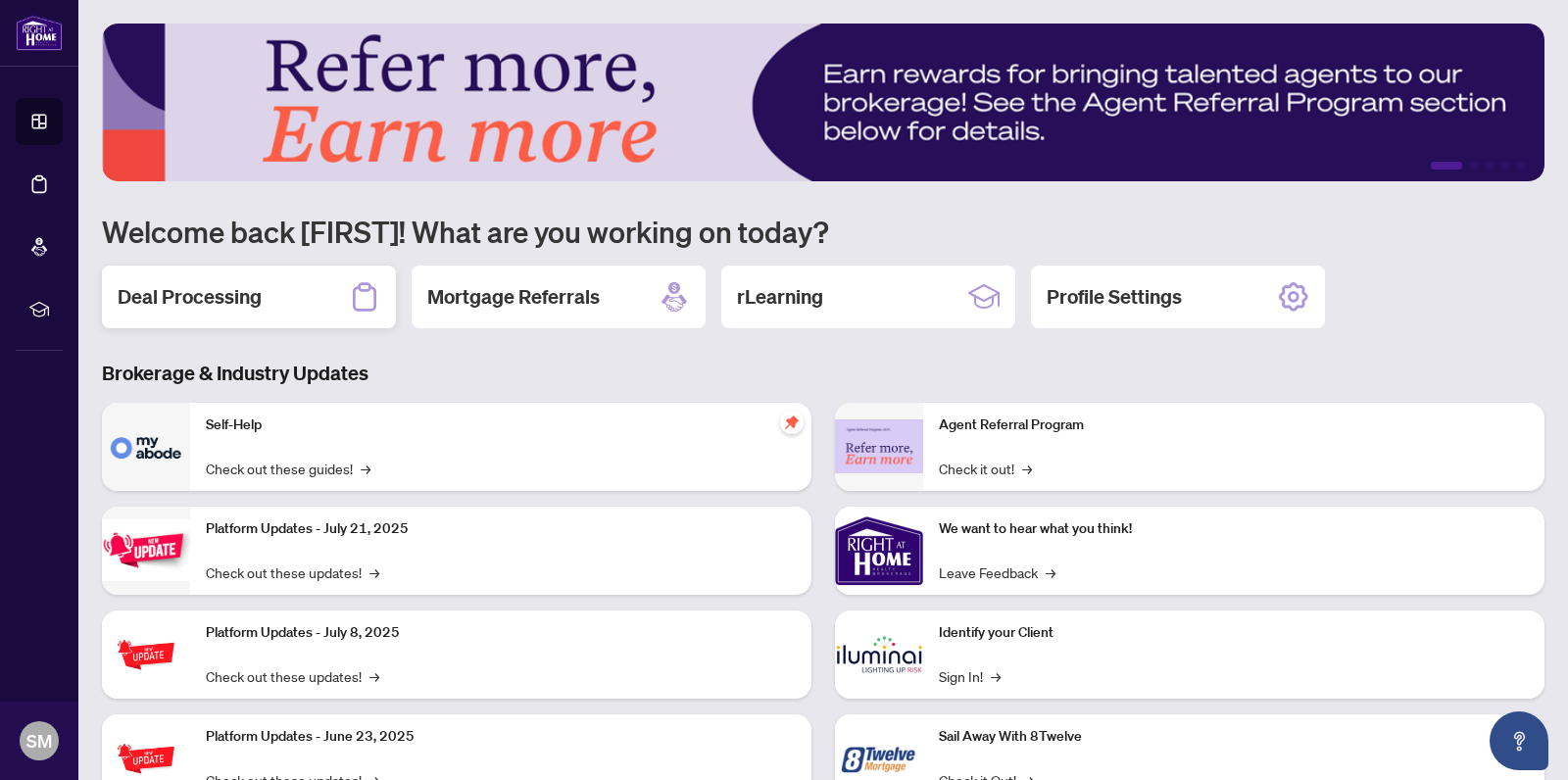 click on "Deal Processing" at bounding box center (189, 297) 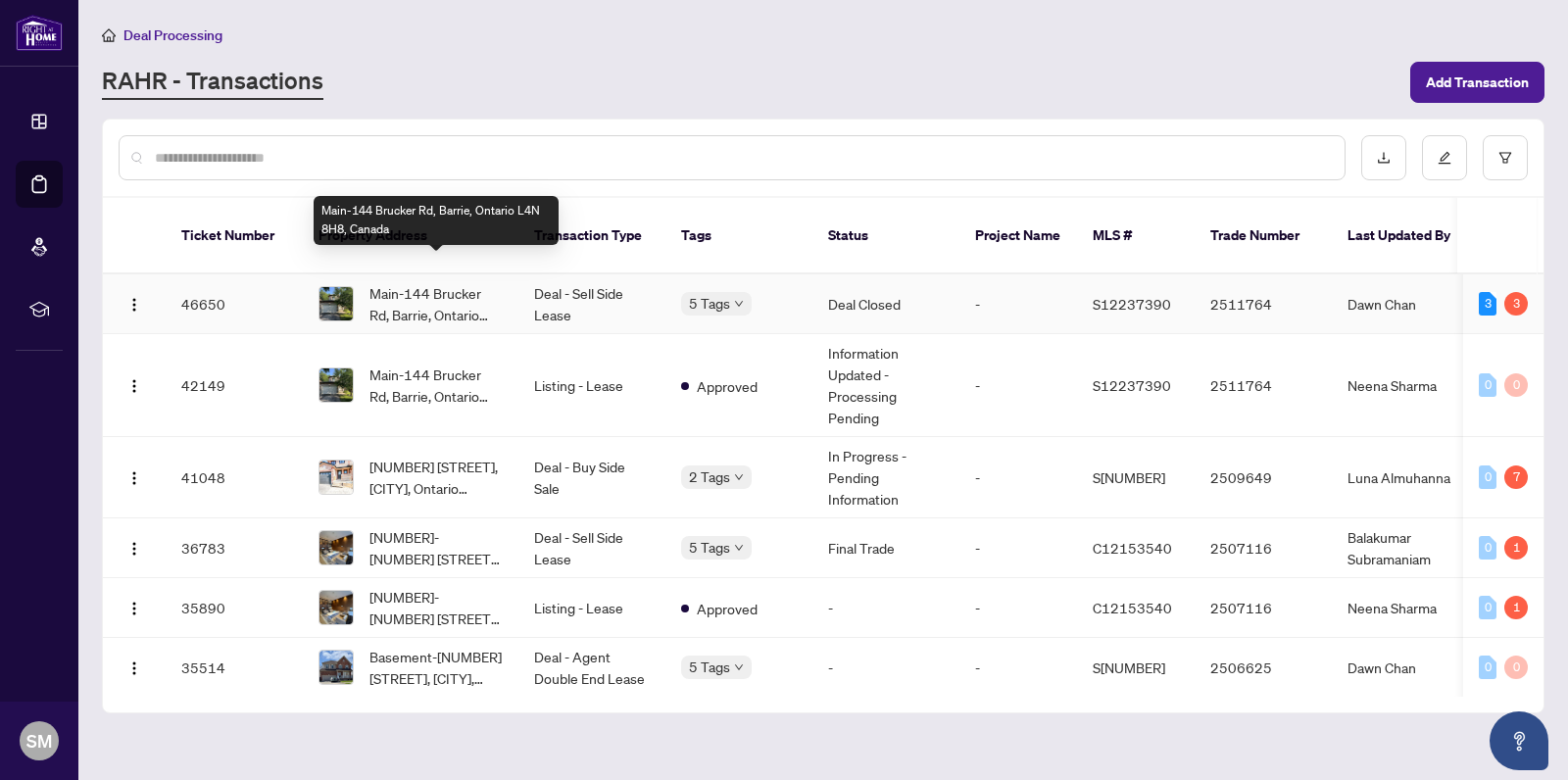 click on "Main-144 Brucker Rd, Barrie, Ontario L4N 8H8, Canada" at bounding box center (436, 304) 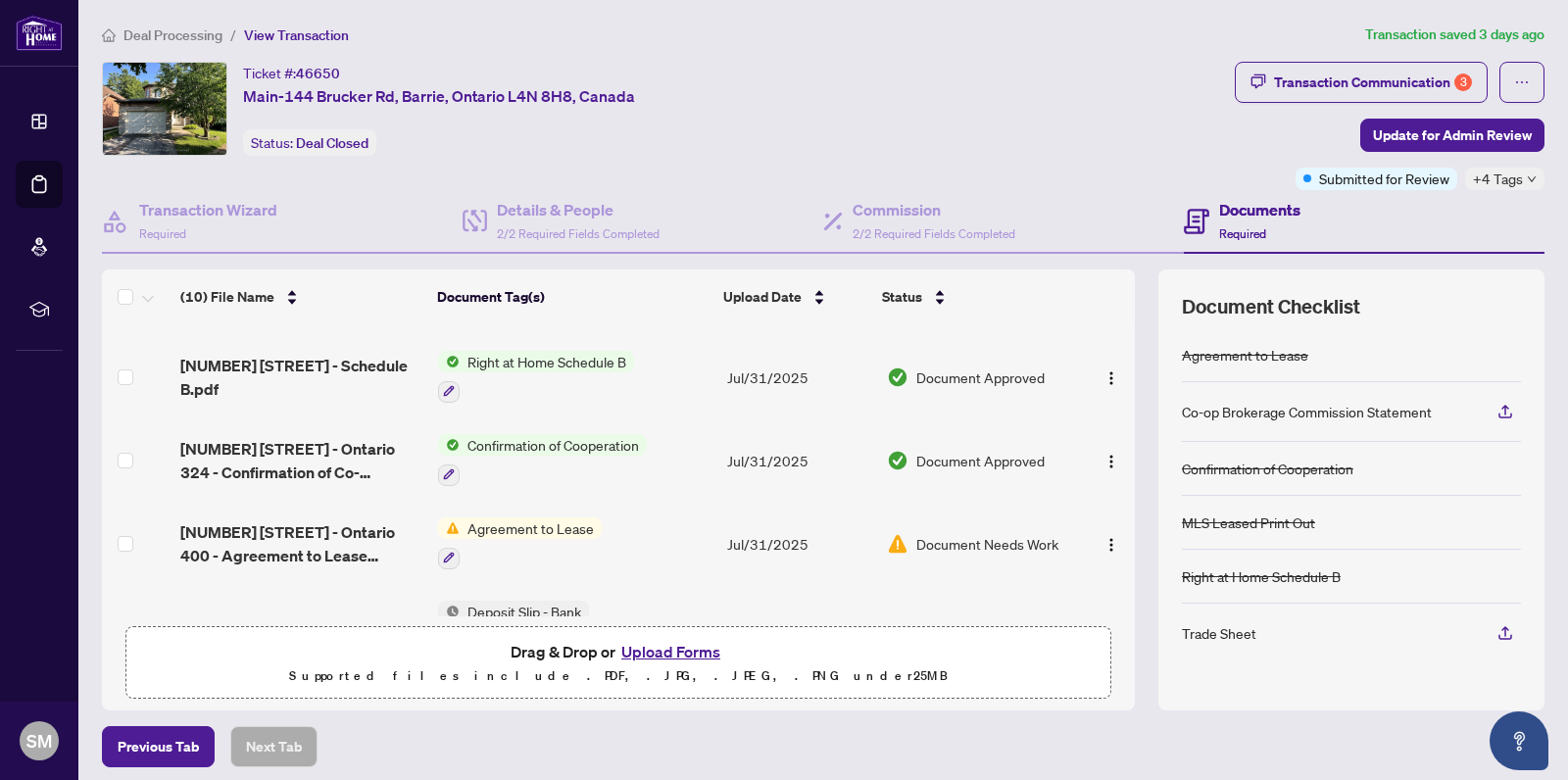 scroll, scrollTop: 536, scrollLeft: 0, axis: vertical 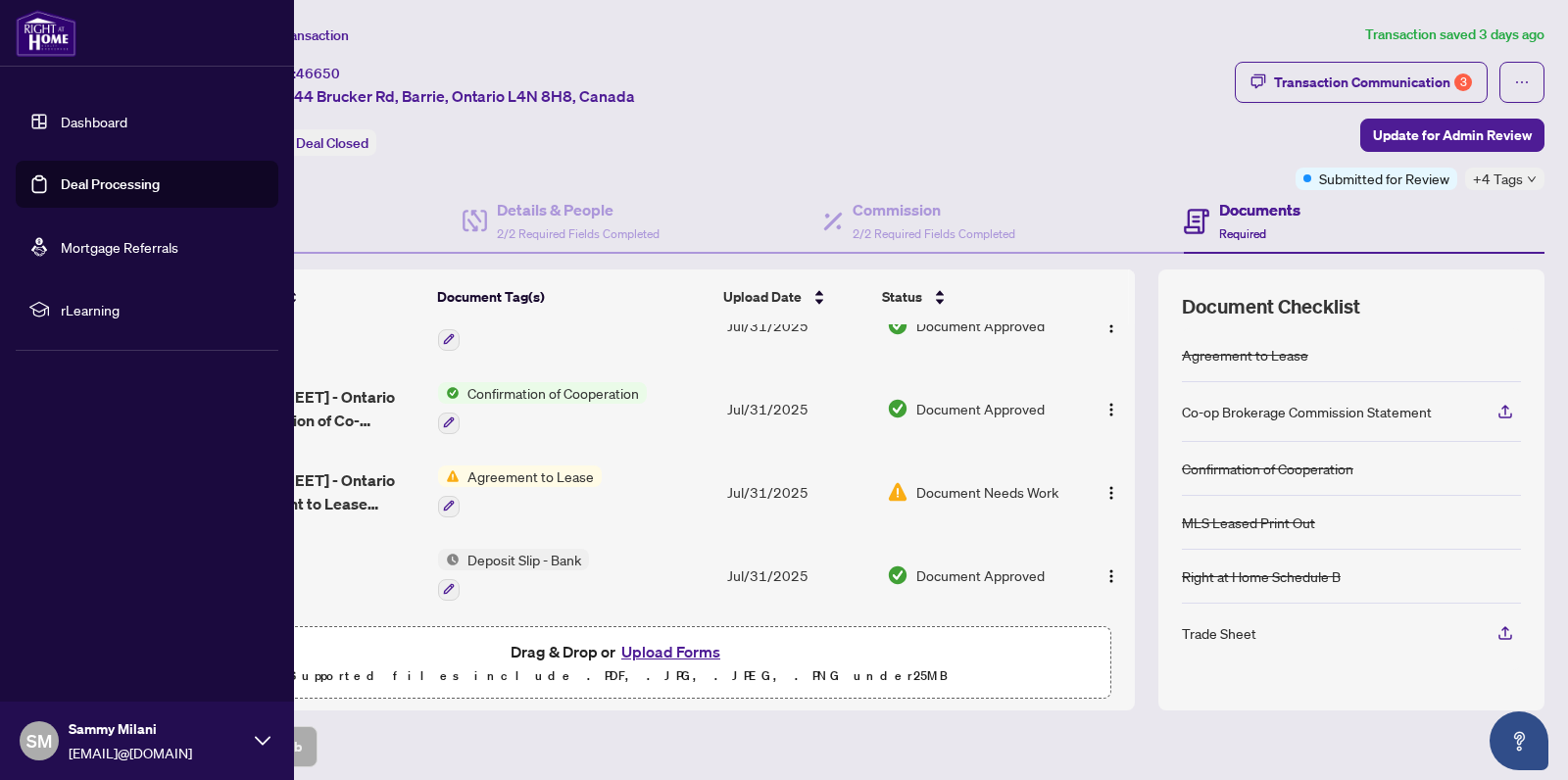 click on "Dashboard" at bounding box center (94, 122) 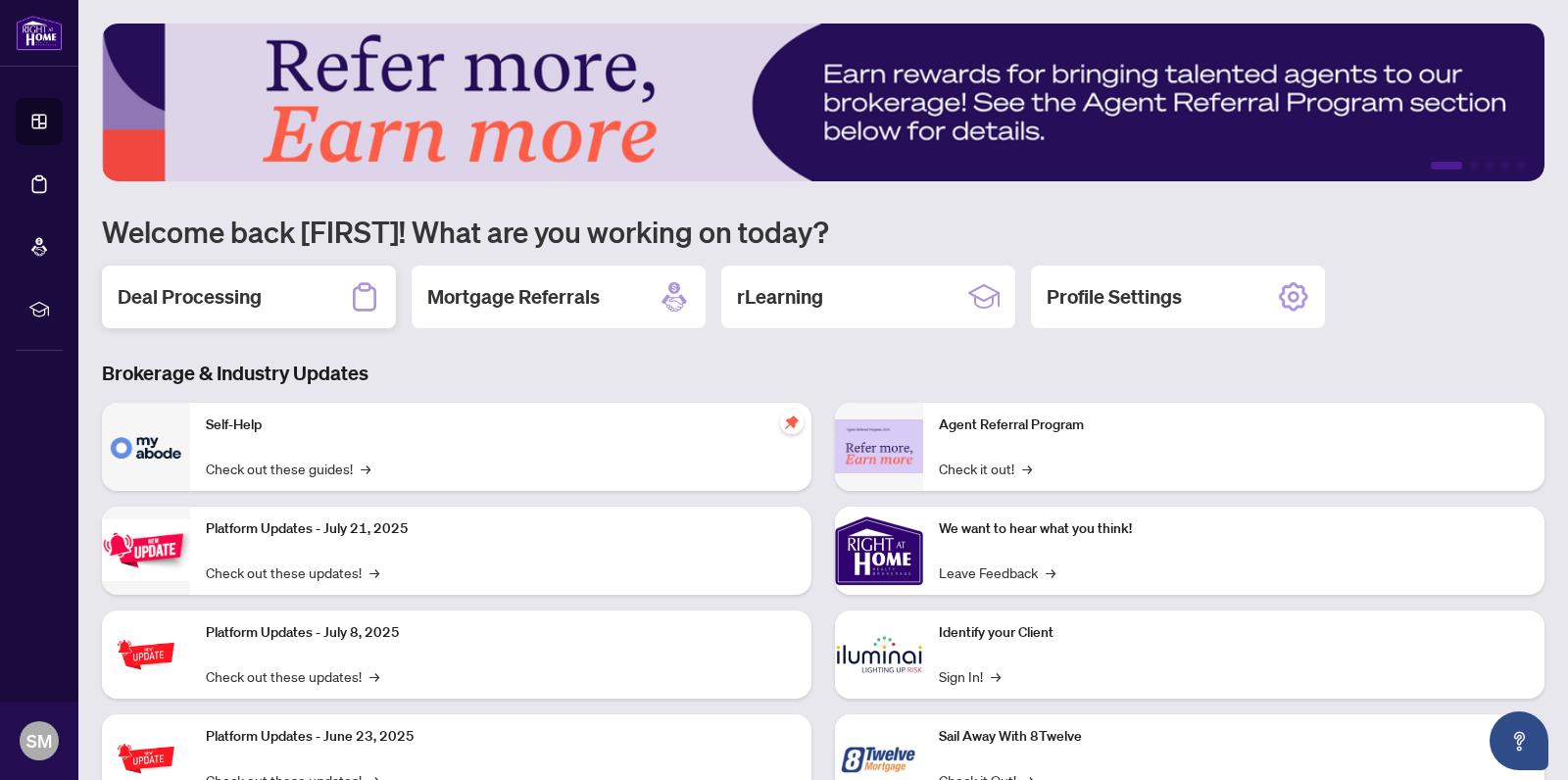 click on "Deal Processing" at bounding box center (189, 297) 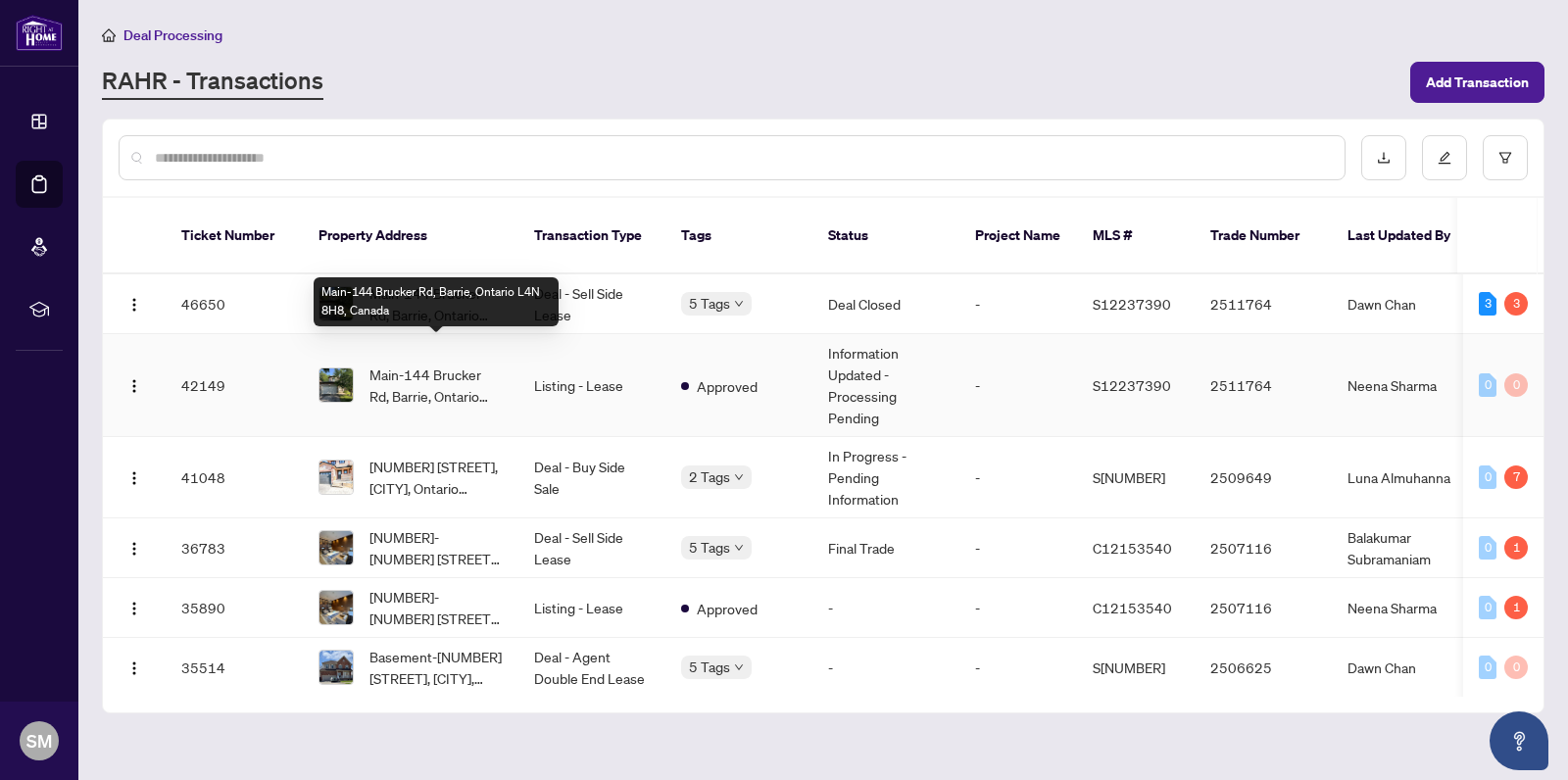 click on "Main-144 Brucker Rd, Barrie, Ontario L4N 8H8, Canada" at bounding box center (436, 385) 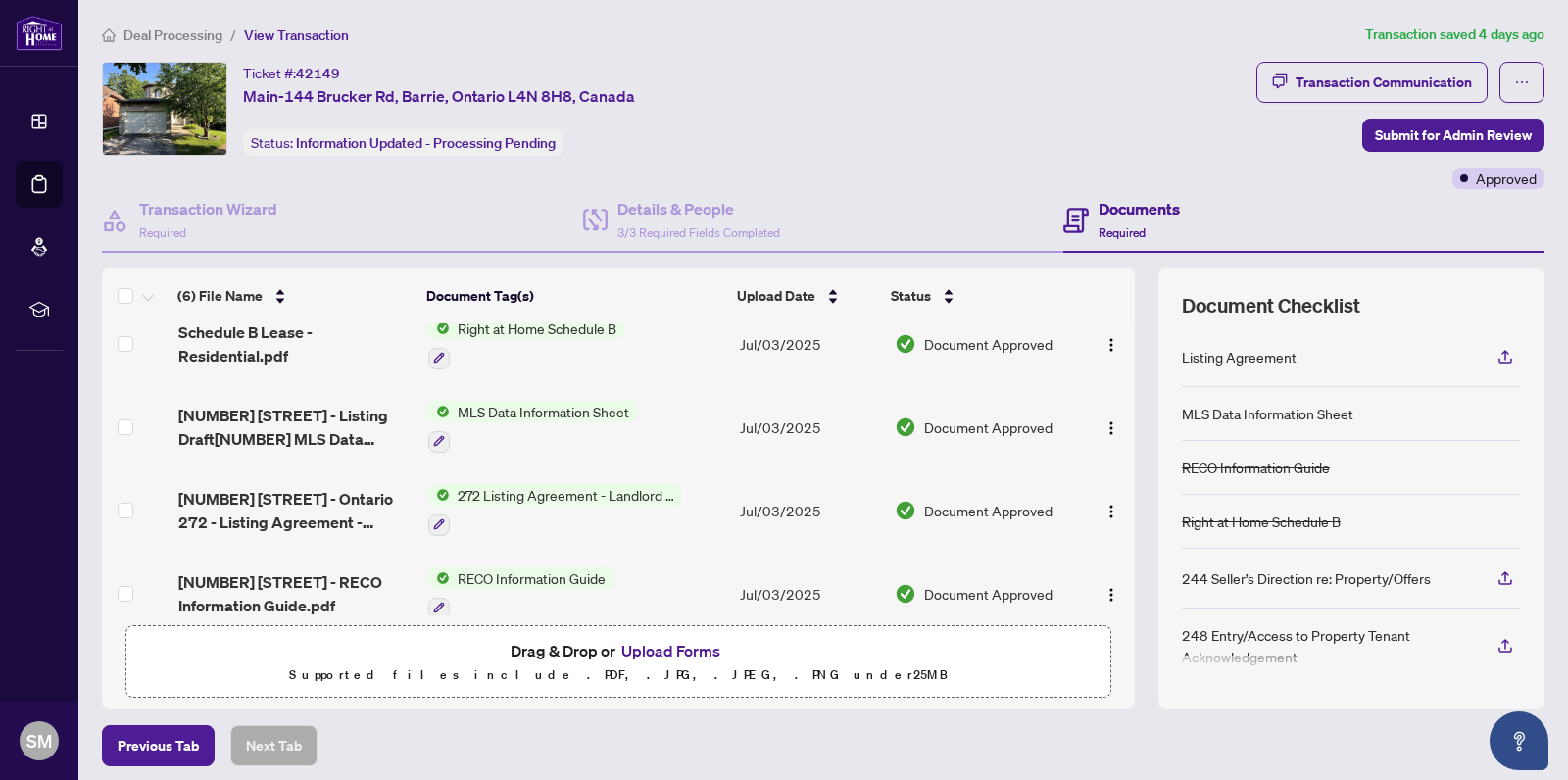 scroll, scrollTop: 210, scrollLeft: 0, axis: vertical 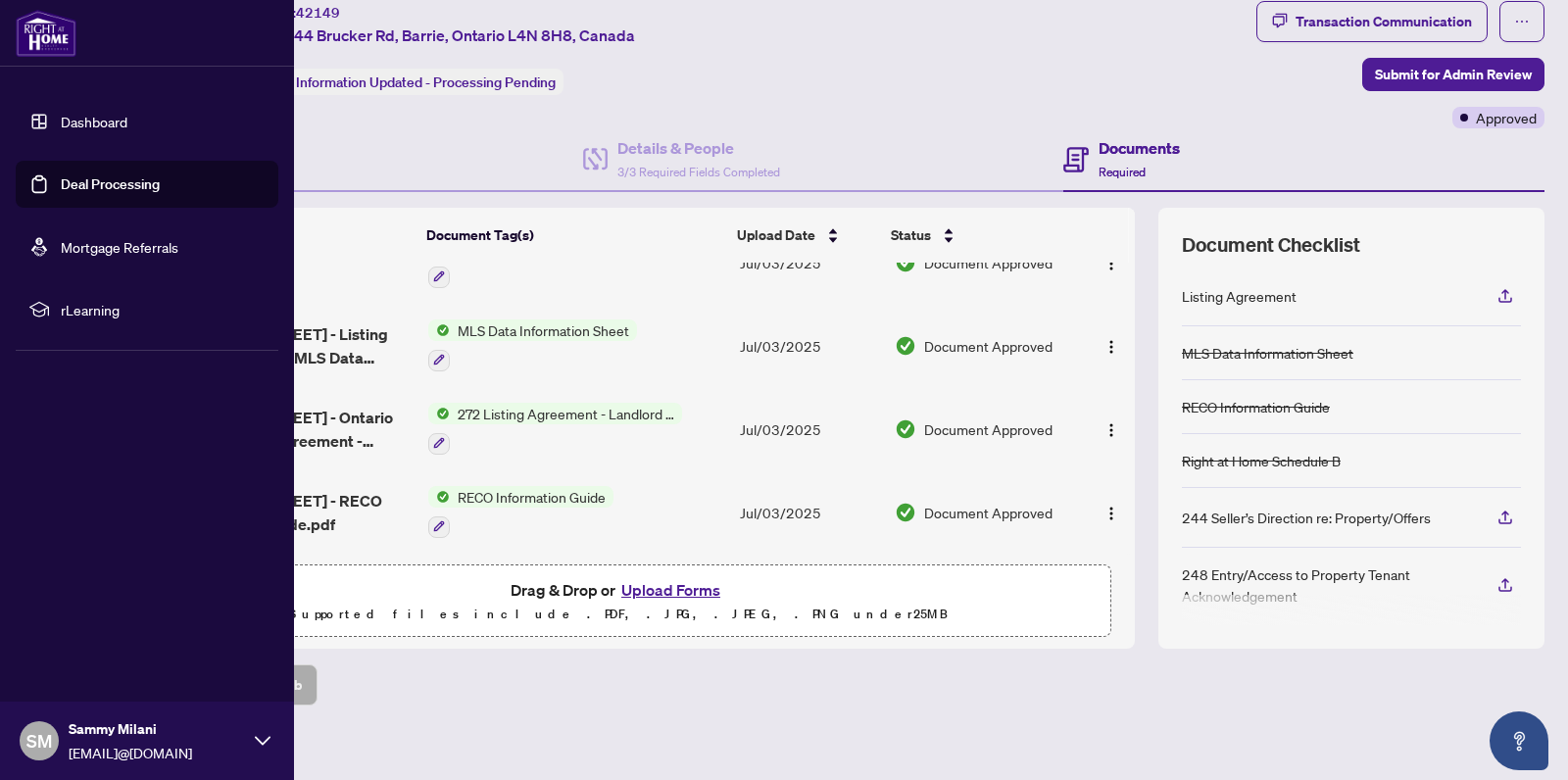 click on "Dashboard" at bounding box center [94, 122] 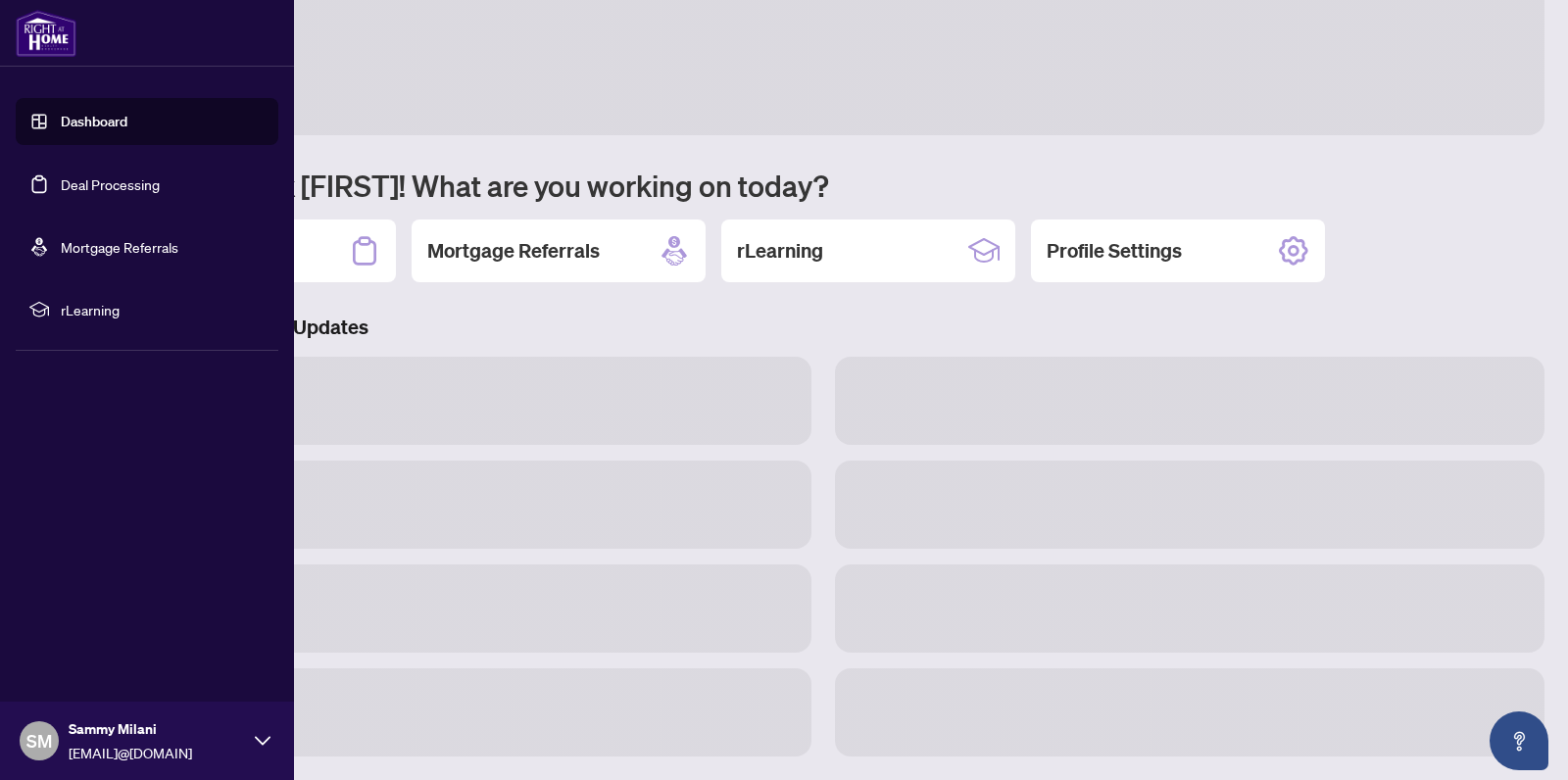 scroll, scrollTop: 45, scrollLeft: 0, axis: vertical 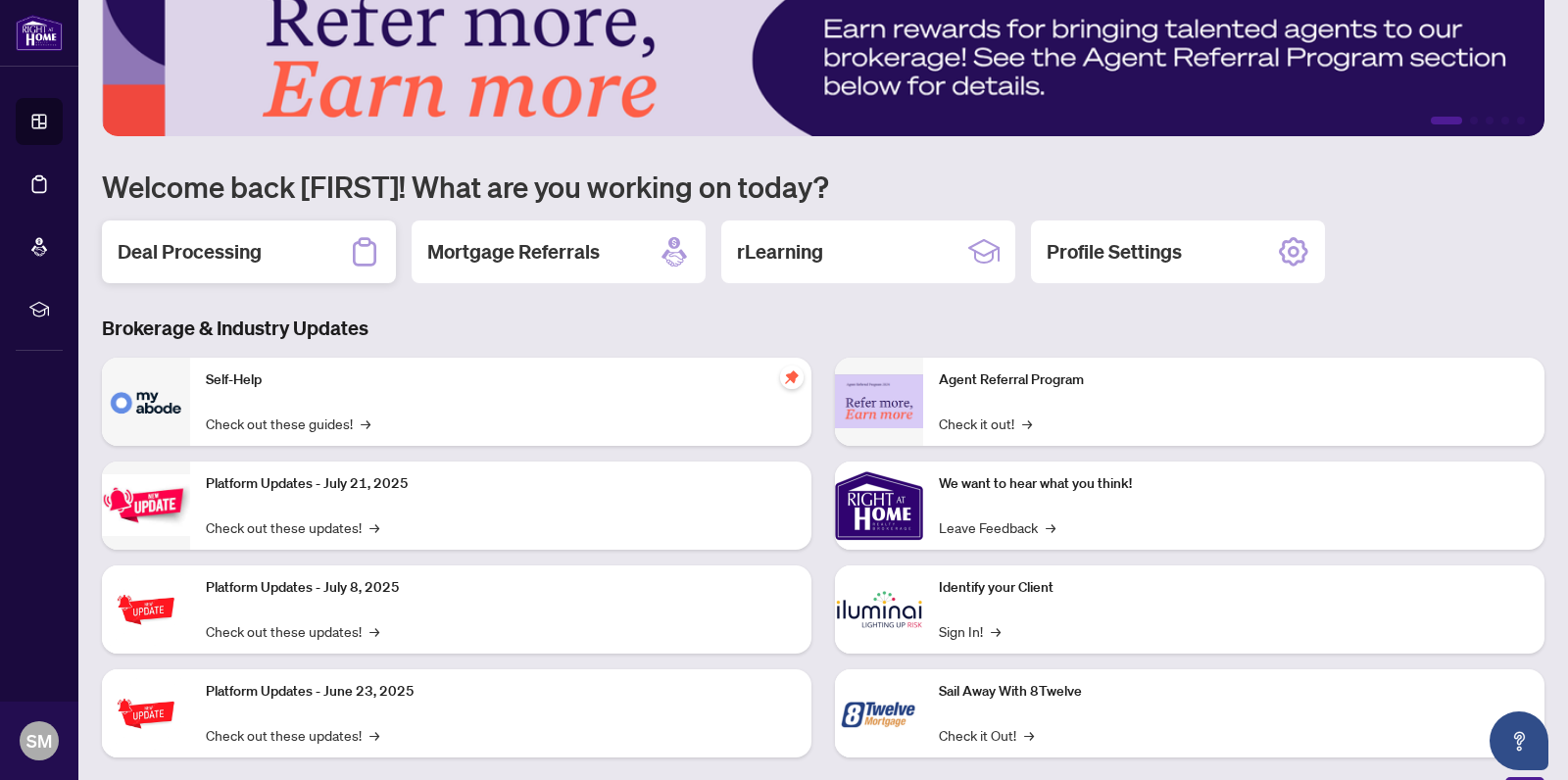 click on "Deal Processing" at bounding box center [189, 252] 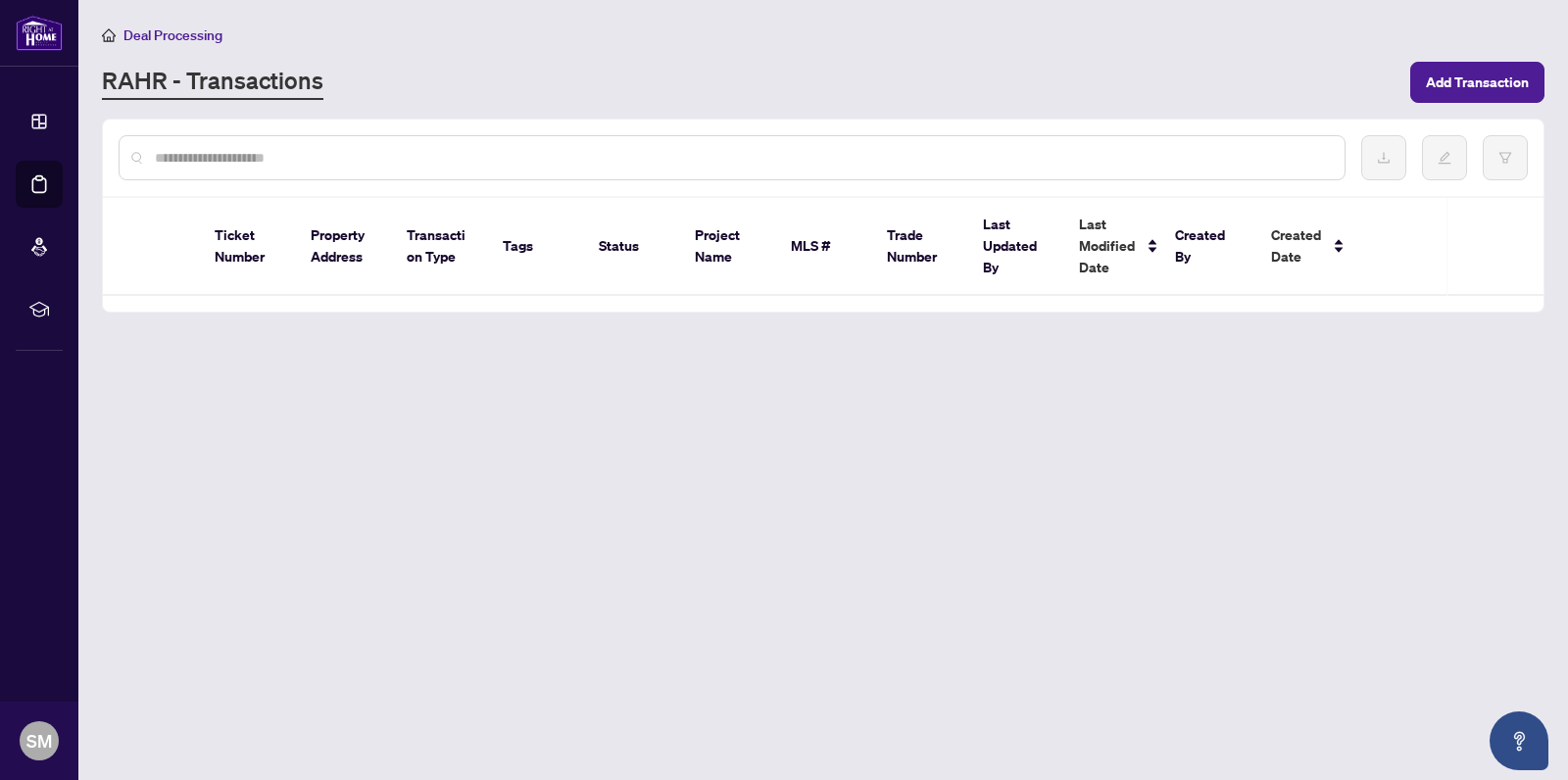 scroll, scrollTop: 0, scrollLeft: 0, axis: both 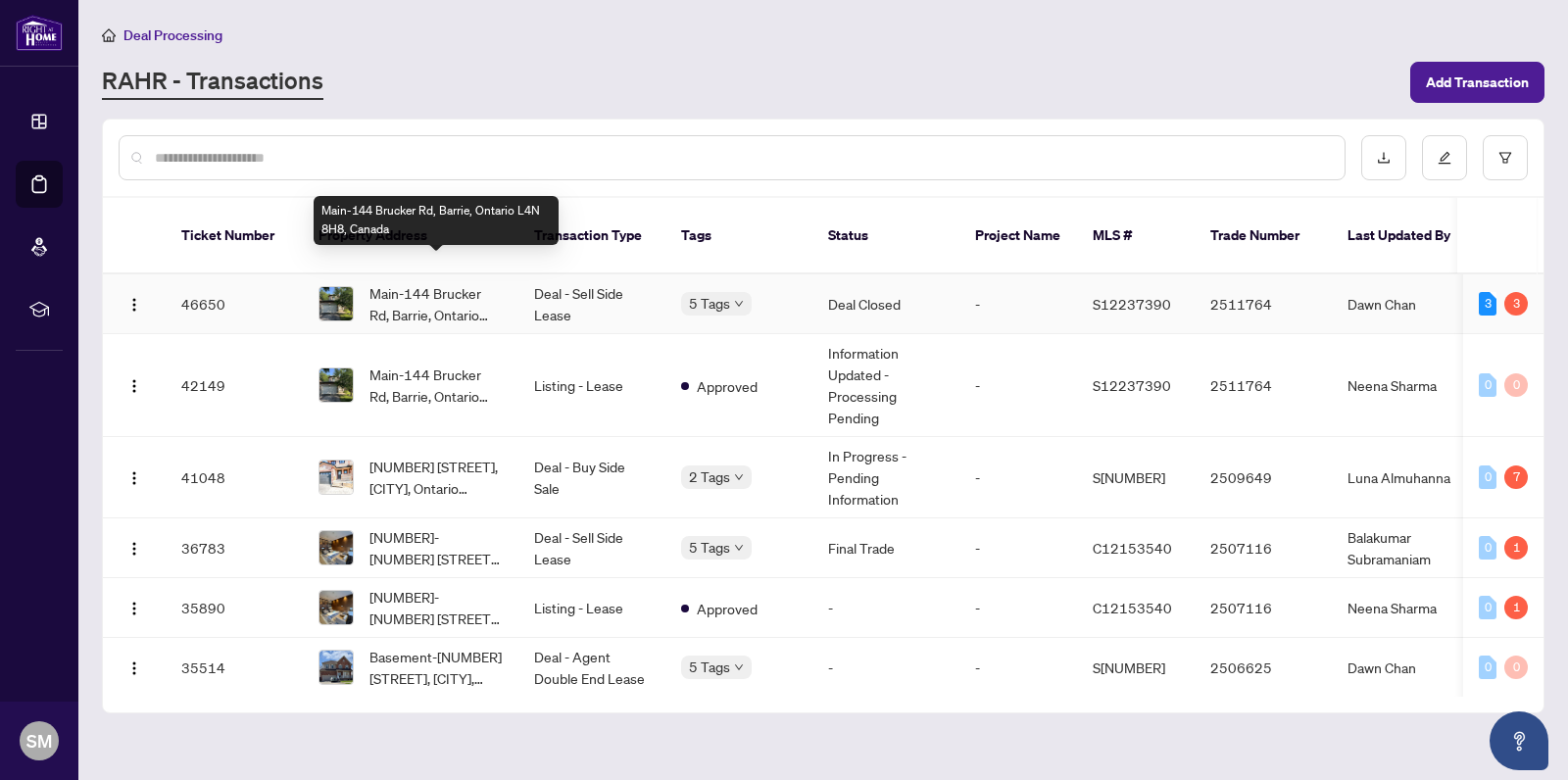 click on "Main-144 Brucker Rd, Barrie, Ontario L4N 8H8, Canada" at bounding box center (436, 304) 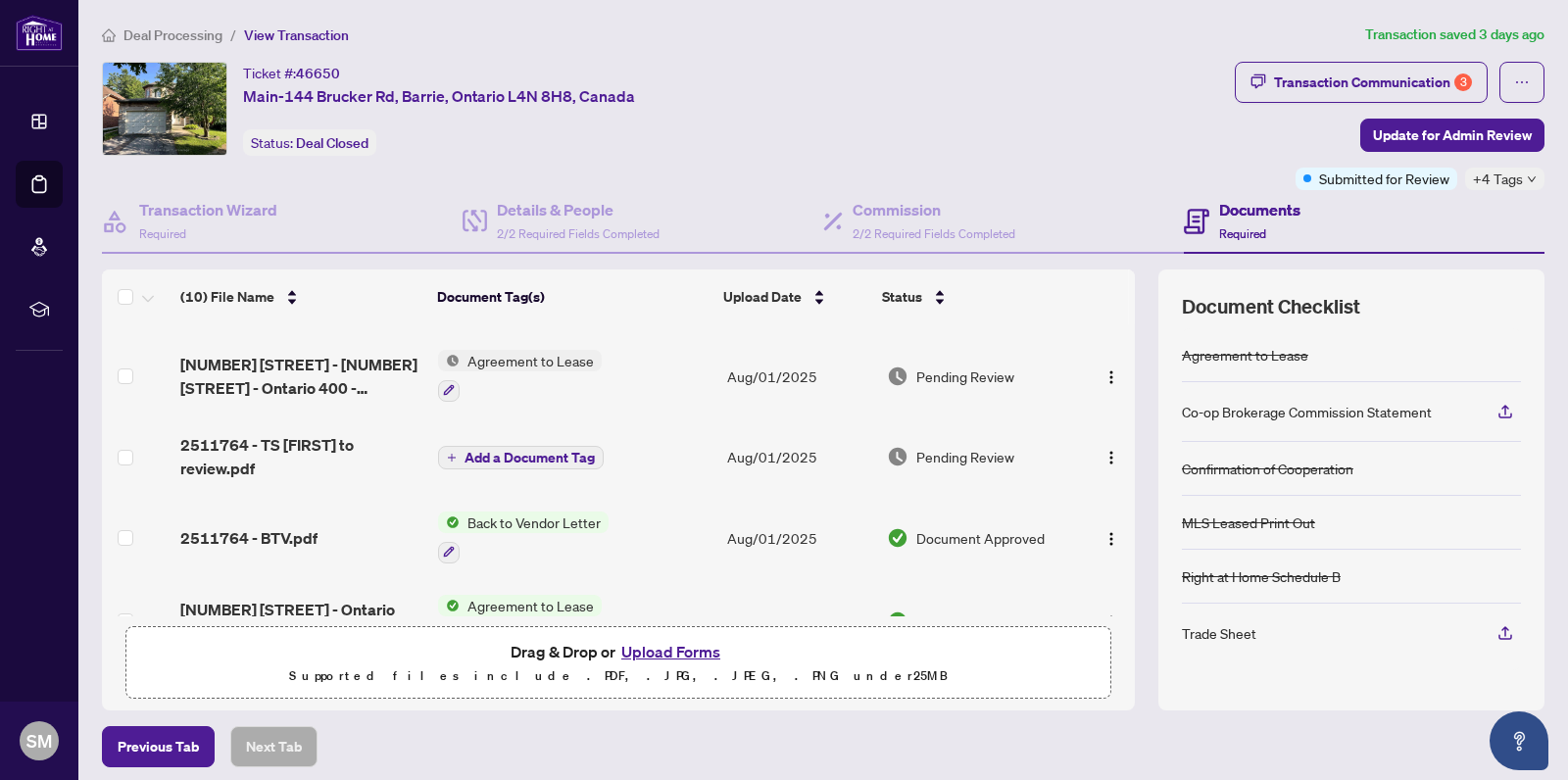scroll, scrollTop: 159, scrollLeft: 0, axis: vertical 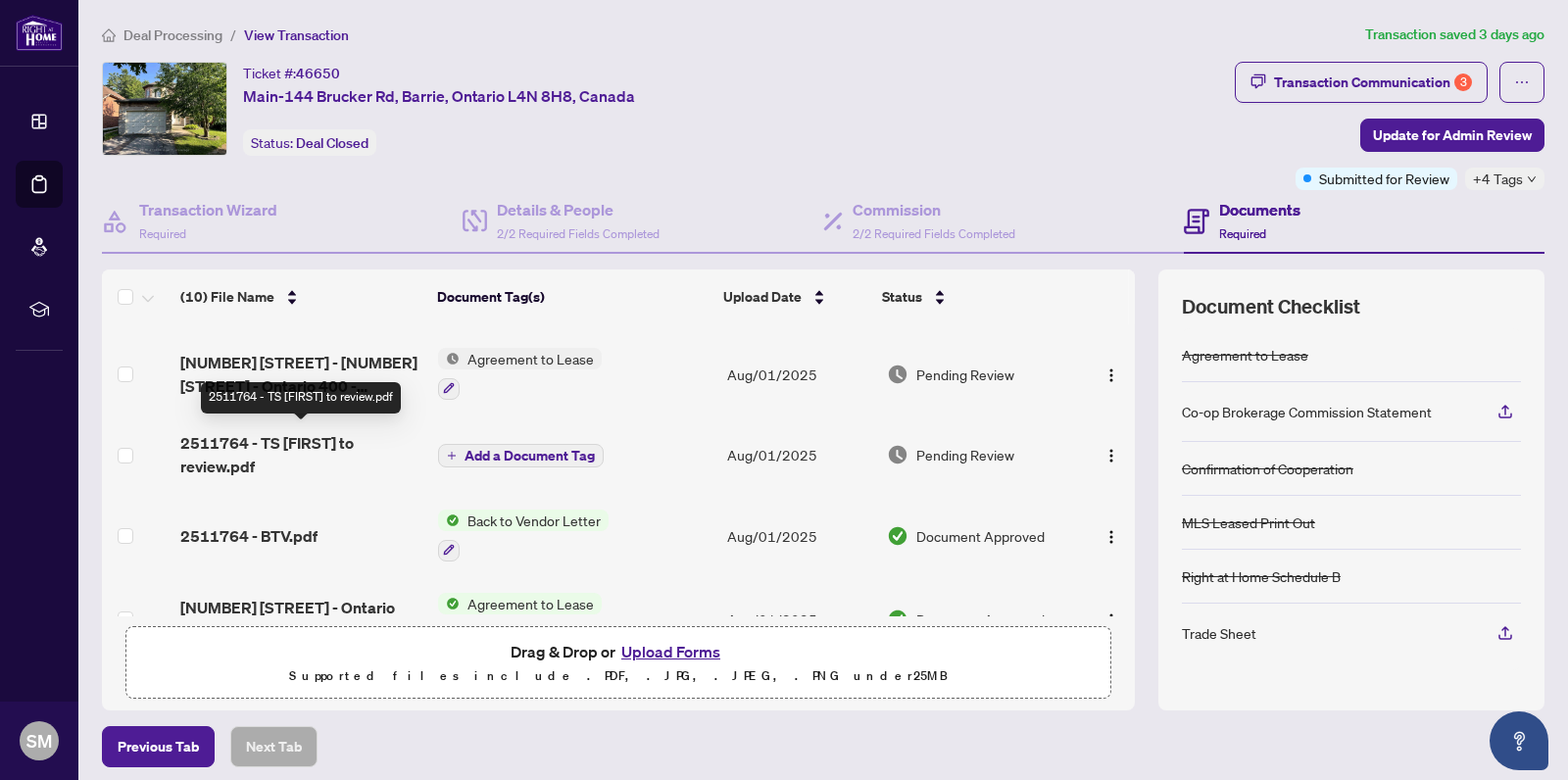 click on "2511764 - TS [FIRST] to review.pdf" at bounding box center (301, 455) 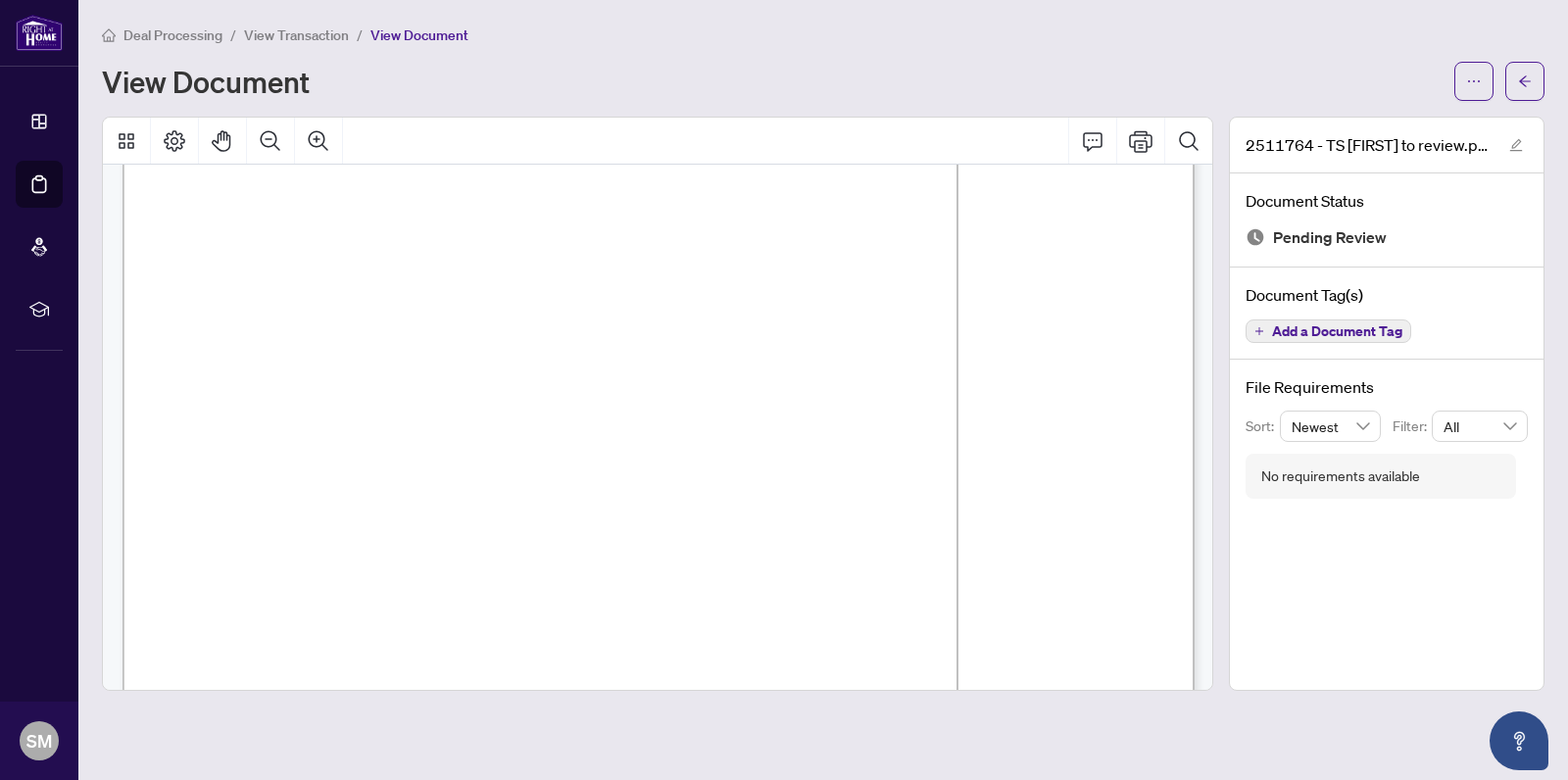 scroll, scrollTop: 899, scrollLeft: 0, axis: vertical 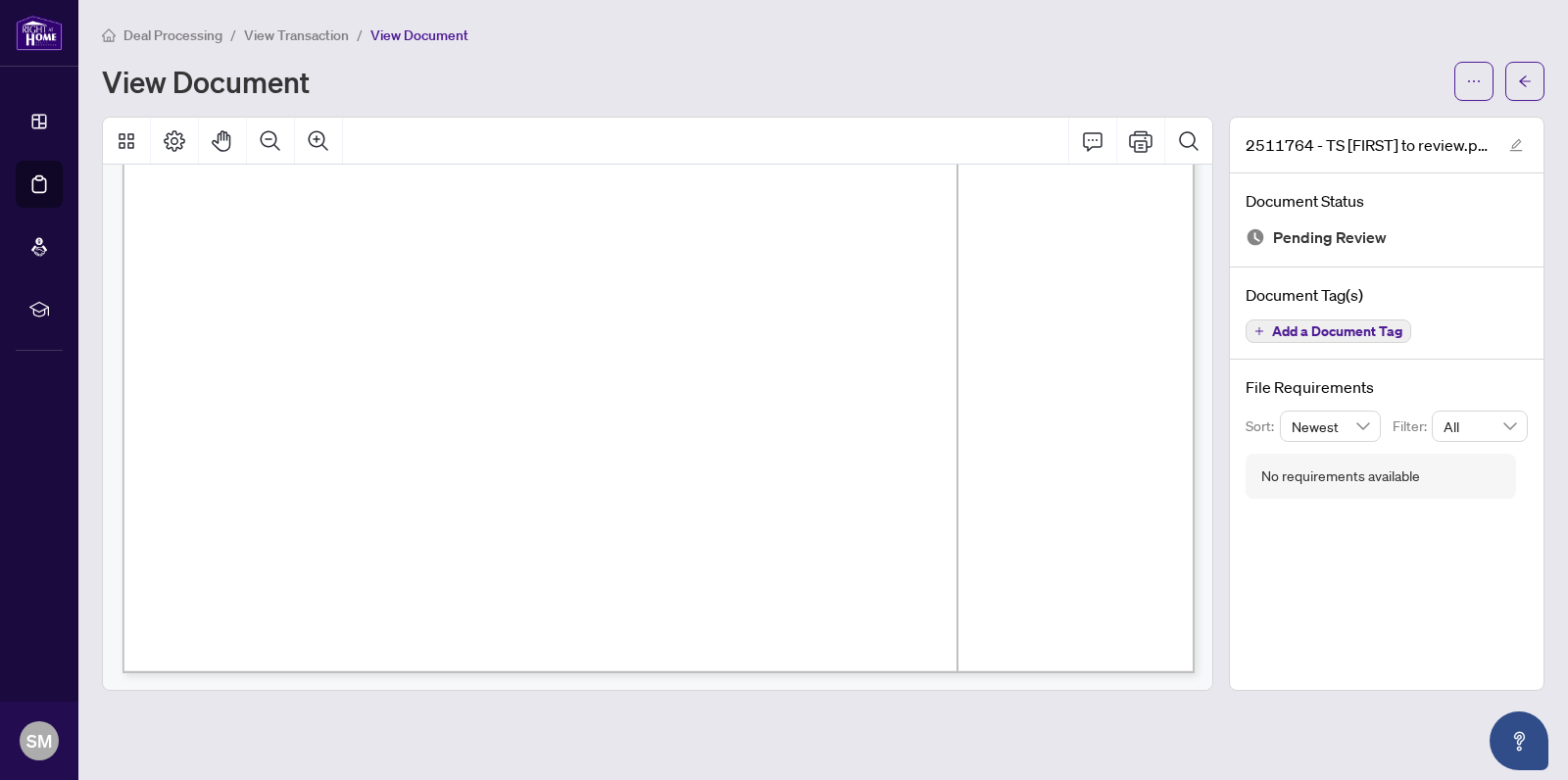 click at bounding box center [1080, 525] 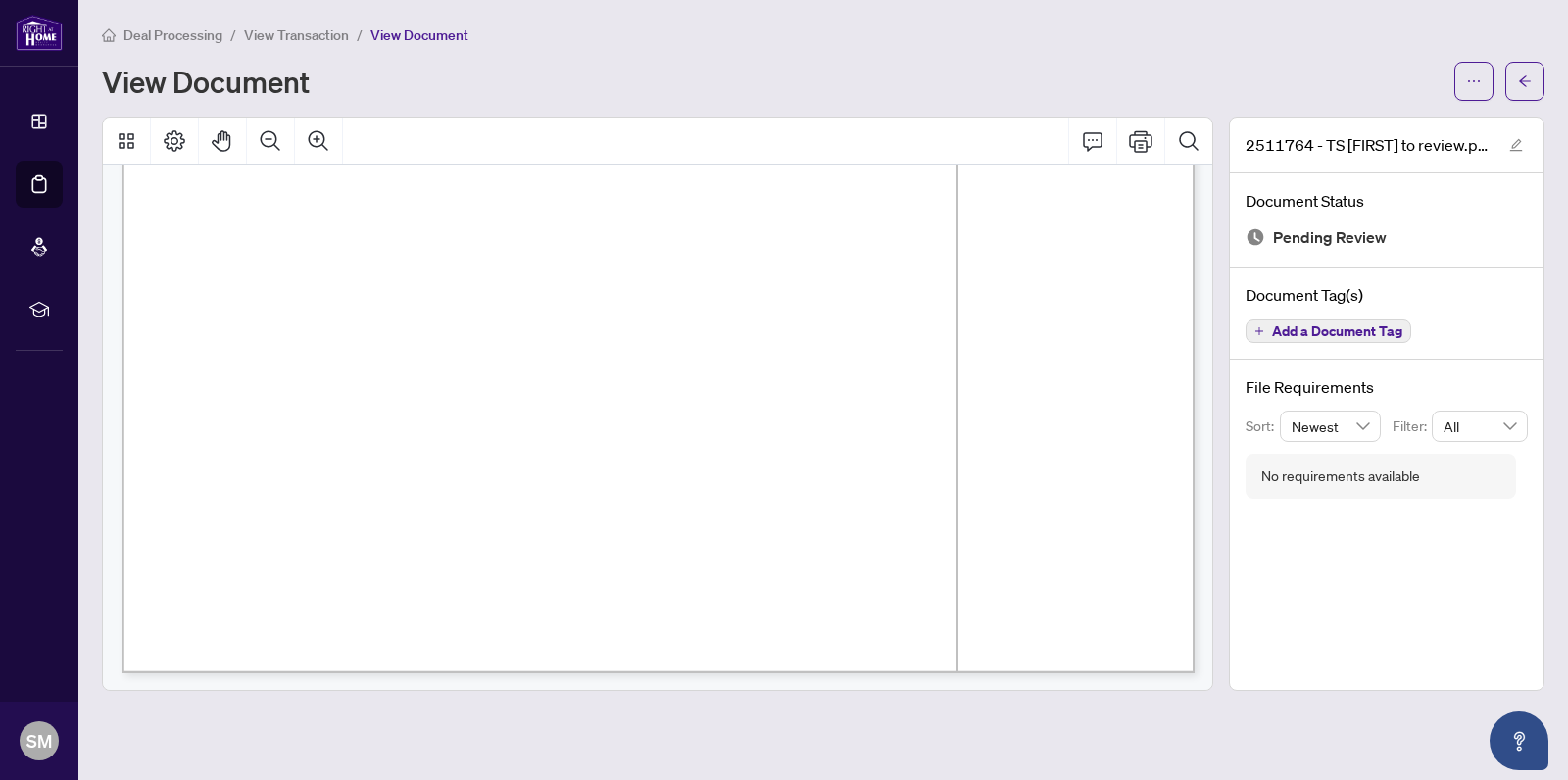 click at bounding box center (1080, 525) 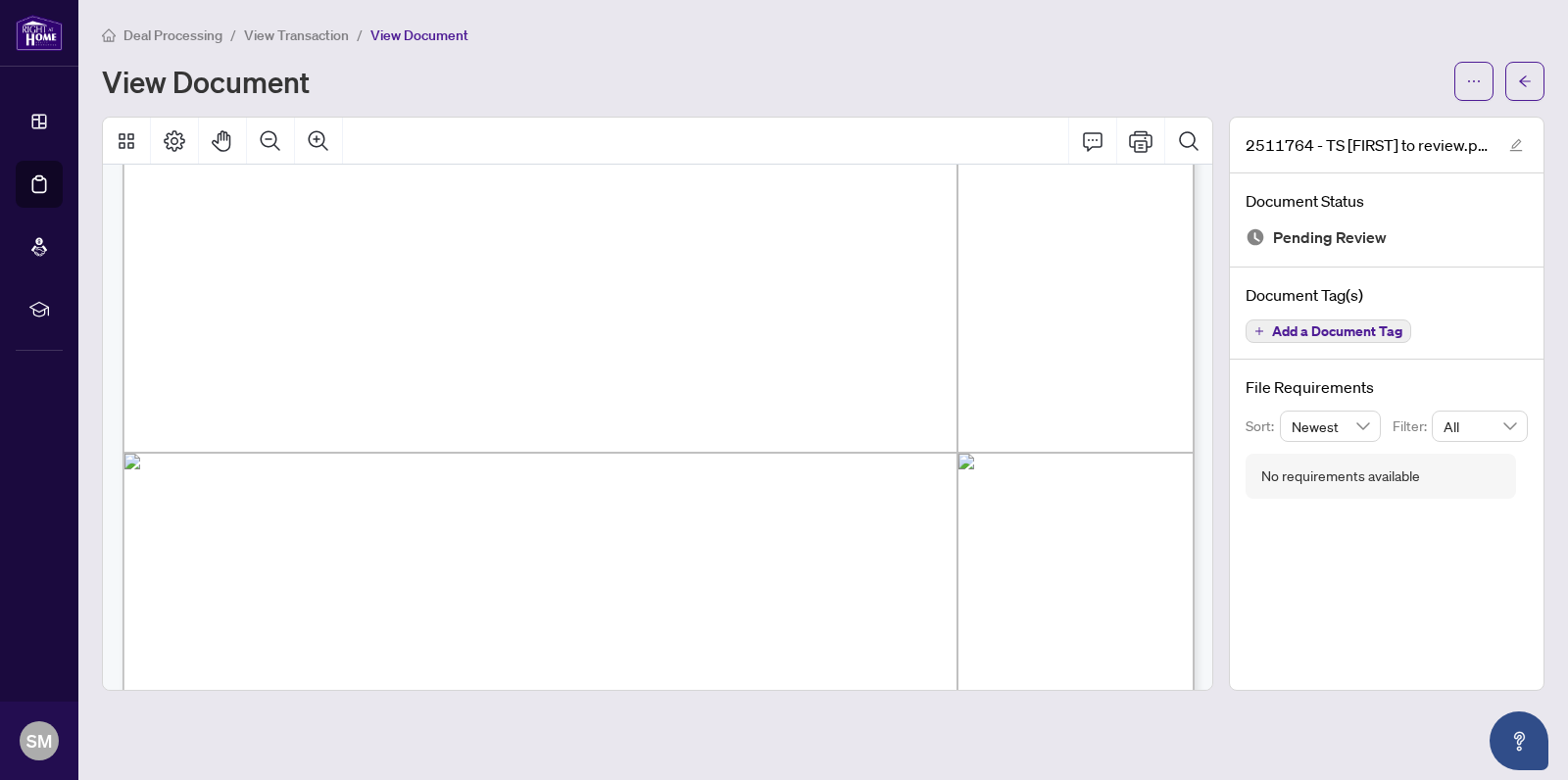 scroll, scrollTop: 586, scrollLeft: 0, axis: vertical 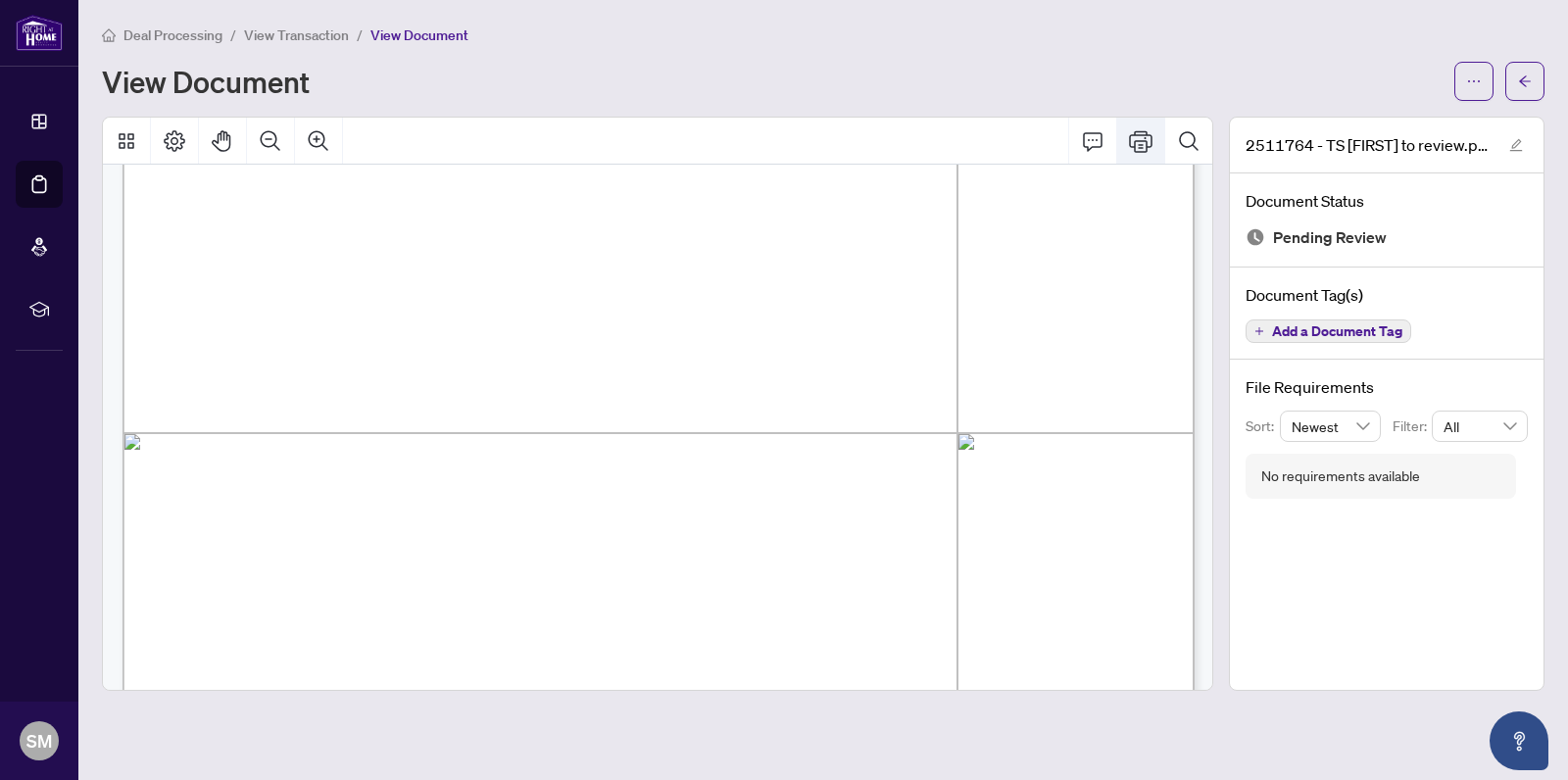 click 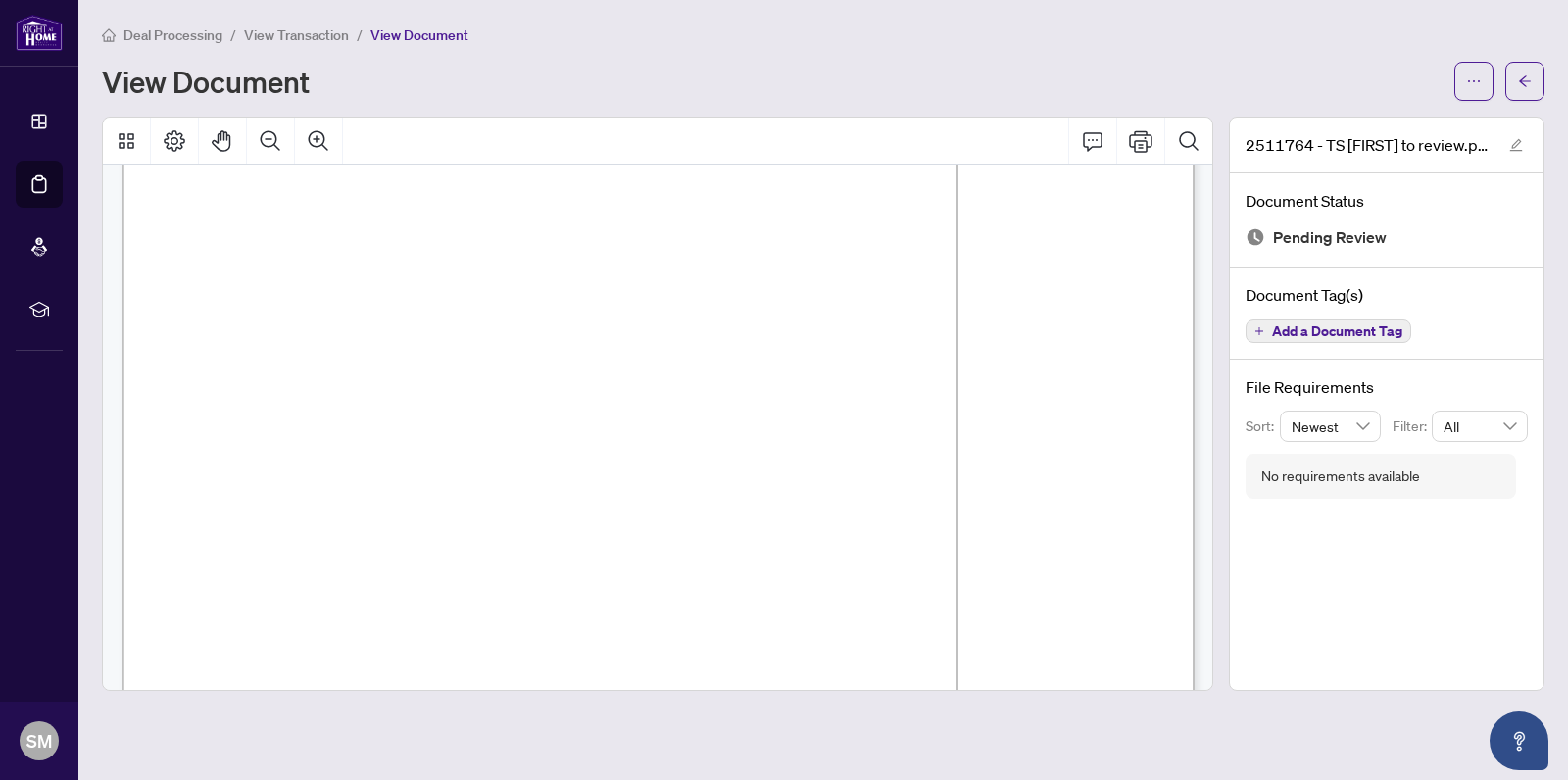 scroll, scrollTop: 0, scrollLeft: 0, axis: both 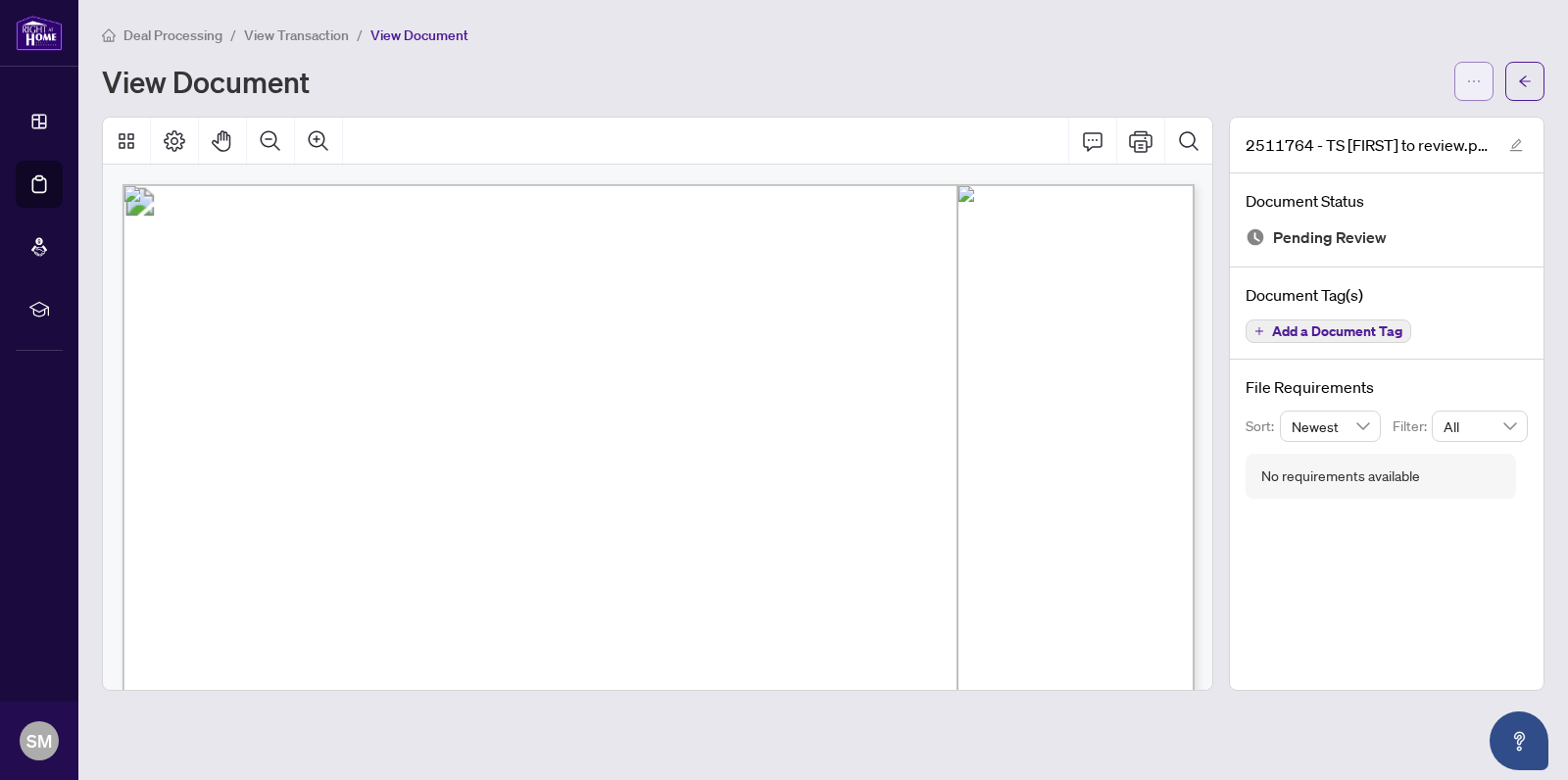 click 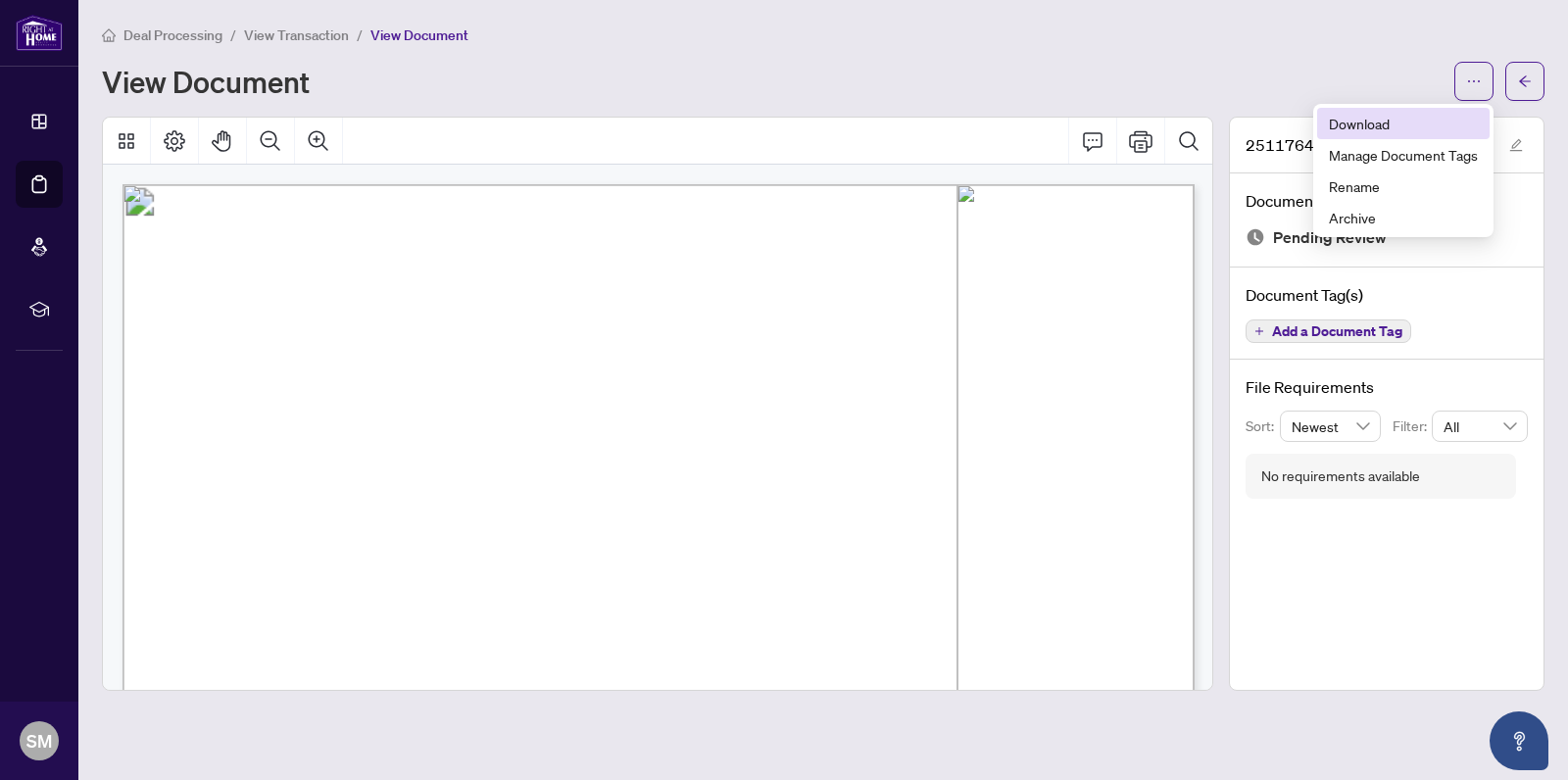click on "Download" at bounding box center [1403, 123] 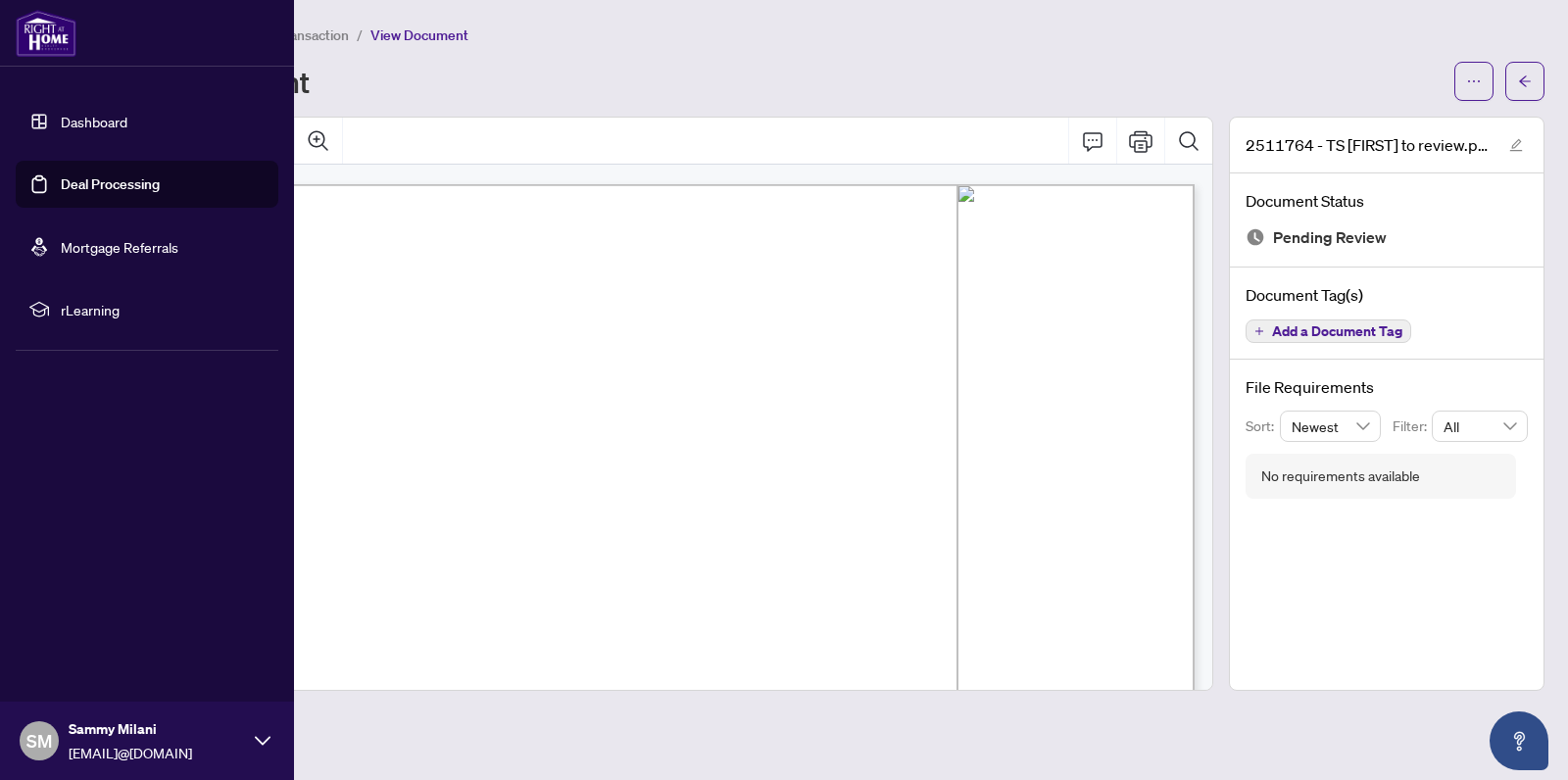 click on "Dashboard" at bounding box center [94, 122] 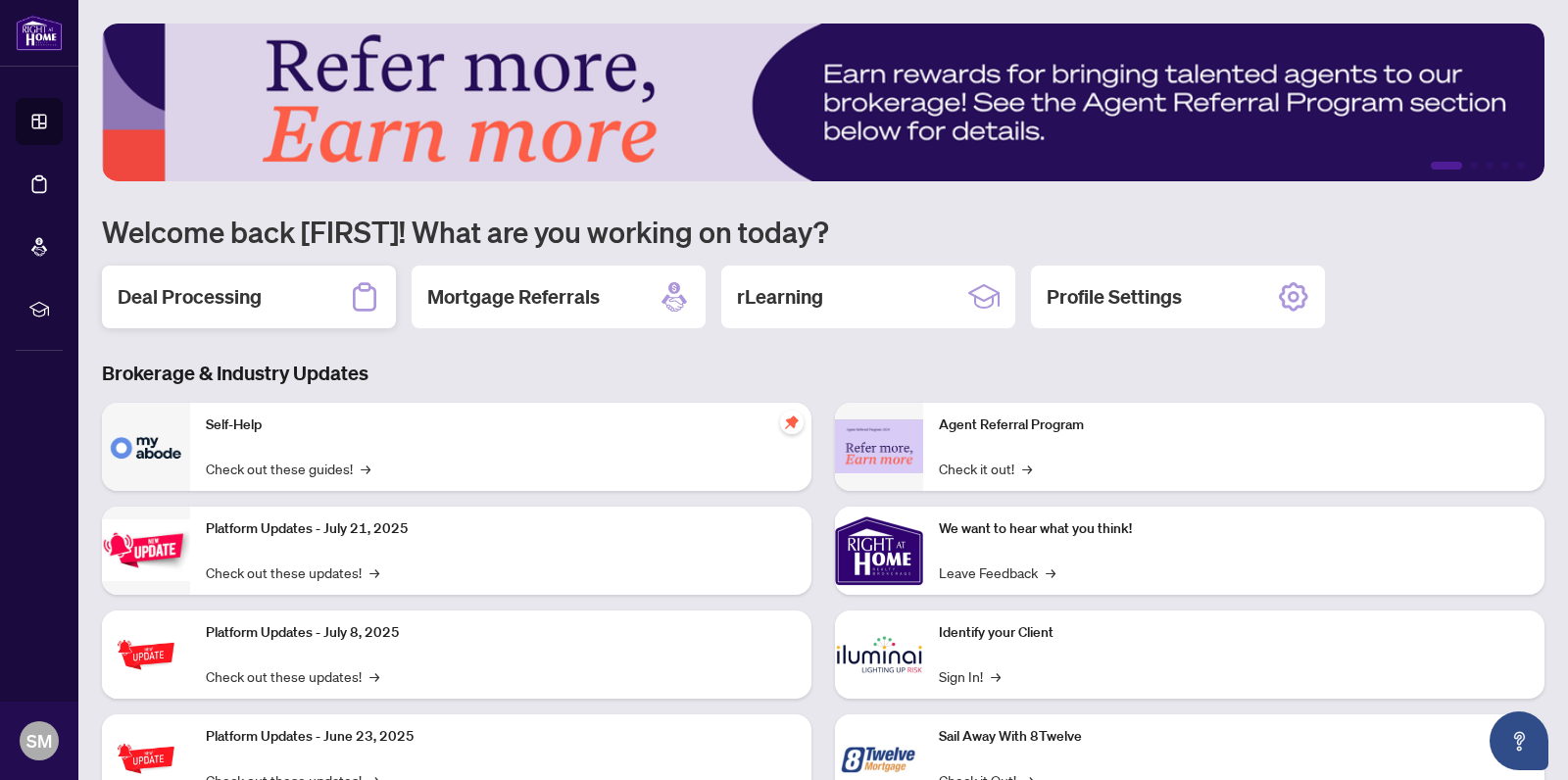 click on "Deal Processing" at bounding box center (189, 297) 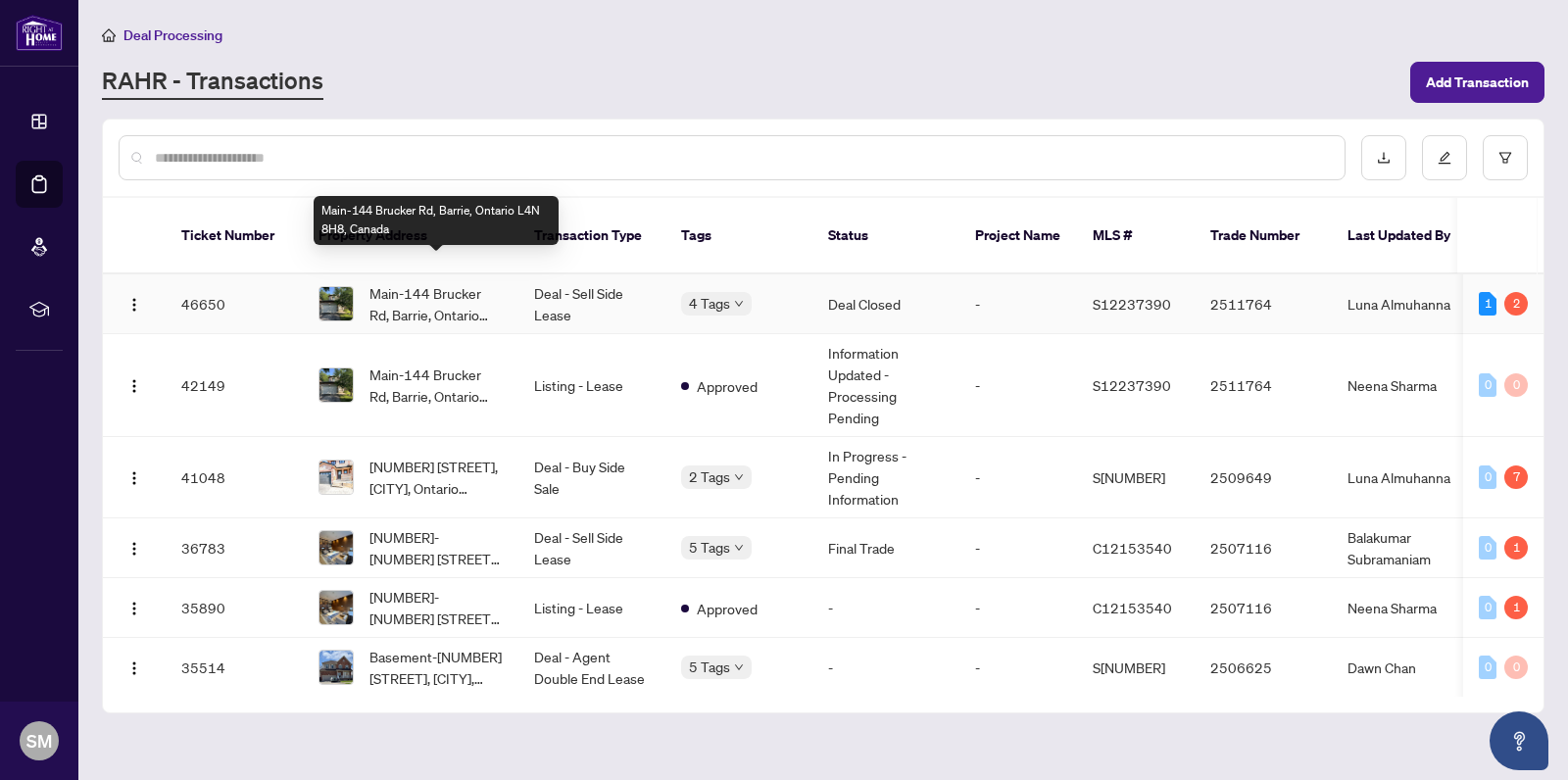 click on "Main-144 Brucker Rd, Barrie, Ontario L4N 8H8, Canada" at bounding box center [436, 304] 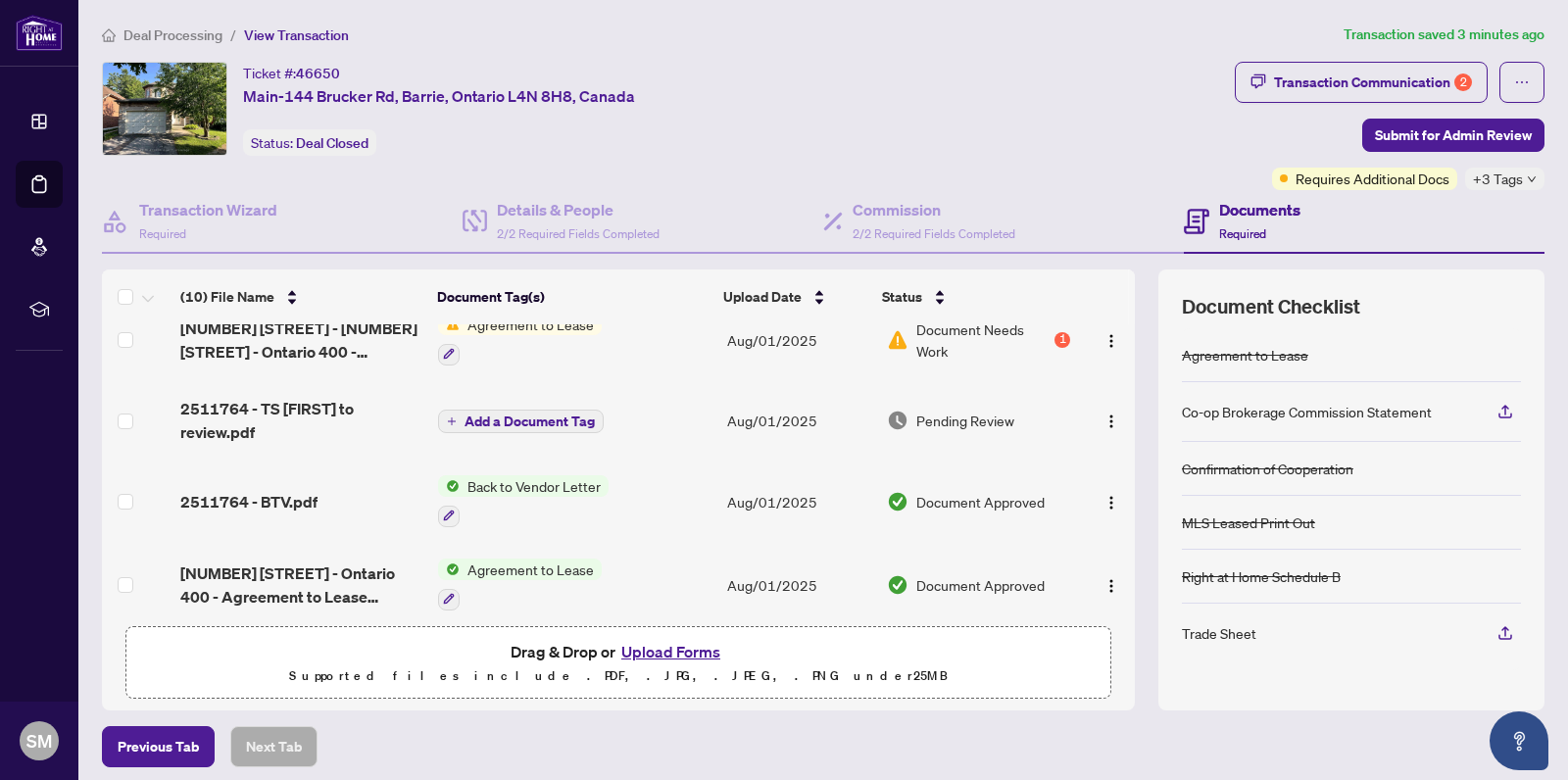scroll, scrollTop: 194, scrollLeft: 0, axis: vertical 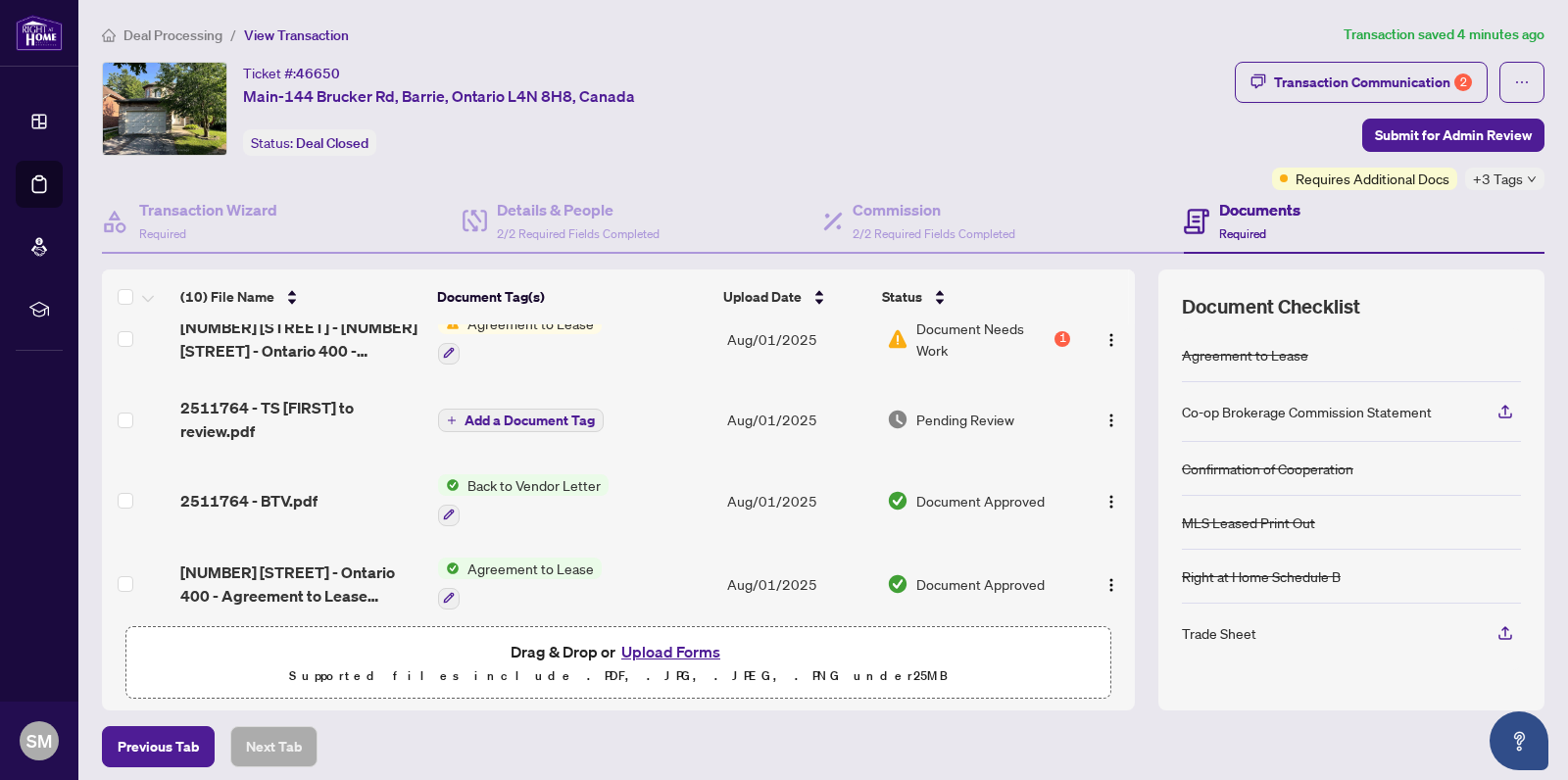 click on "Upload Forms" at bounding box center (670, 652) 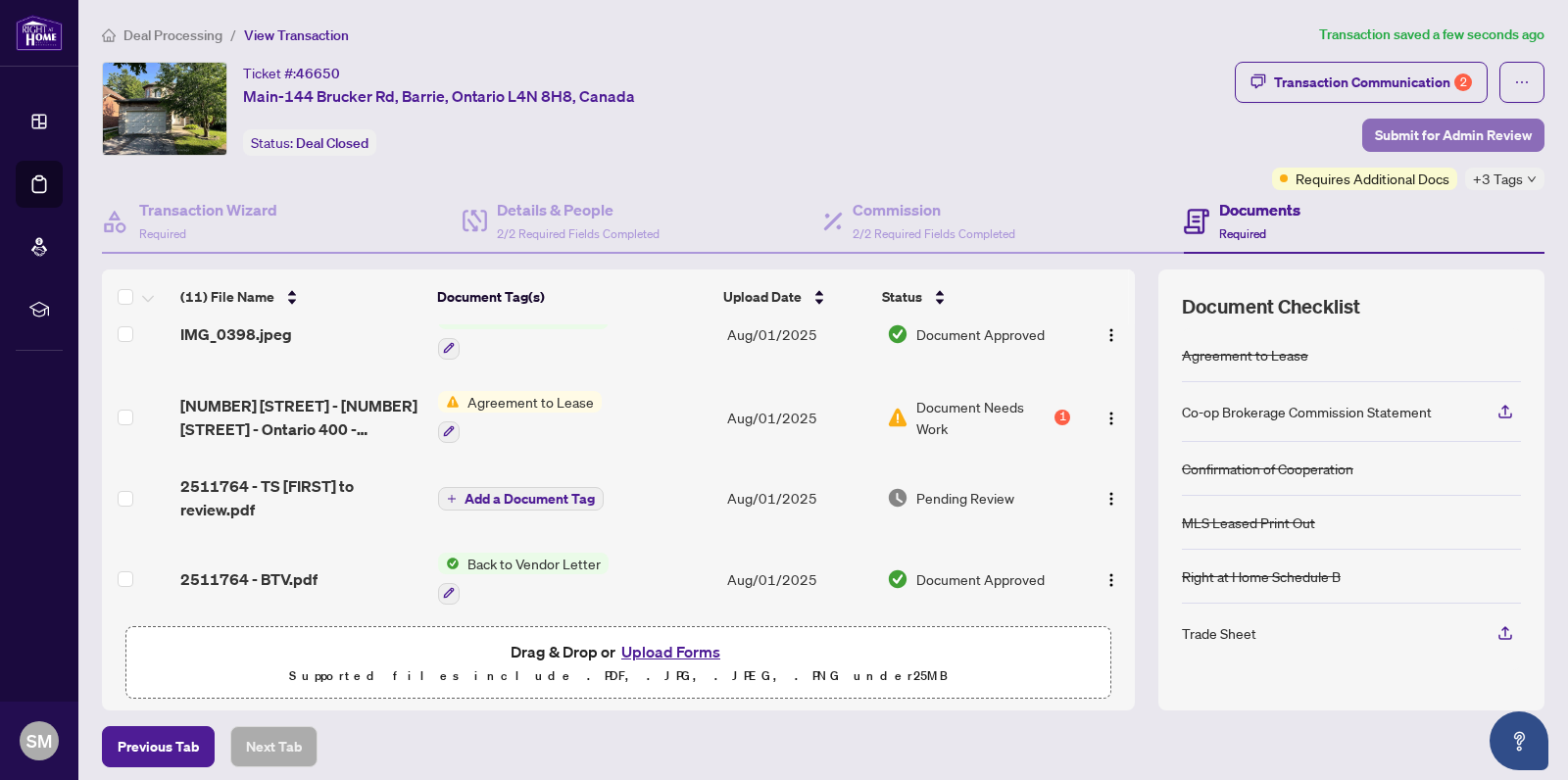 click on "Submit for Admin Review" at bounding box center (1453, 135) 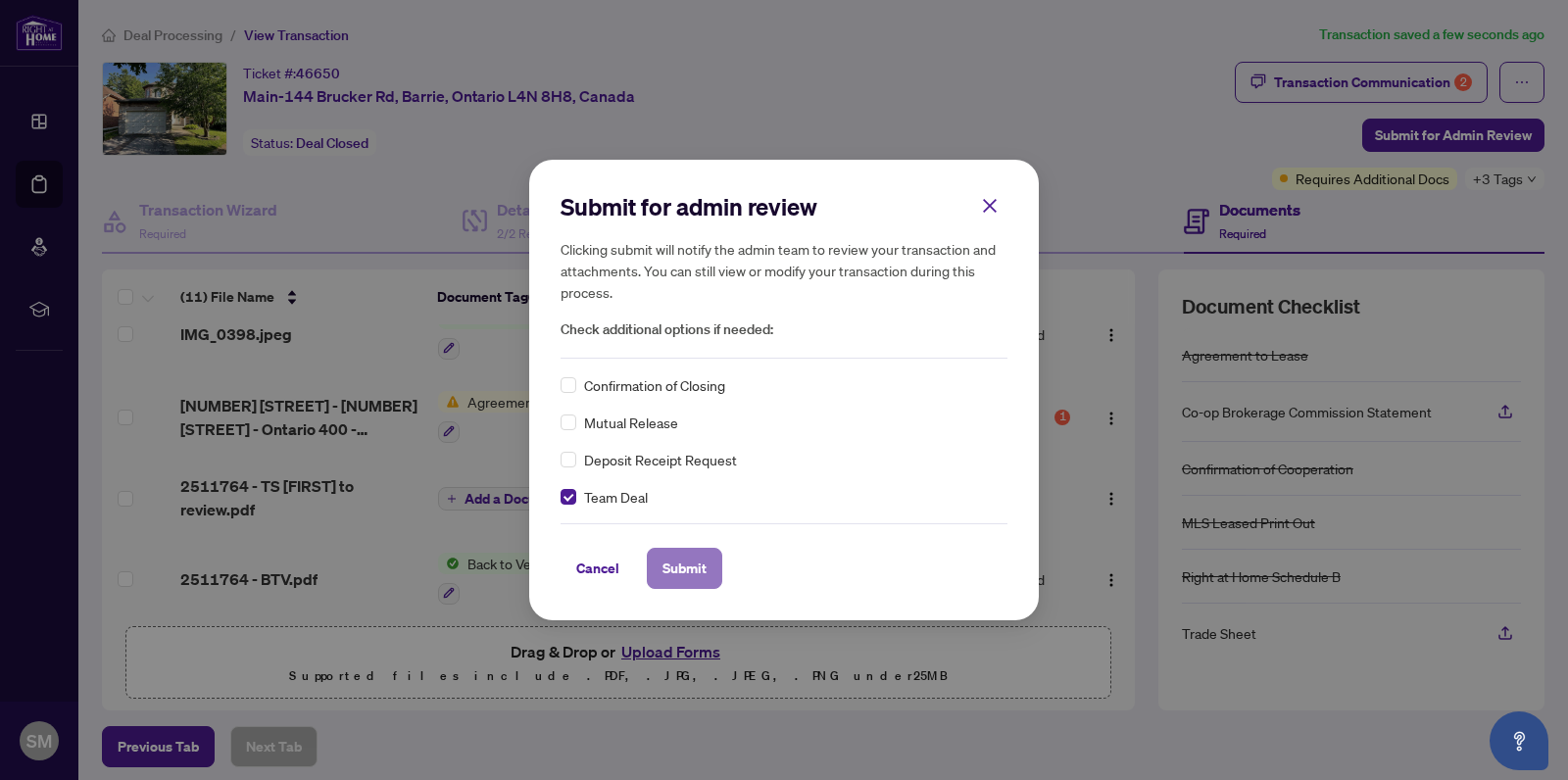 click on "Submit" at bounding box center [684, 568] 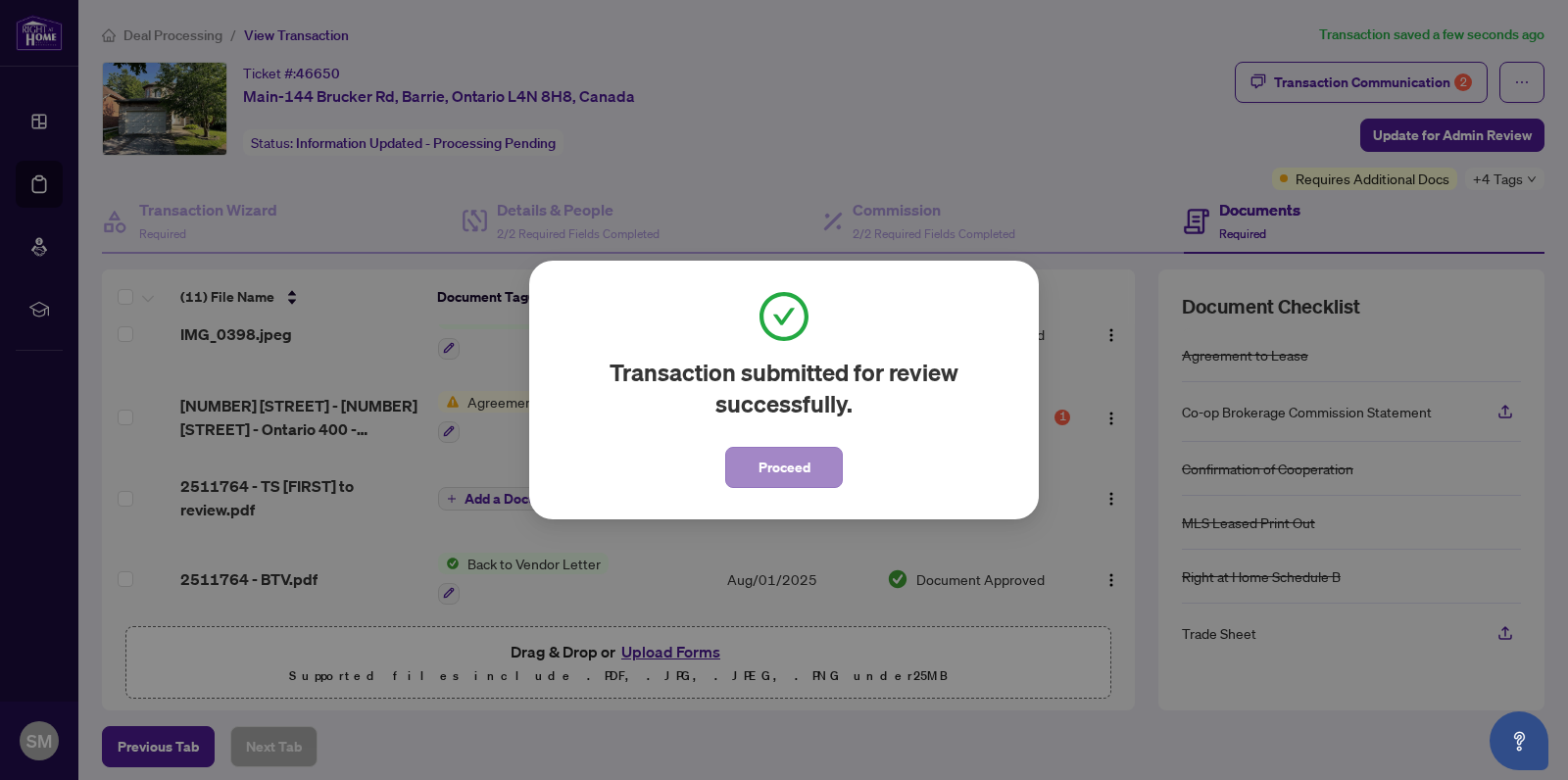 click on "Proceed" at bounding box center [784, 467] 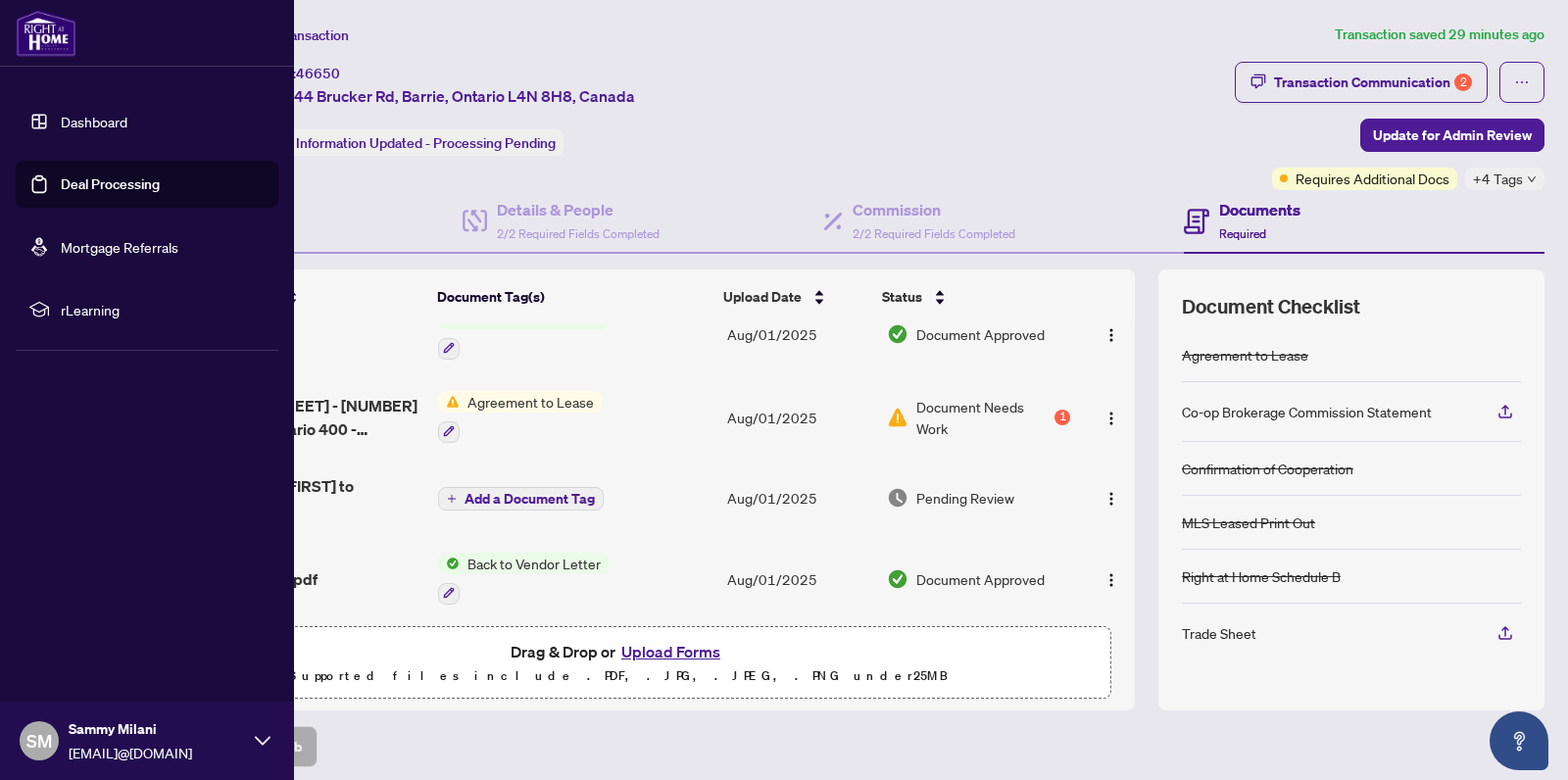 click on "Dashboard" at bounding box center [94, 122] 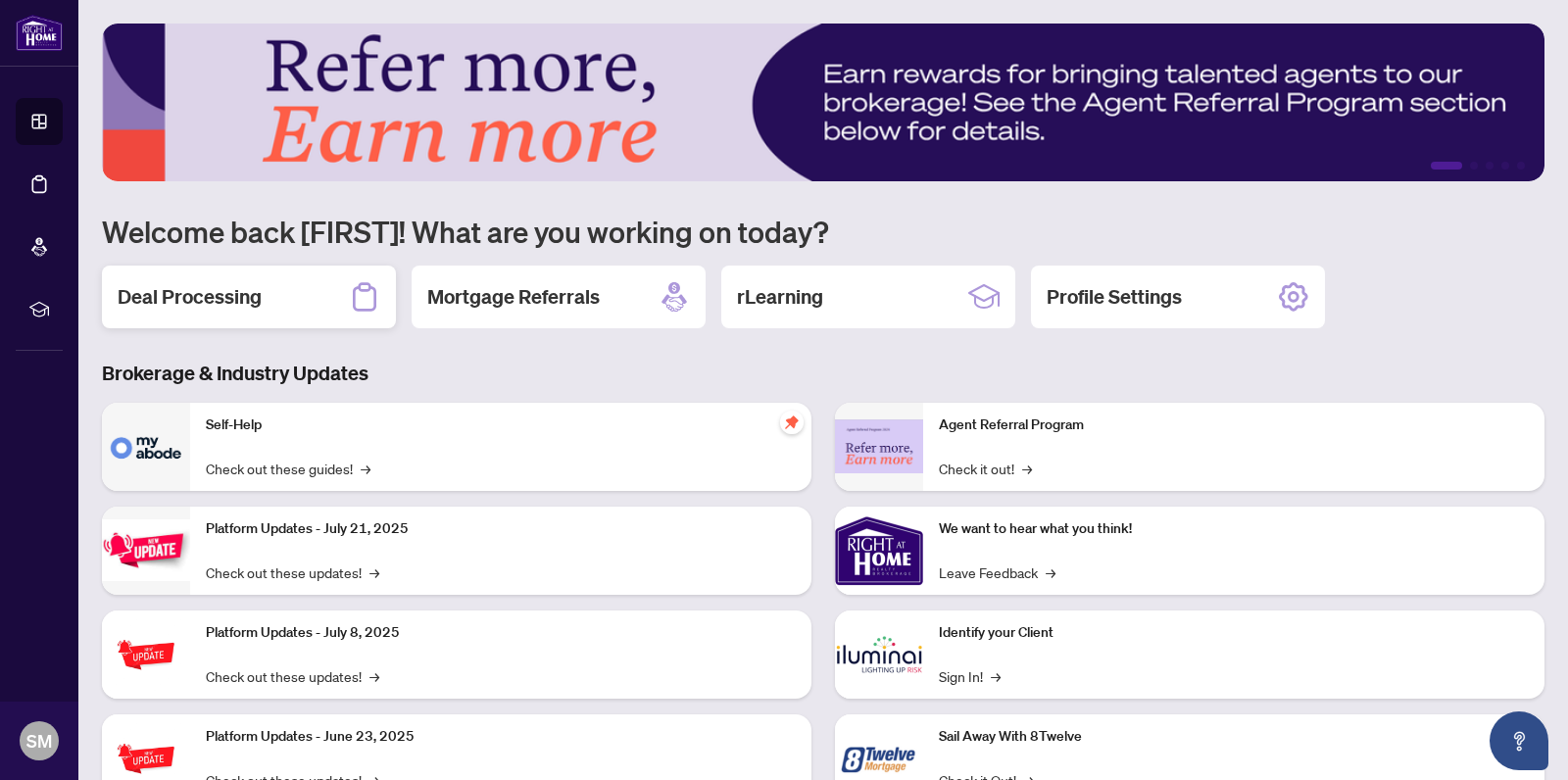 click on "Deal Processing" at bounding box center (189, 297) 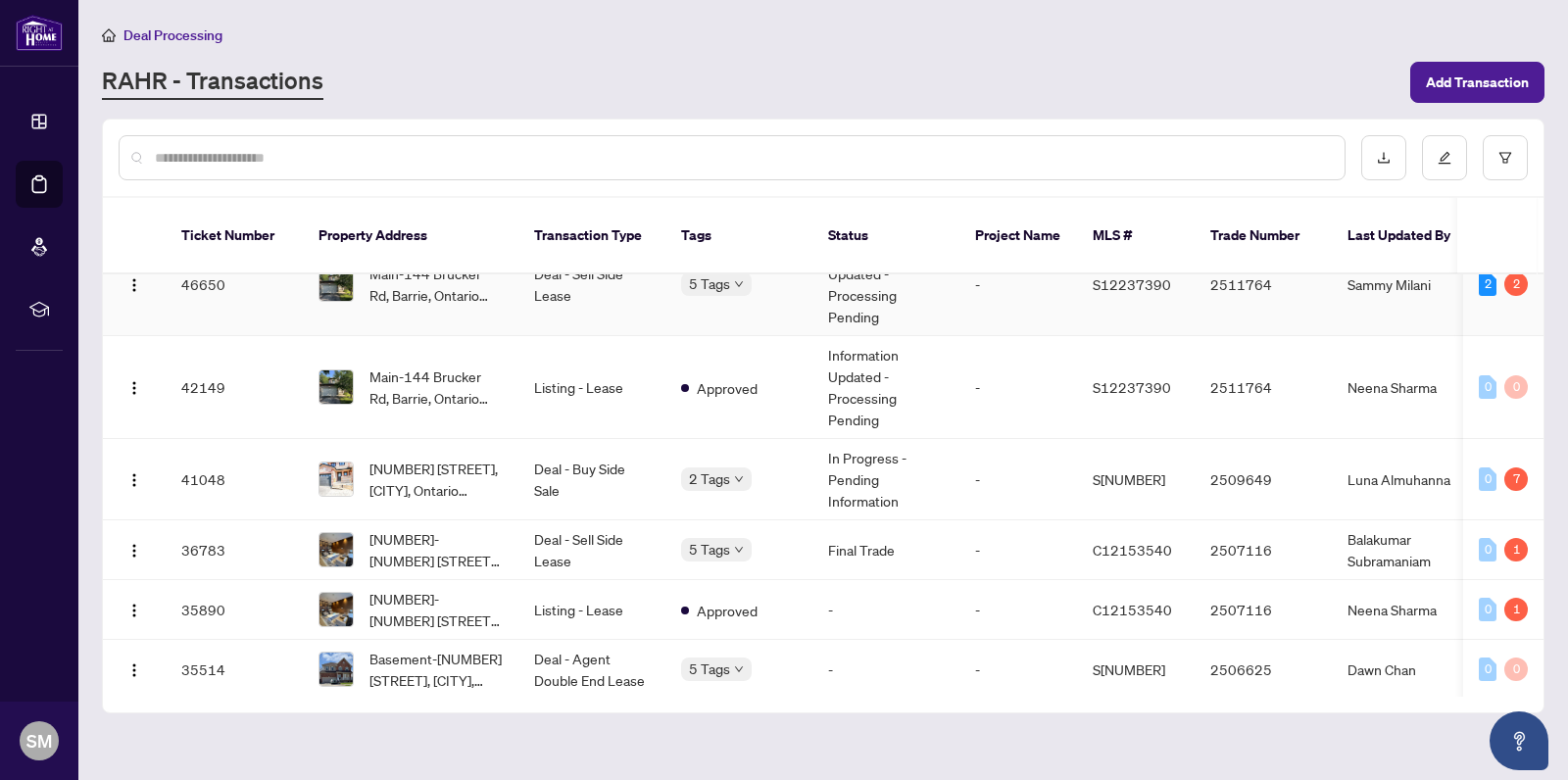 scroll, scrollTop: 63, scrollLeft: 0, axis: vertical 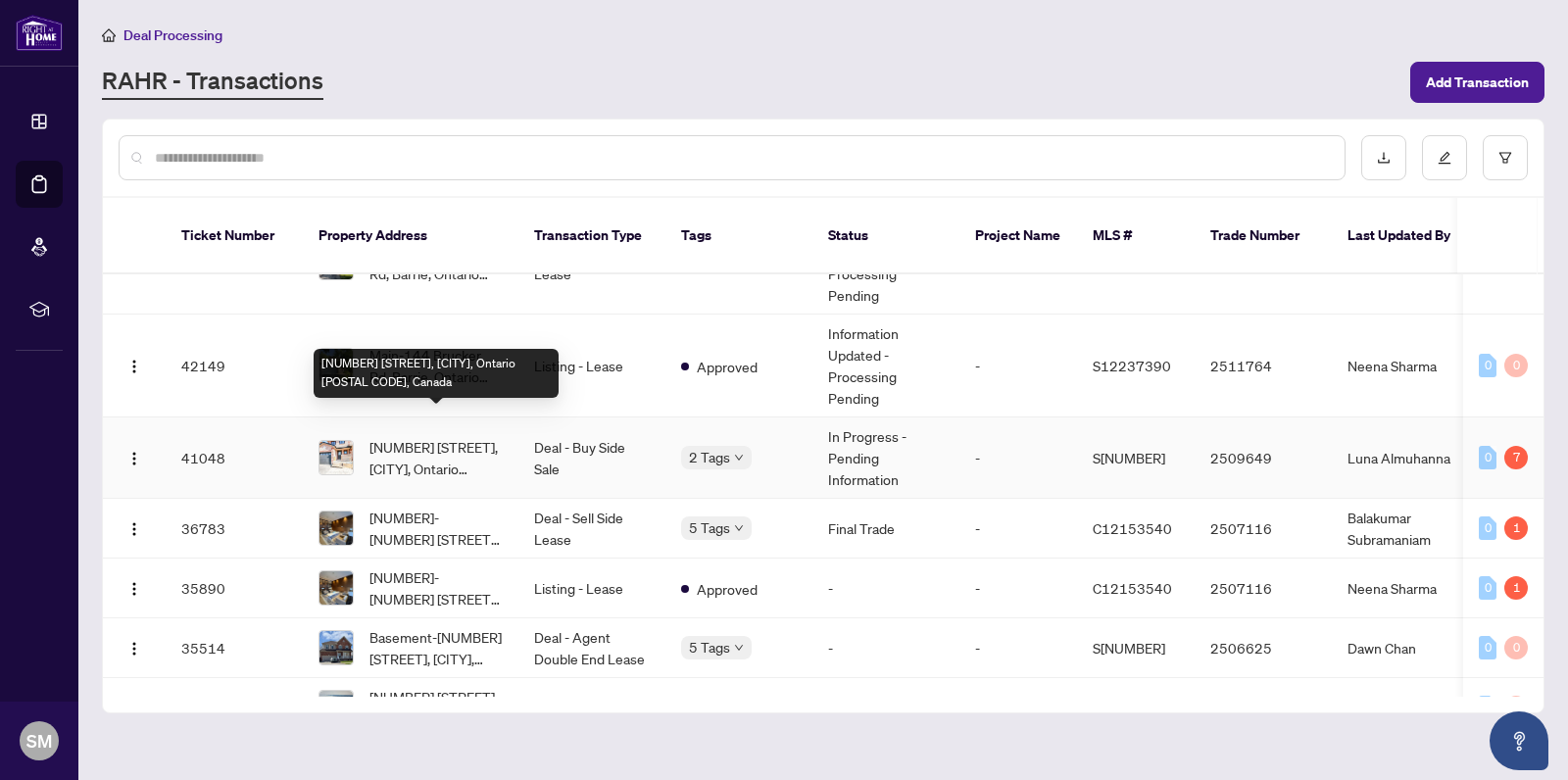 click on "[NUMBER] [STREET], [CITY], Ontario [POSTAL CODE], Canada" at bounding box center [436, 458] 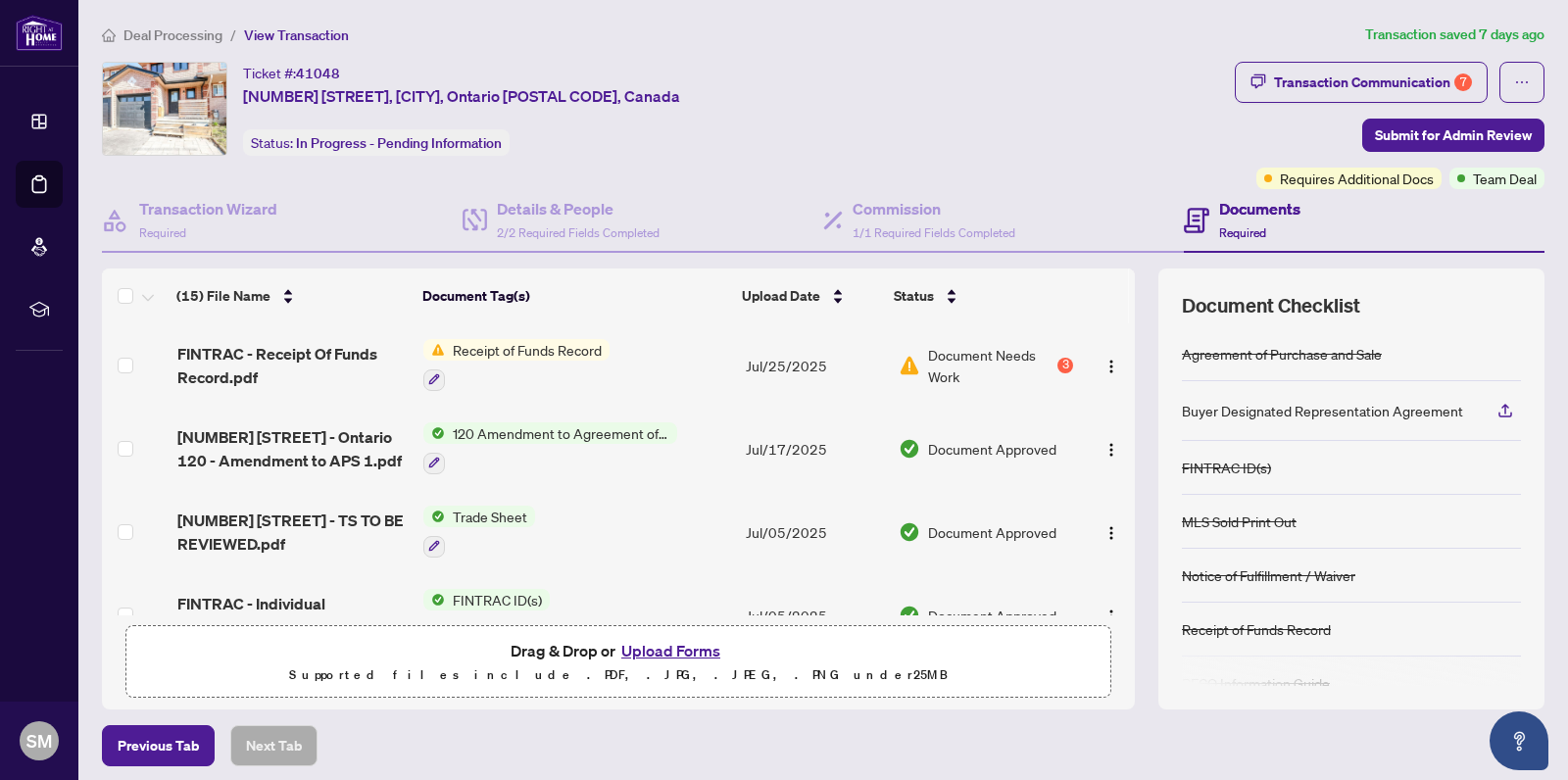 click on "Upload Forms" at bounding box center [670, 651] 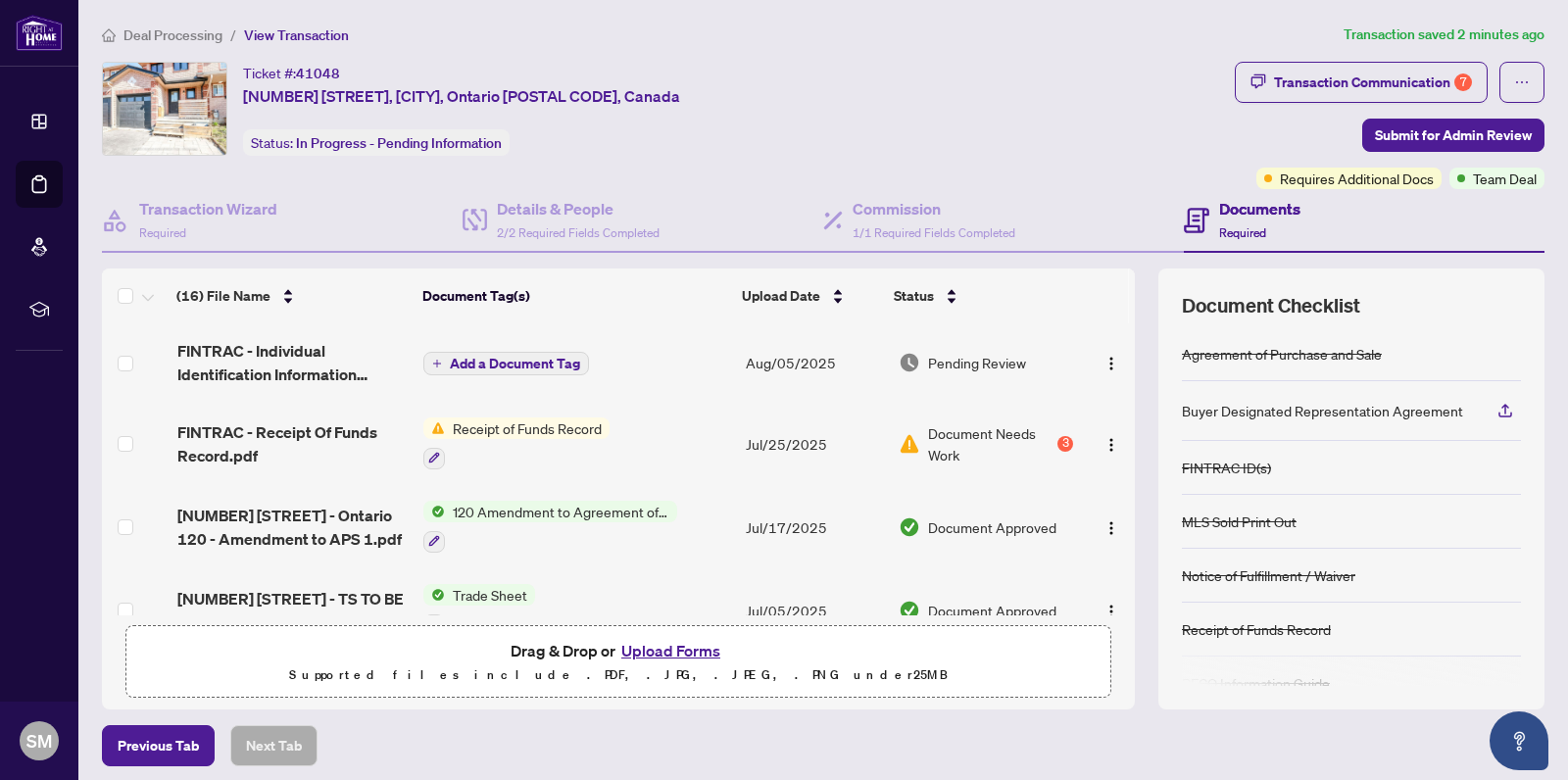 click on "Receipt of Funds Record" at bounding box center (527, 428) 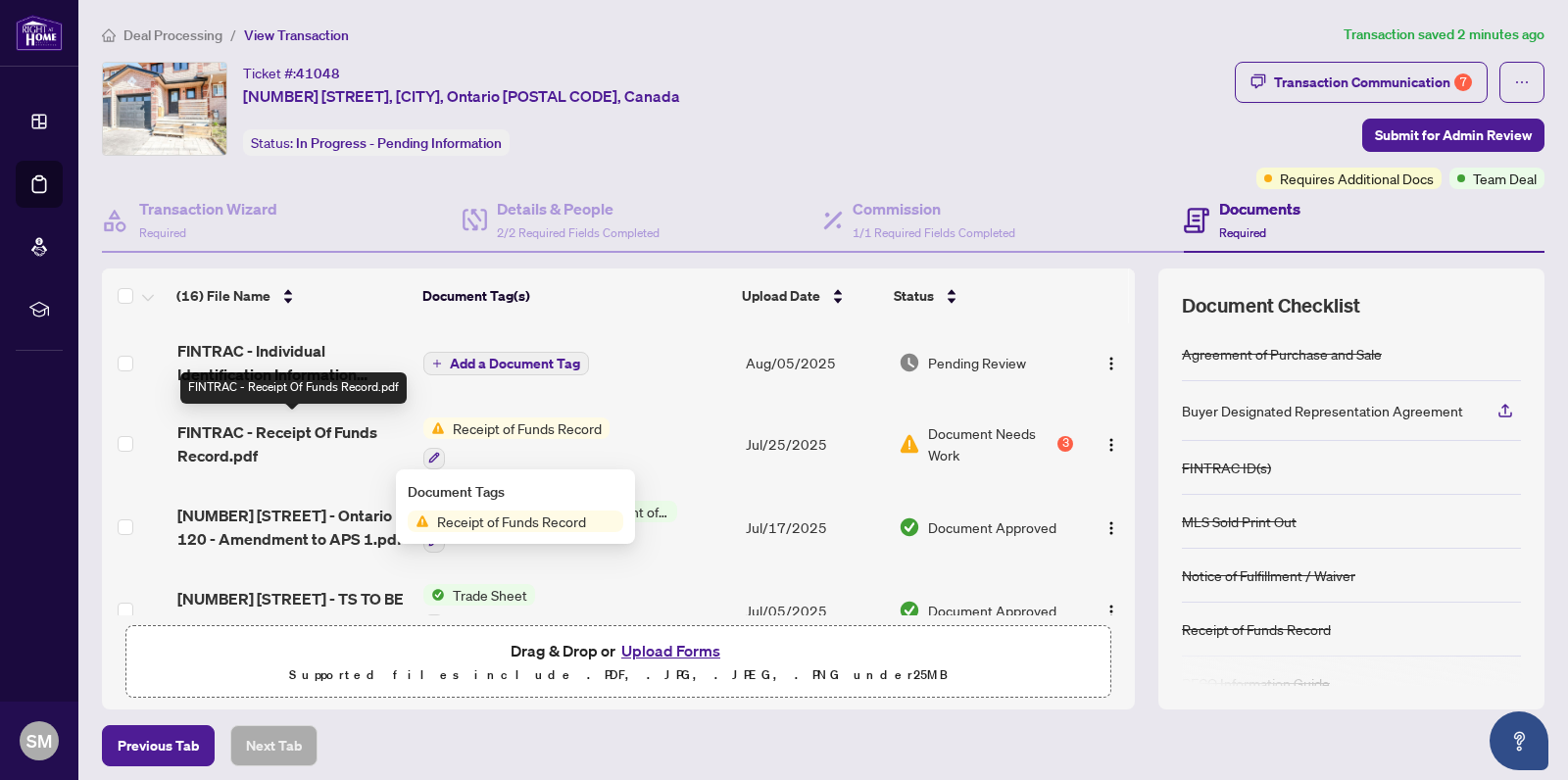 click on "FINTRAC - Receipt Of Funds Record.pdf" at bounding box center (292, 444) 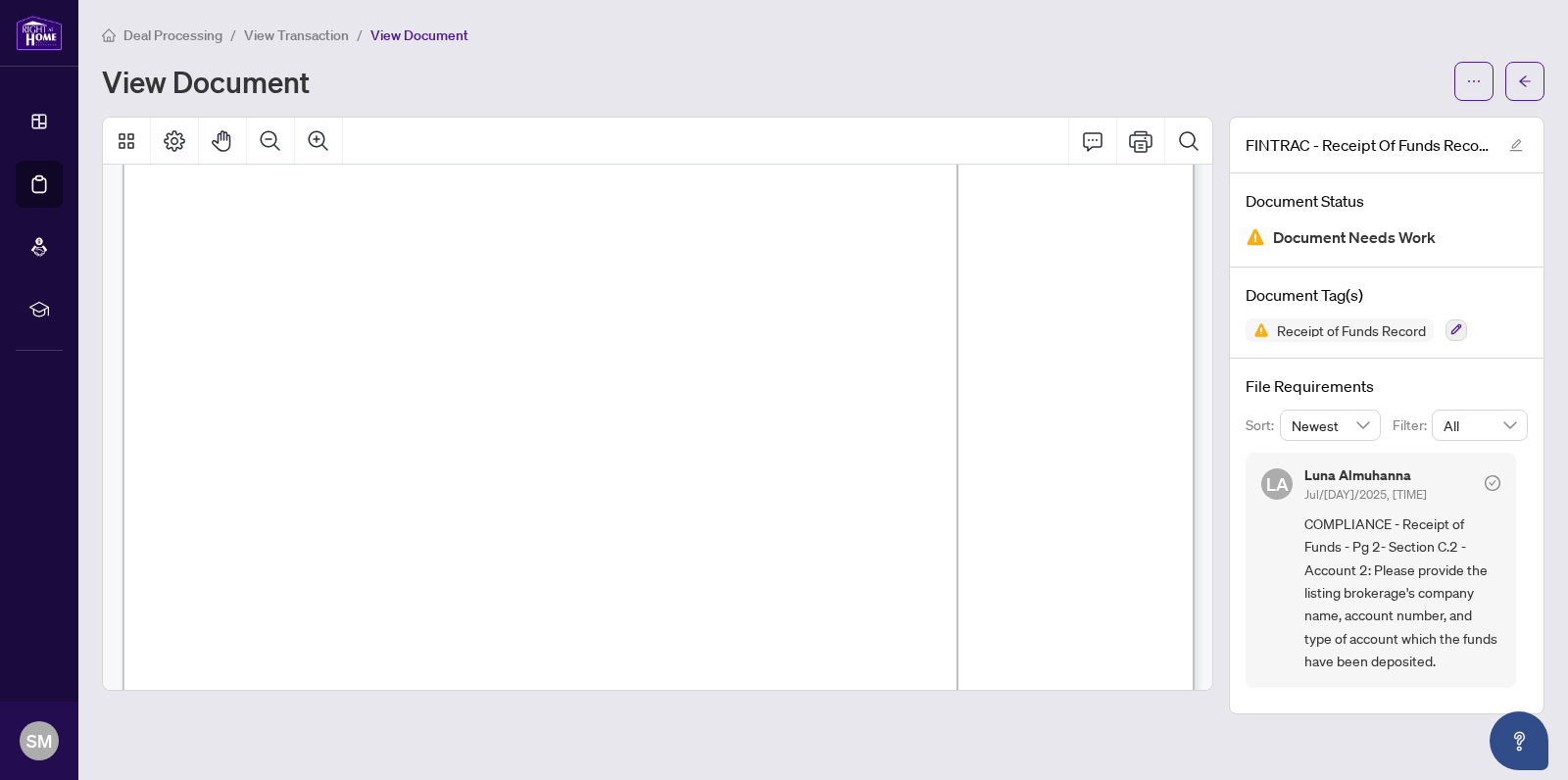 scroll, scrollTop: 0, scrollLeft: 0, axis: both 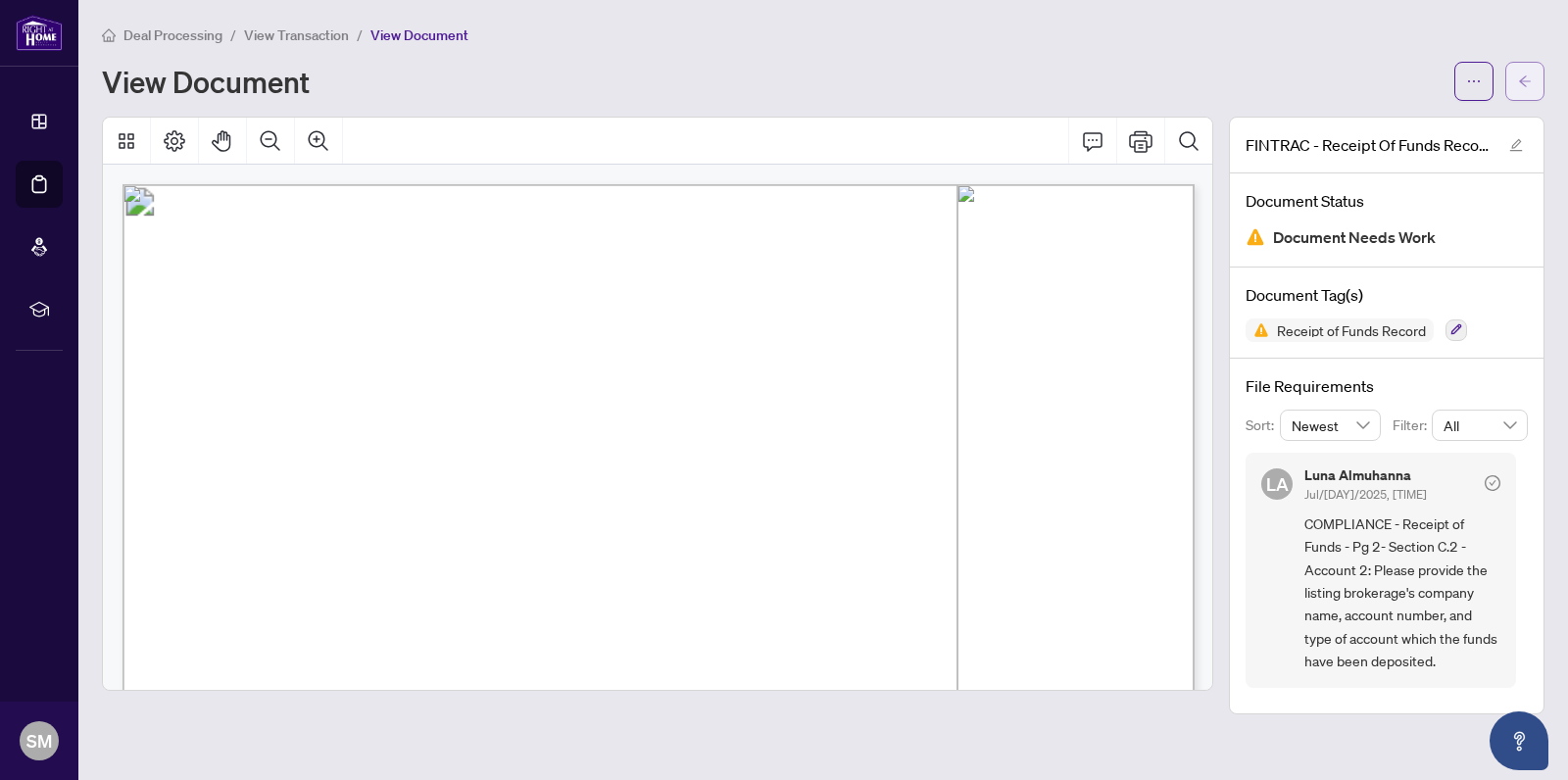 click 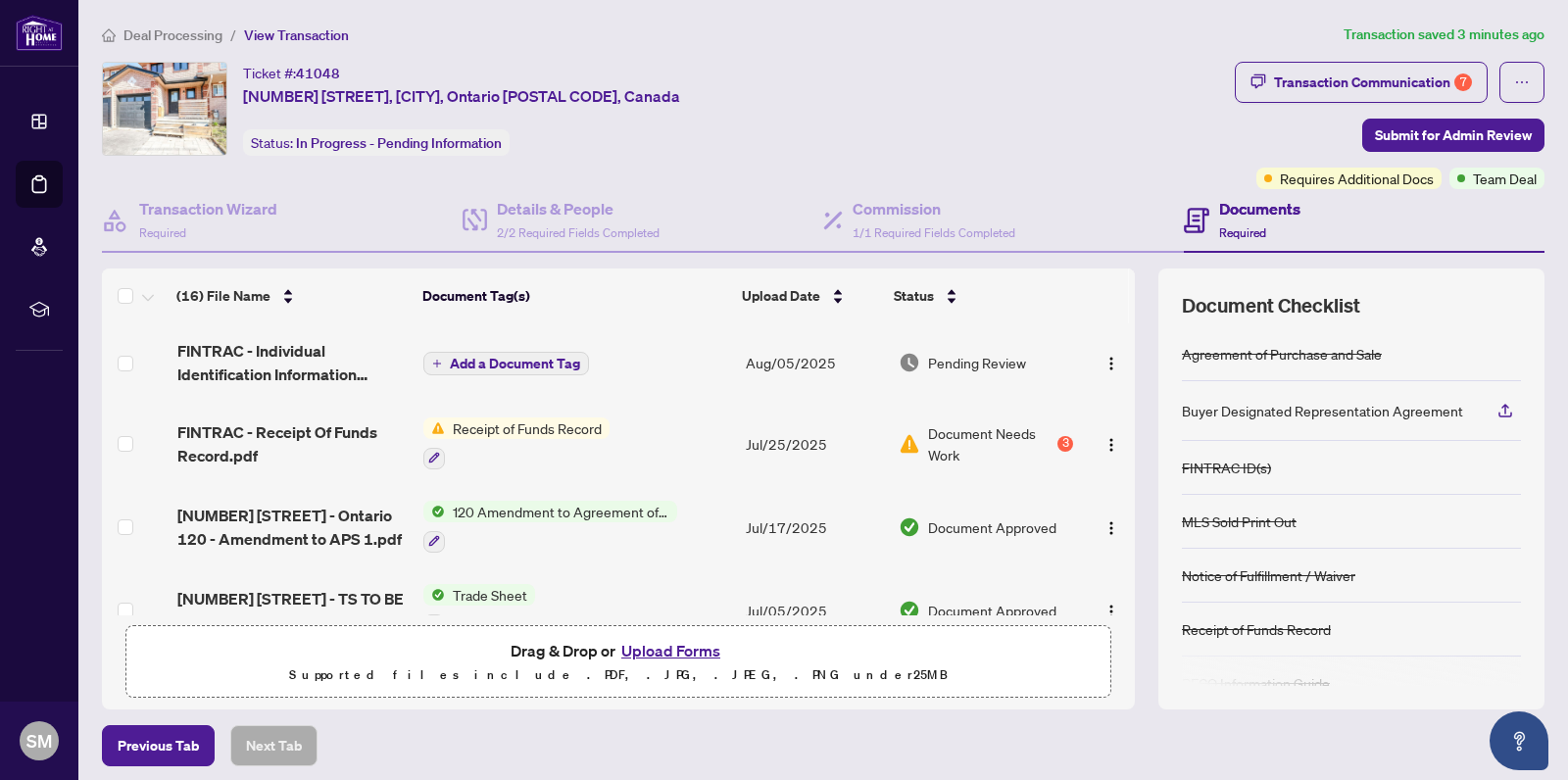click on "Receipt of Funds Record" at bounding box center [527, 428] 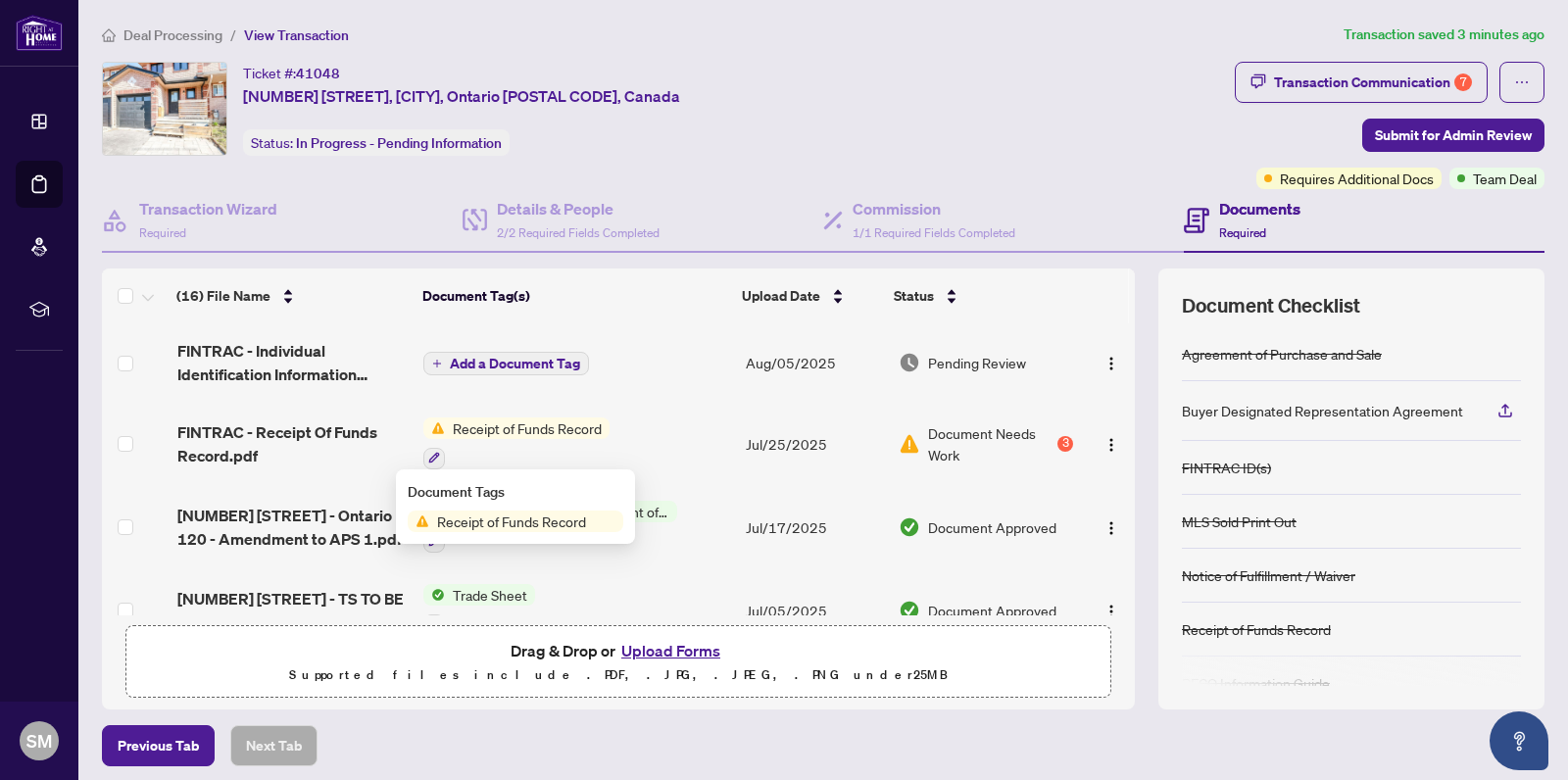 click on "Receipt of Funds Record" at bounding box center (527, 428) 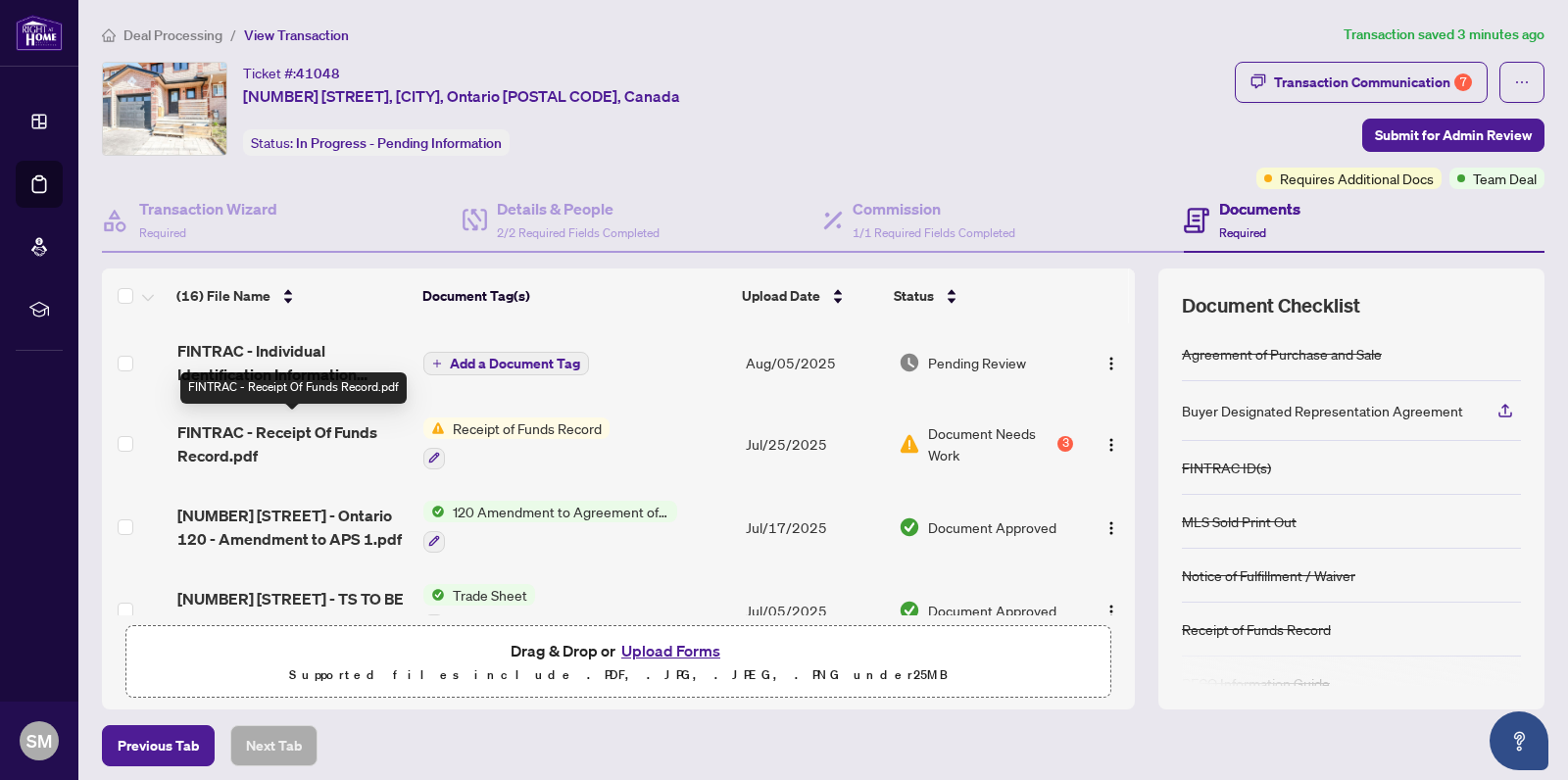 click on "FINTRAC - Receipt Of Funds Record.pdf" at bounding box center (292, 444) 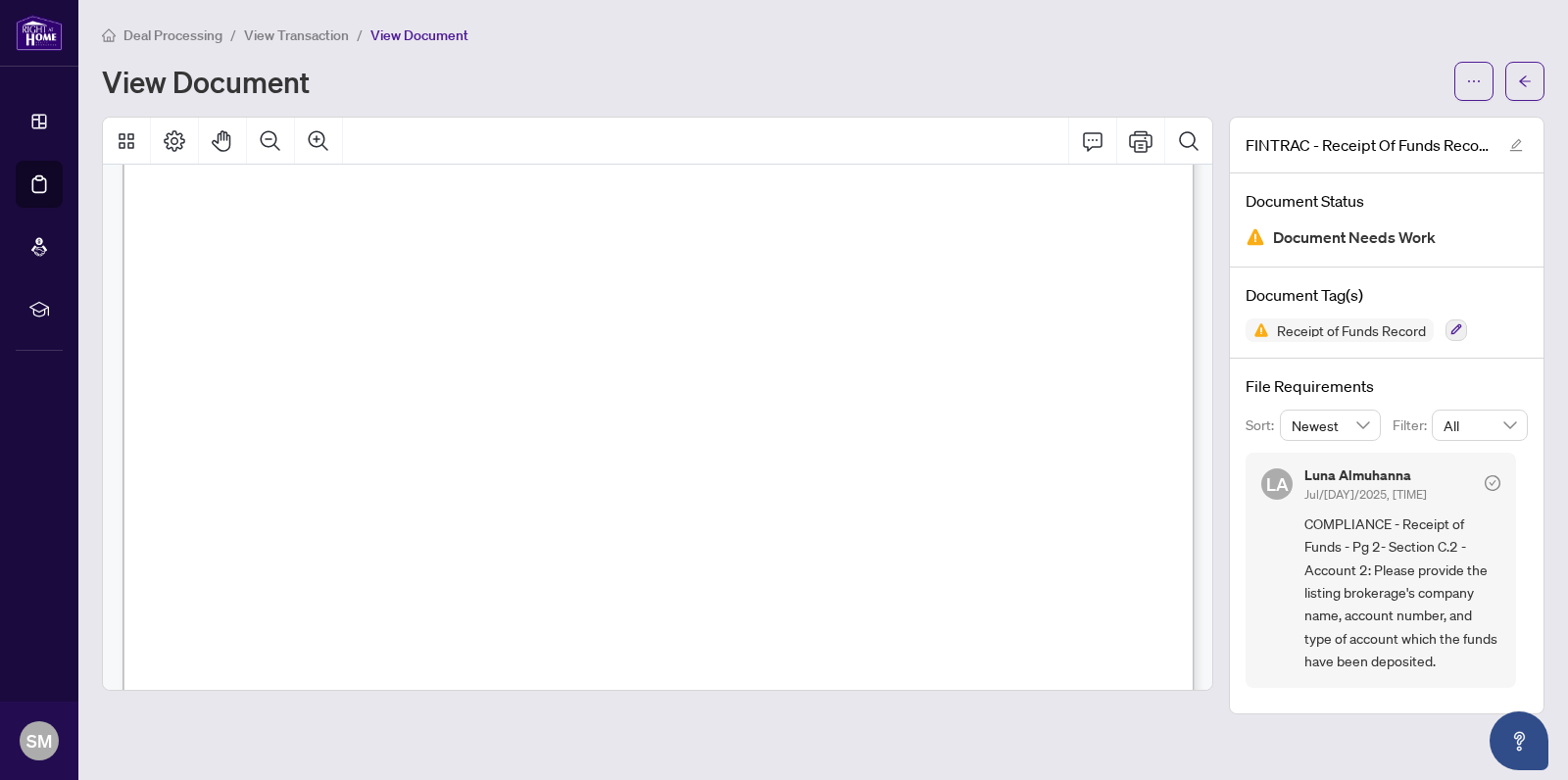 scroll, scrollTop: 0, scrollLeft: 0, axis: both 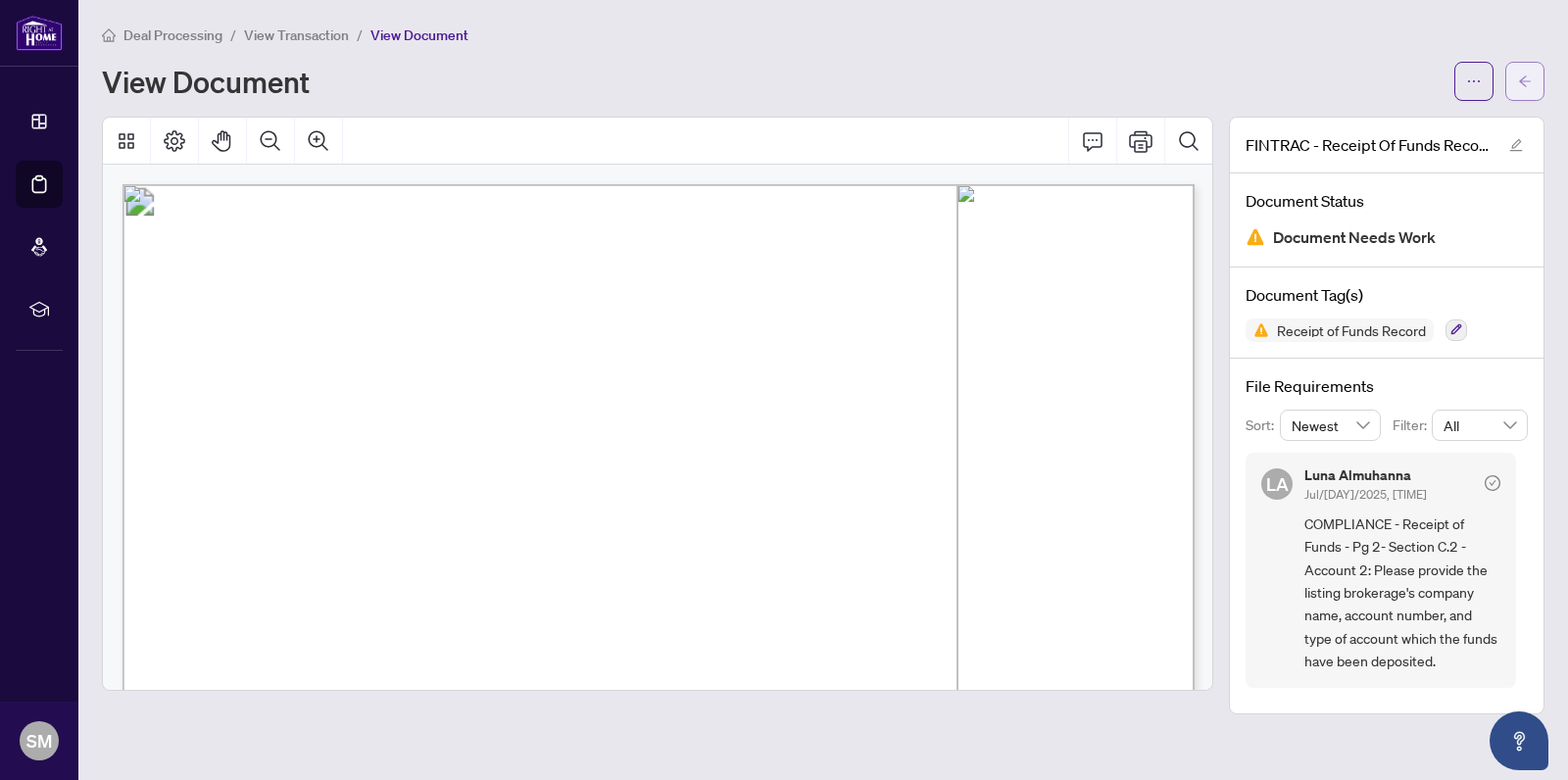 click at bounding box center (1525, 81) 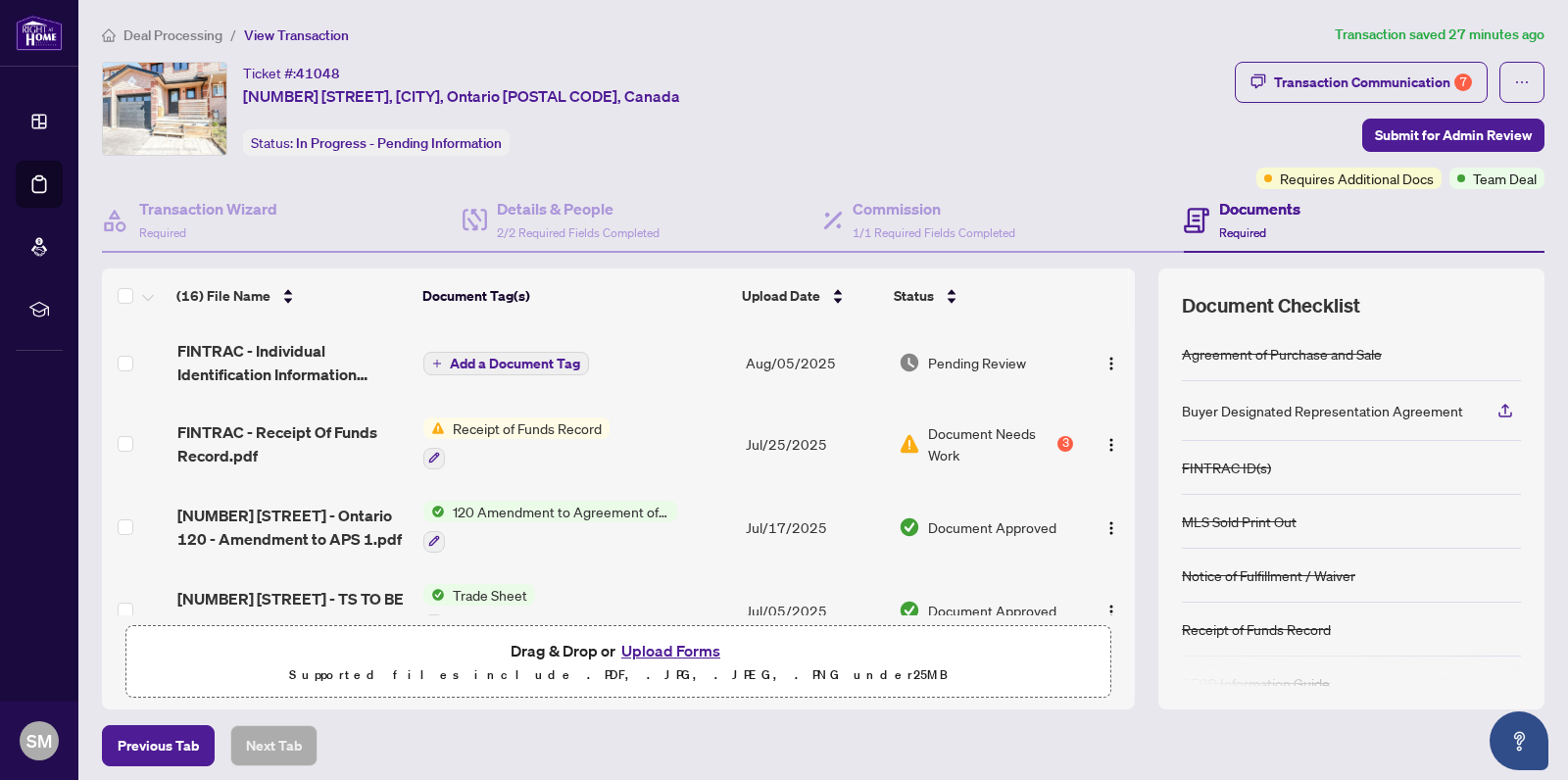 click on "Upload Forms" at bounding box center (670, 651) 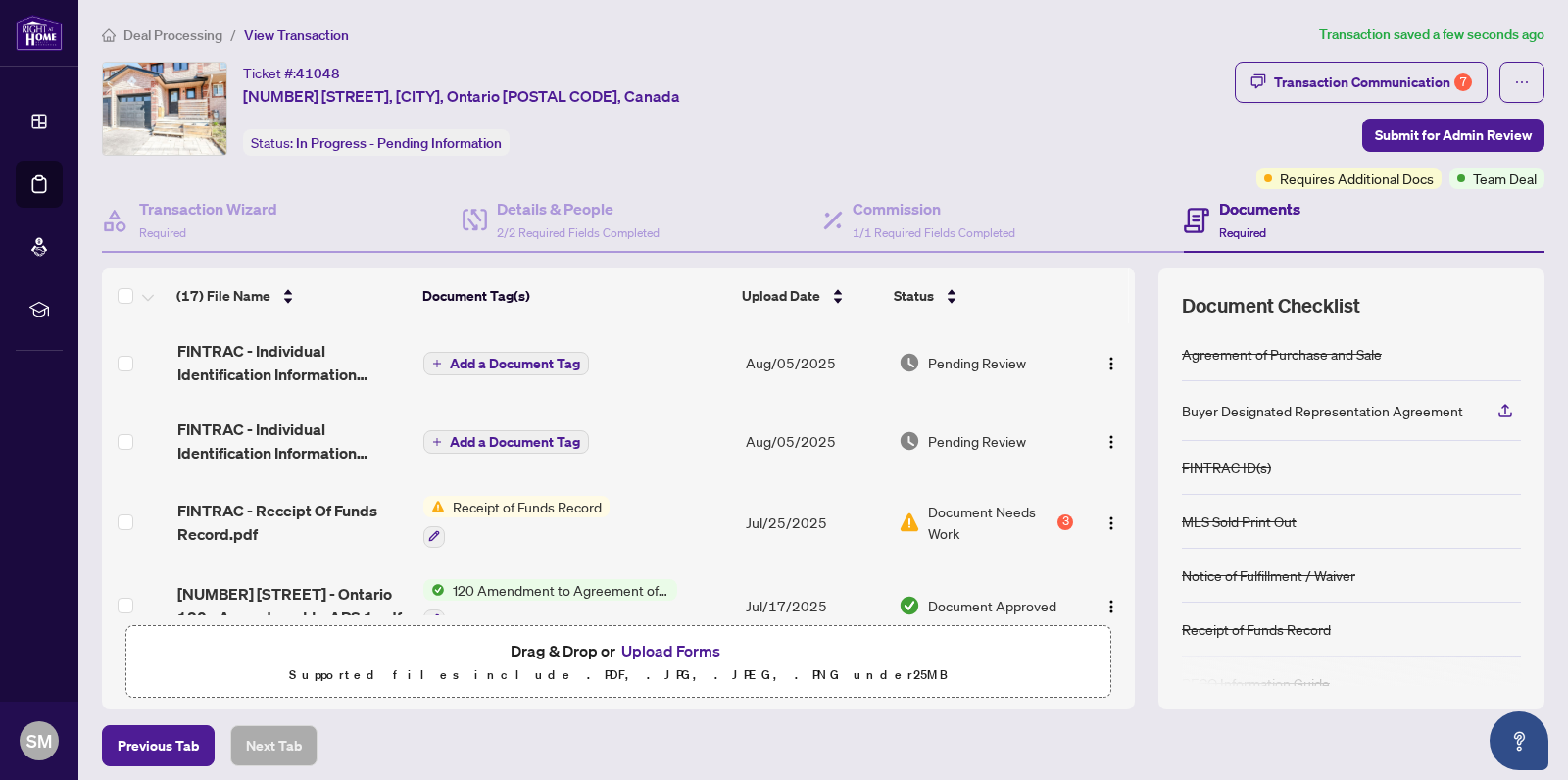 click on "Upload Forms" at bounding box center [670, 651] 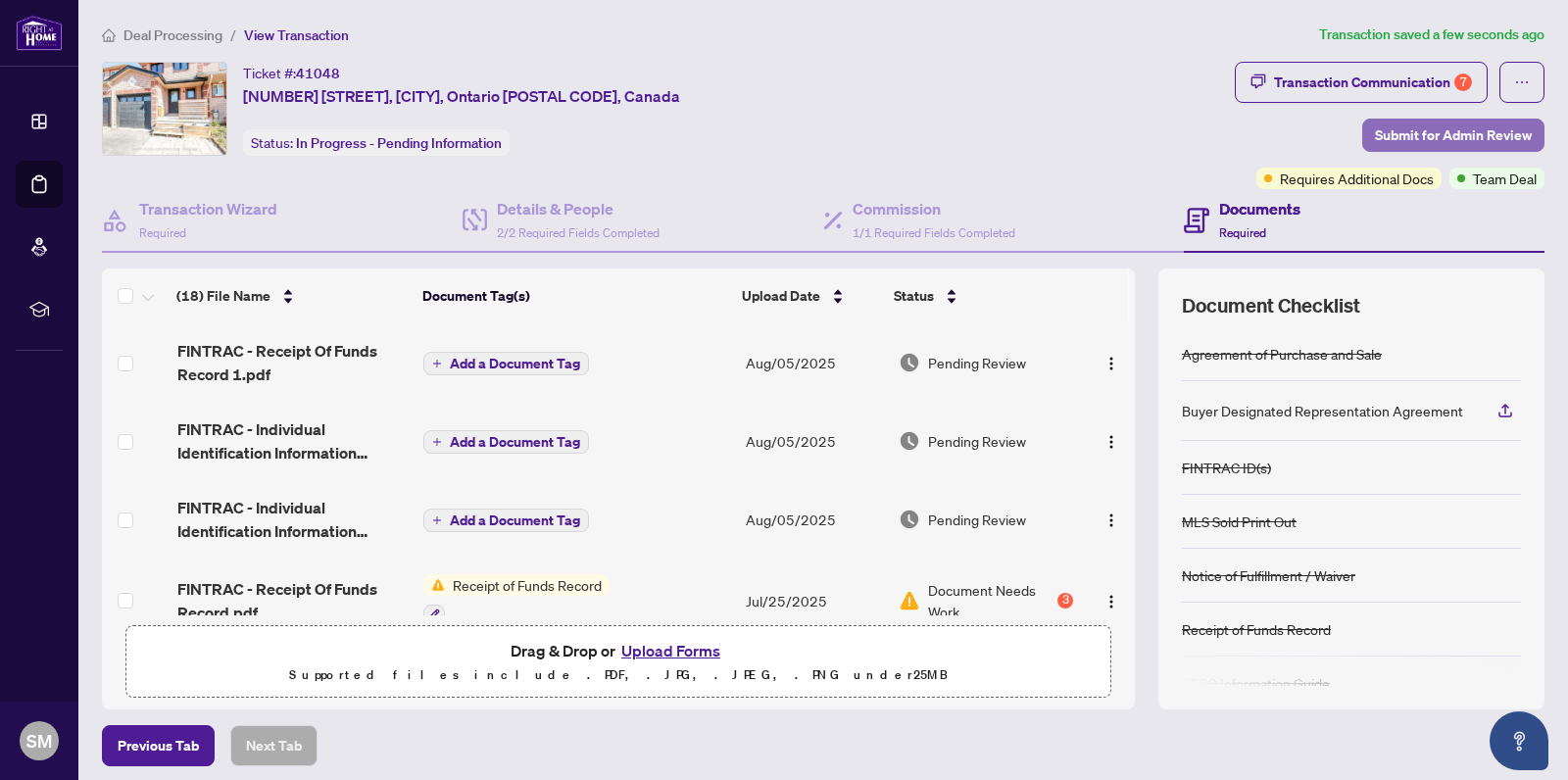 click on "Submit for Admin Review" at bounding box center (1453, 135) 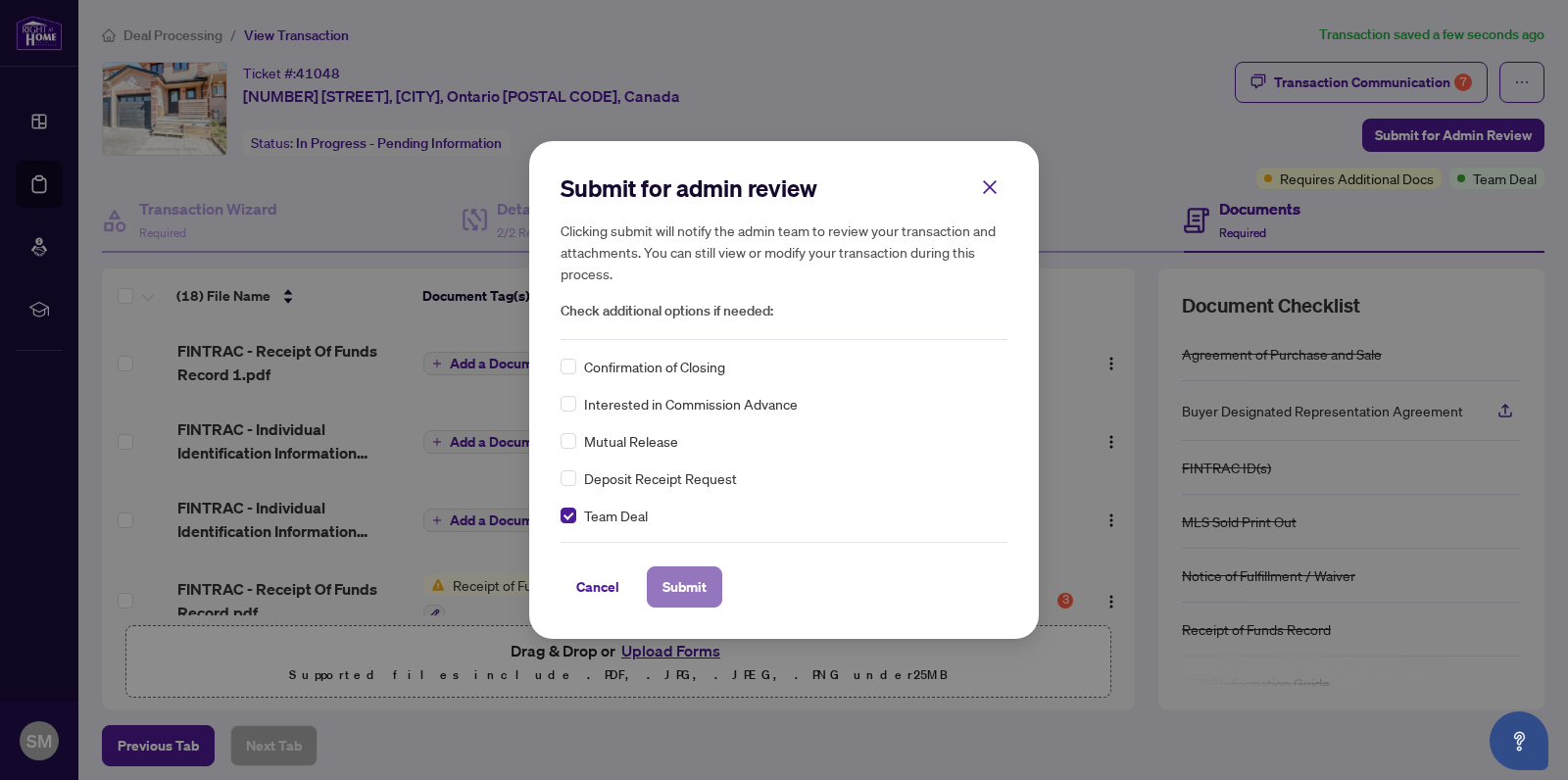 click on "Submit" at bounding box center [684, 587] 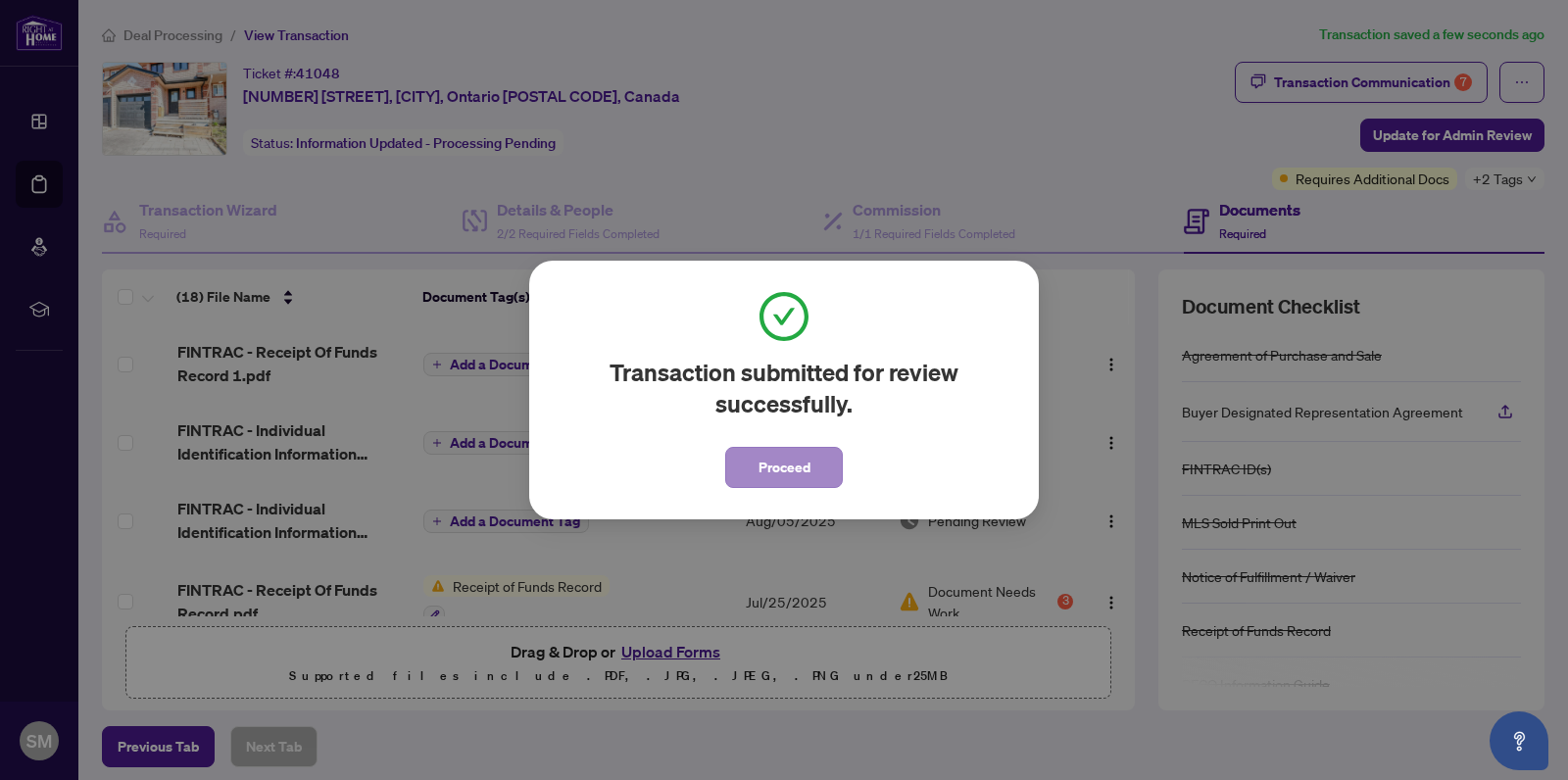 click on "Proceed" at bounding box center (784, 467) 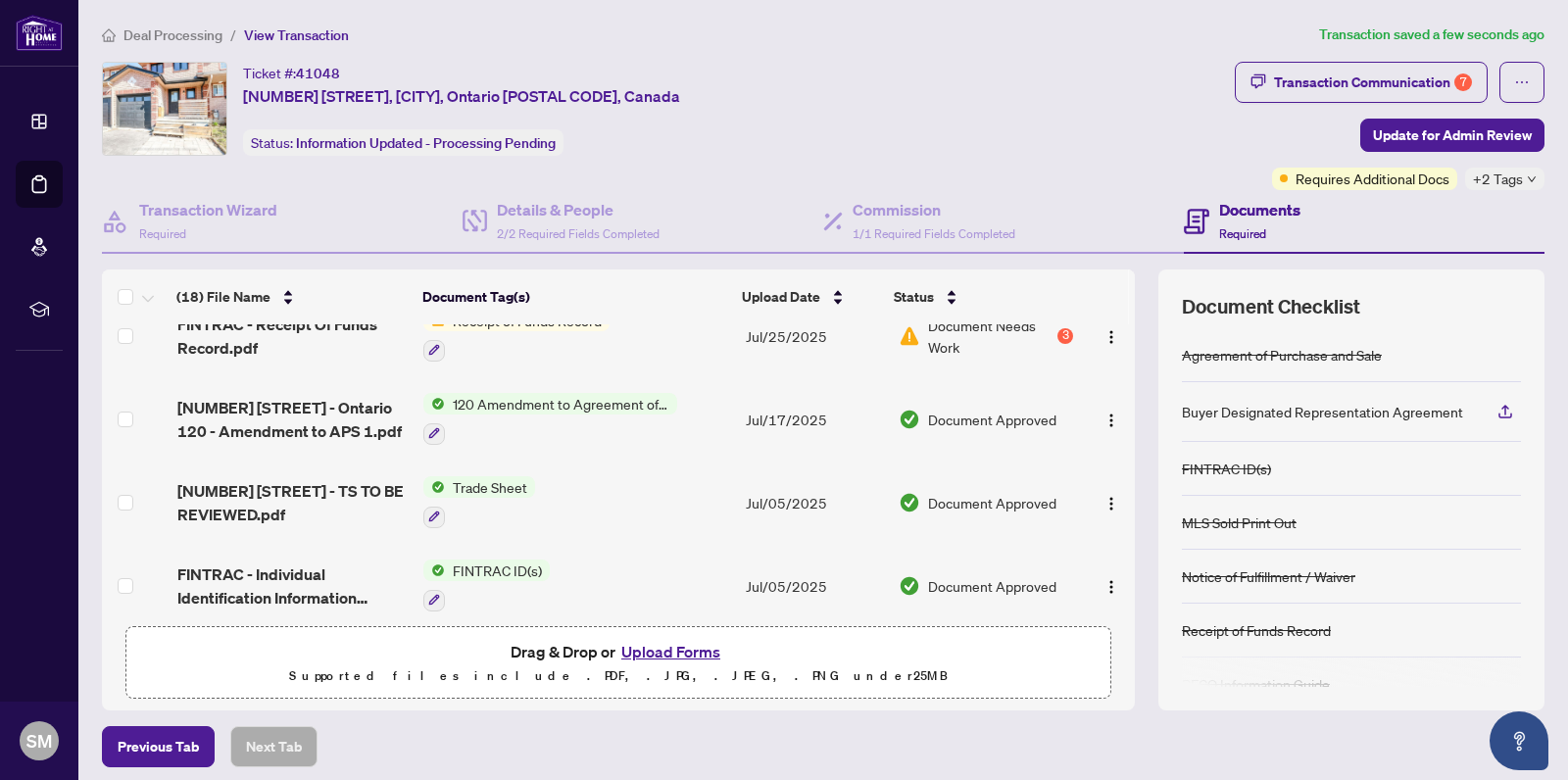 scroll, scrollTop: 267, scrollLeft: 0, axis: vertical 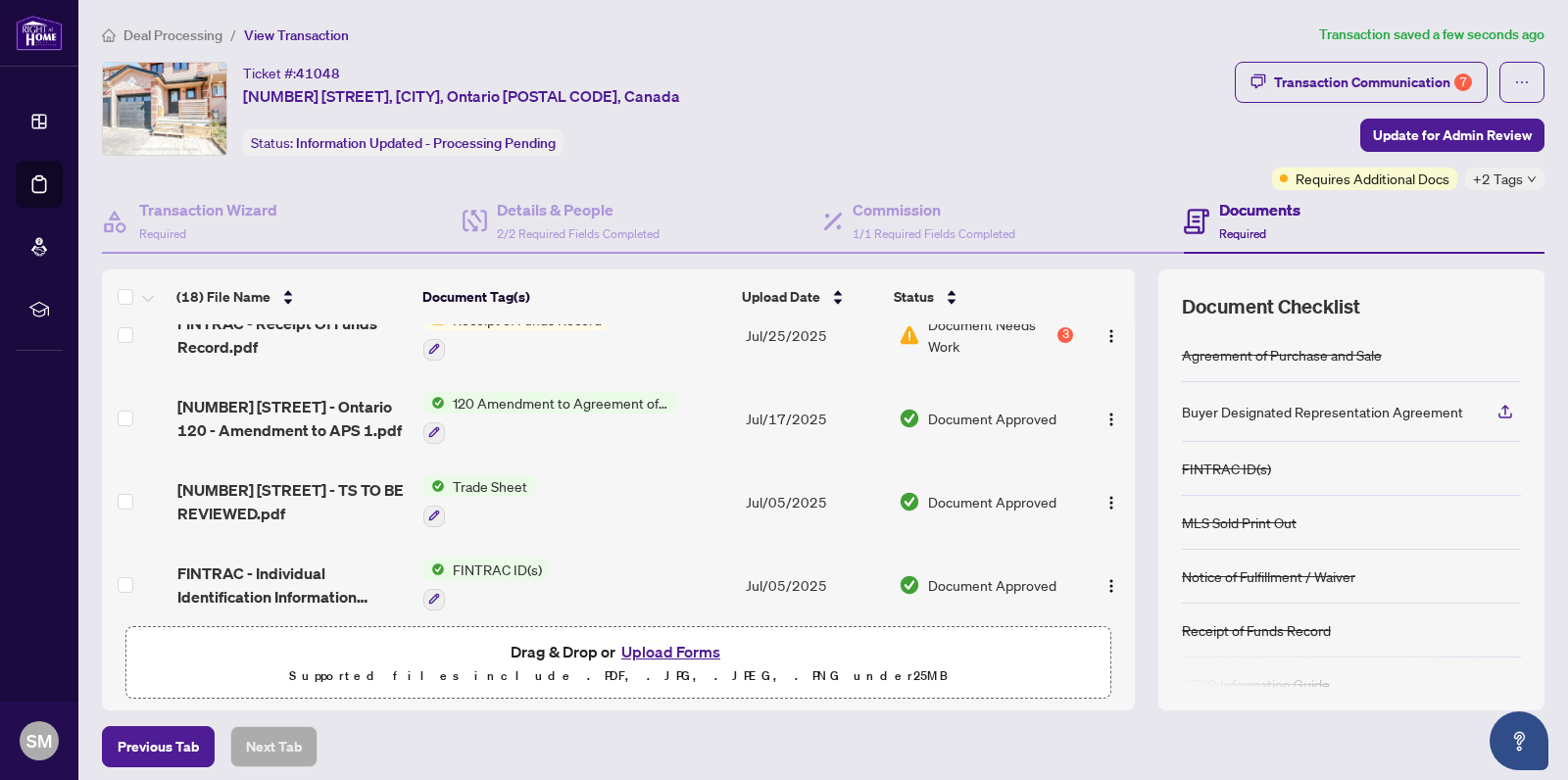 click on "Trade Sheet" at bounding box center (576, 501) 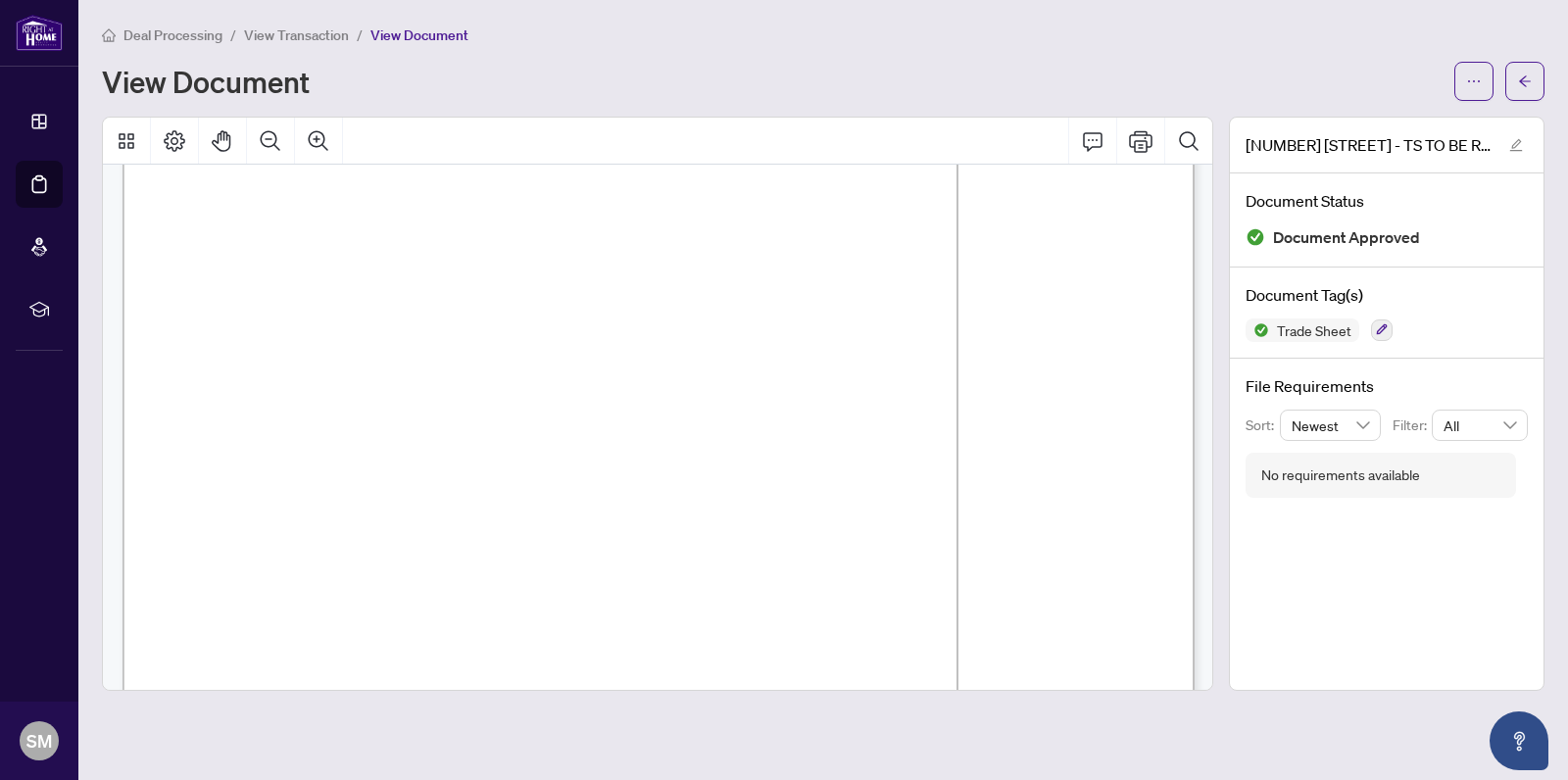 scroll, scrollTop: 0, scrollLeft: 0, axis: both 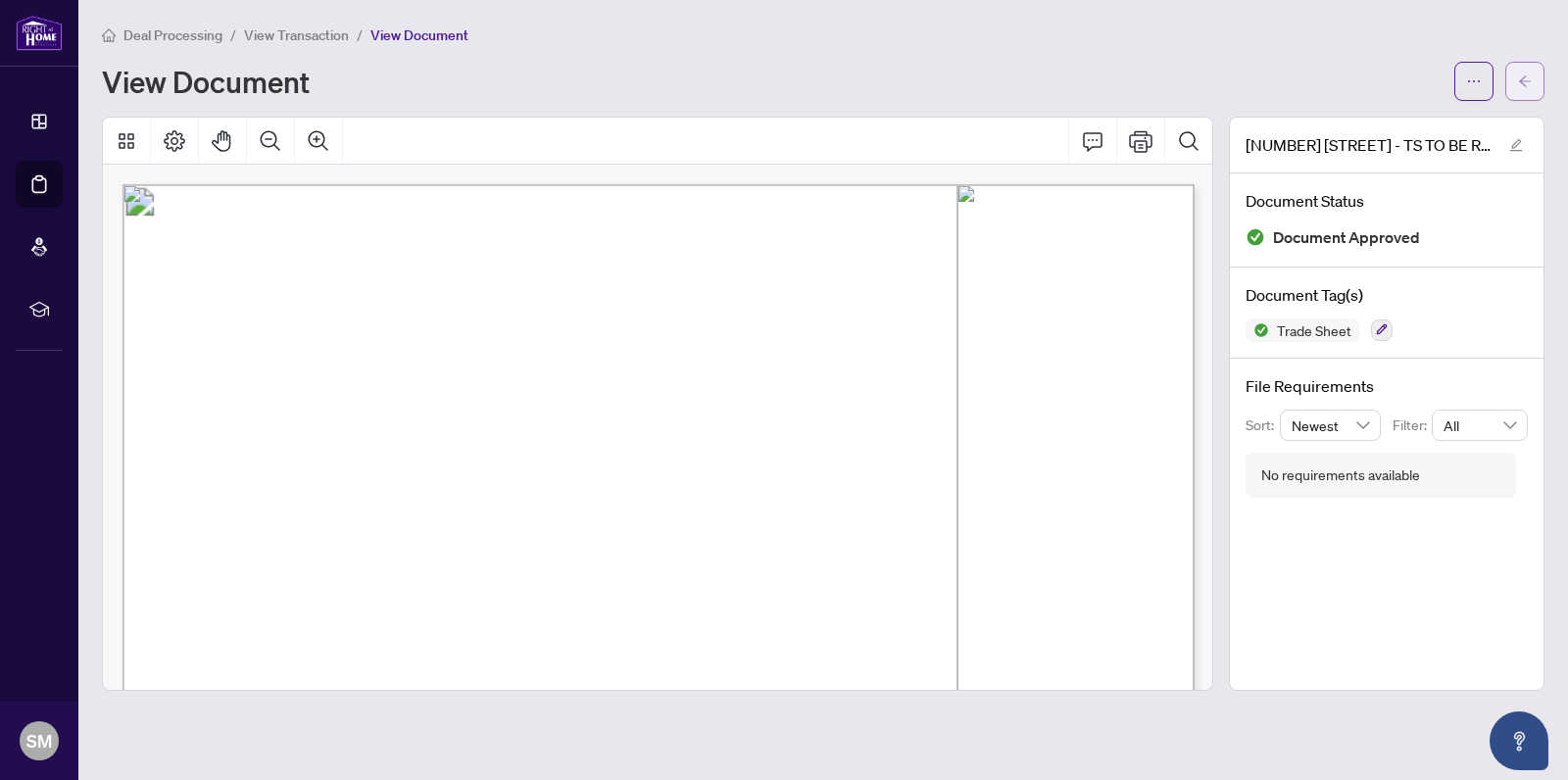 click 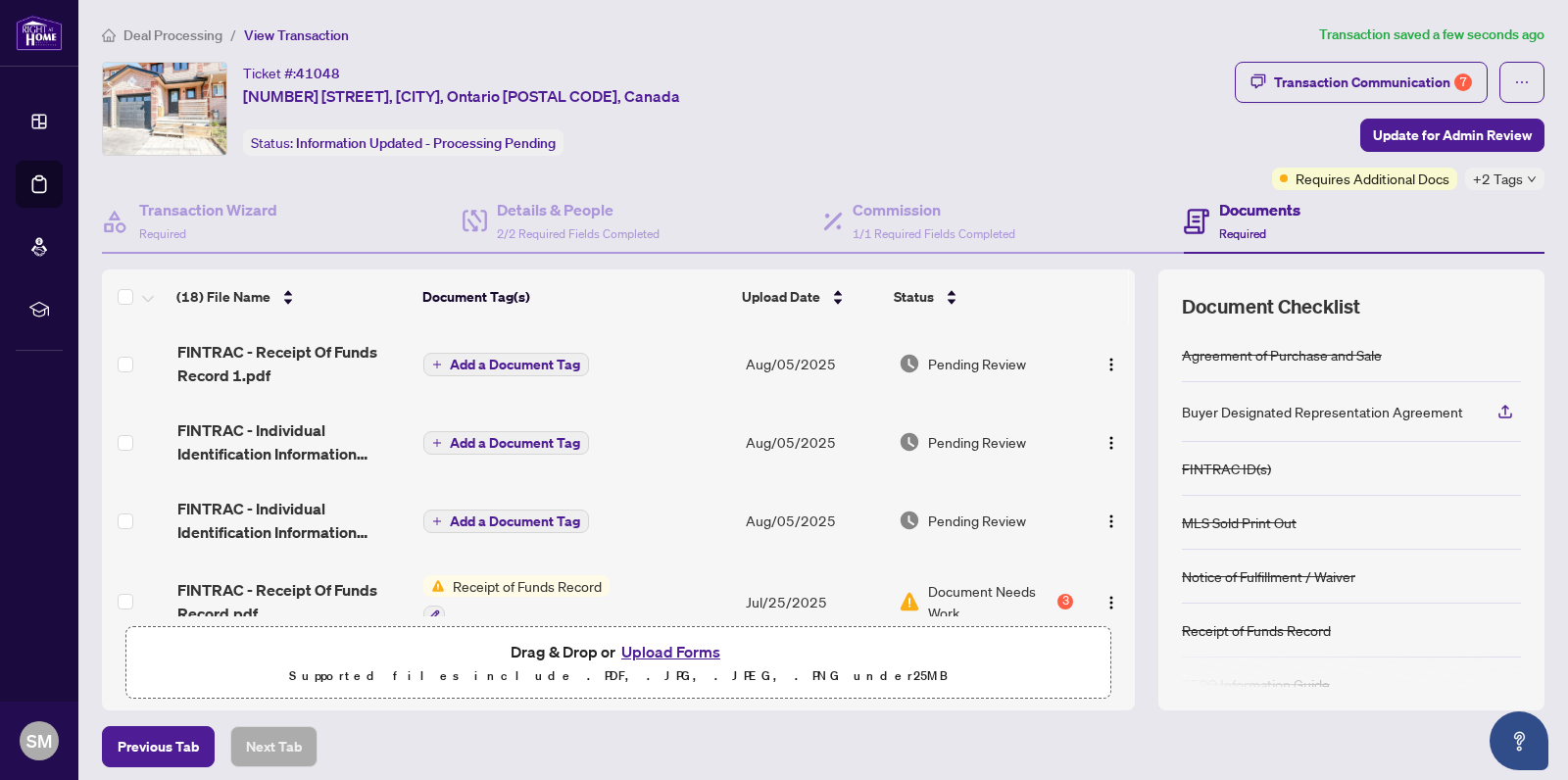 scroll, scrollTop: 74, scrollLeft: 0, axis: vertical 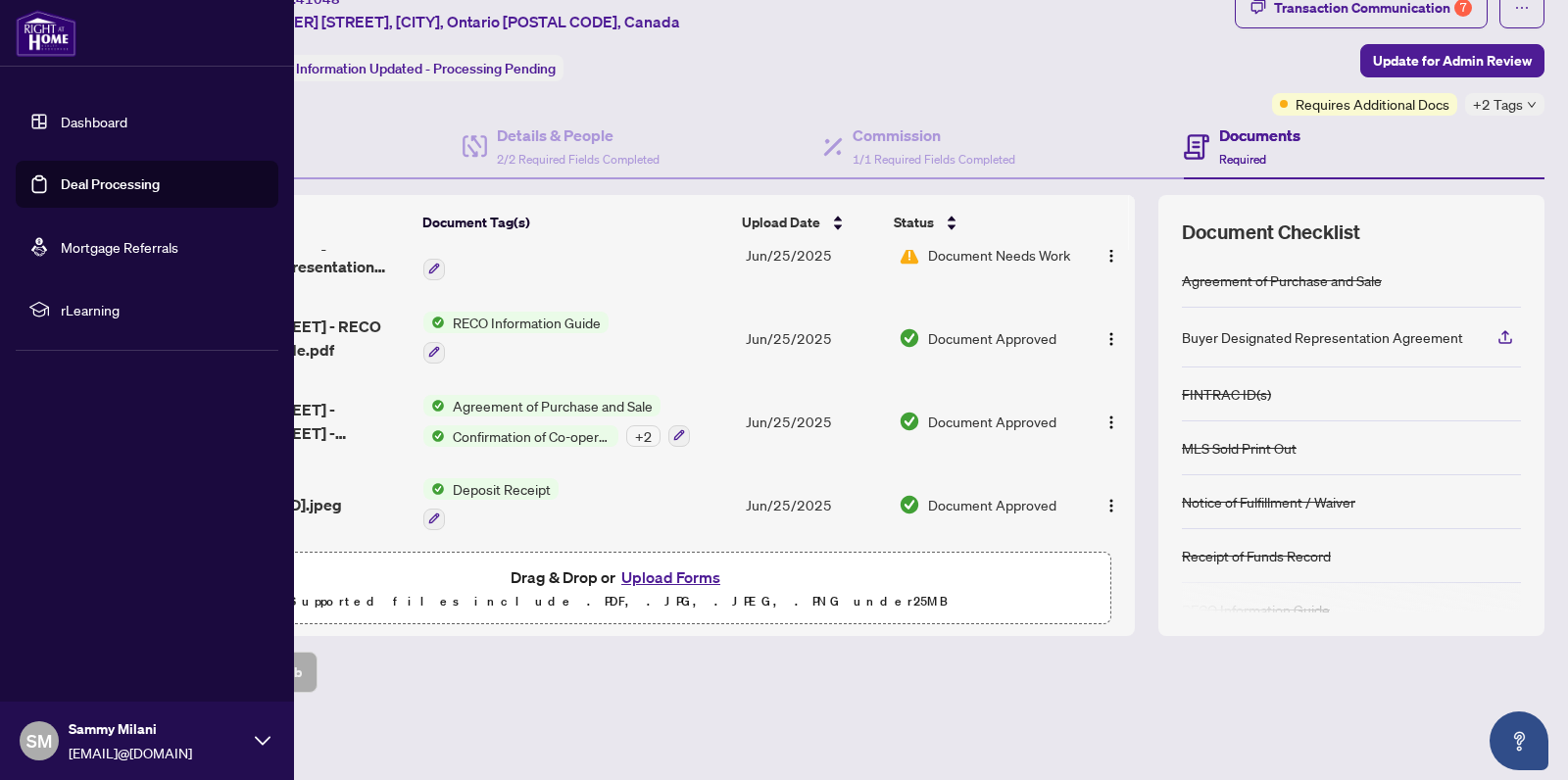 click on "Dashboard" at bounding box center (94, 122) 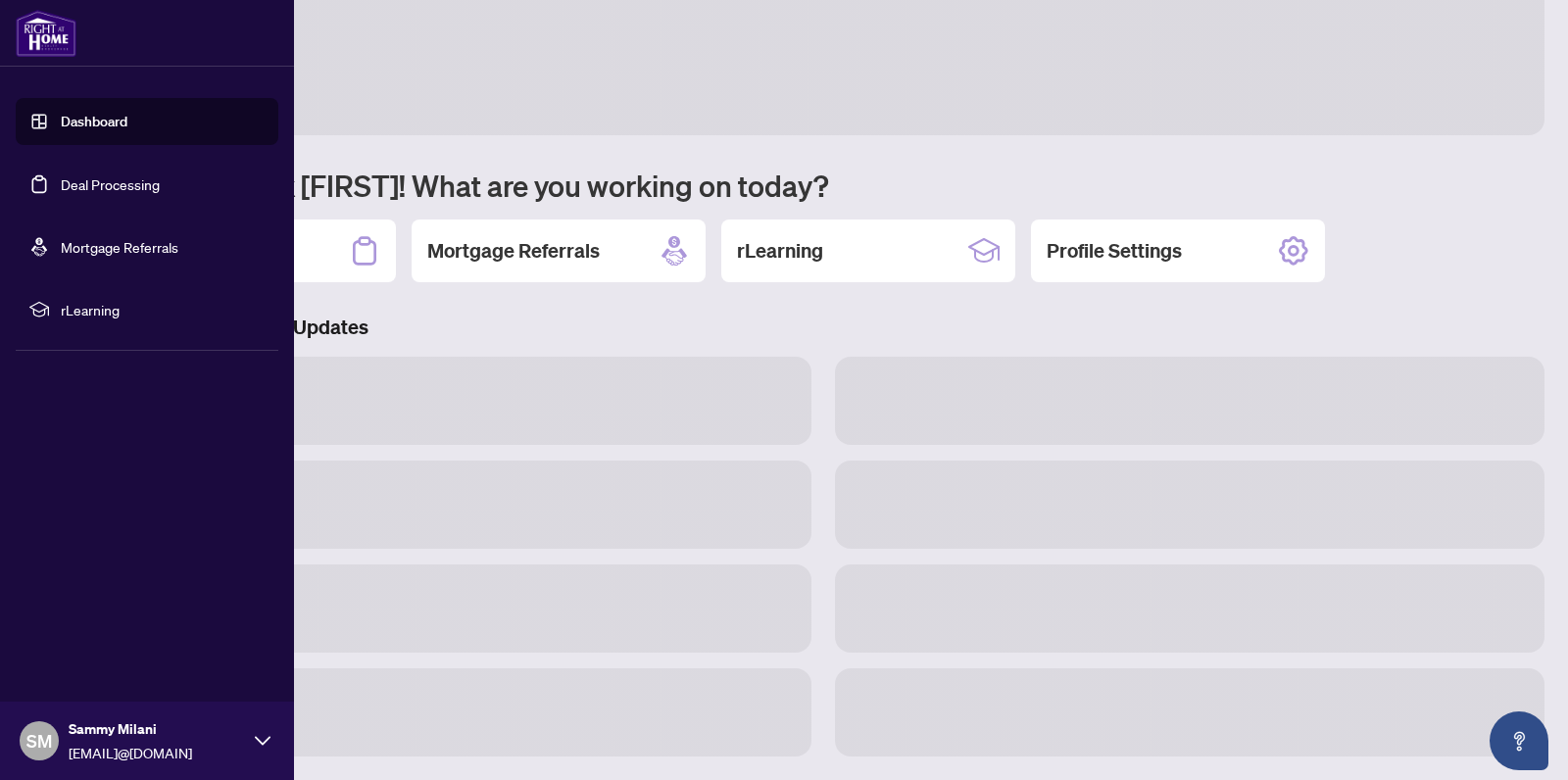 scroll, scrollTop: 45, scrollLeft: 0, axis: vertical 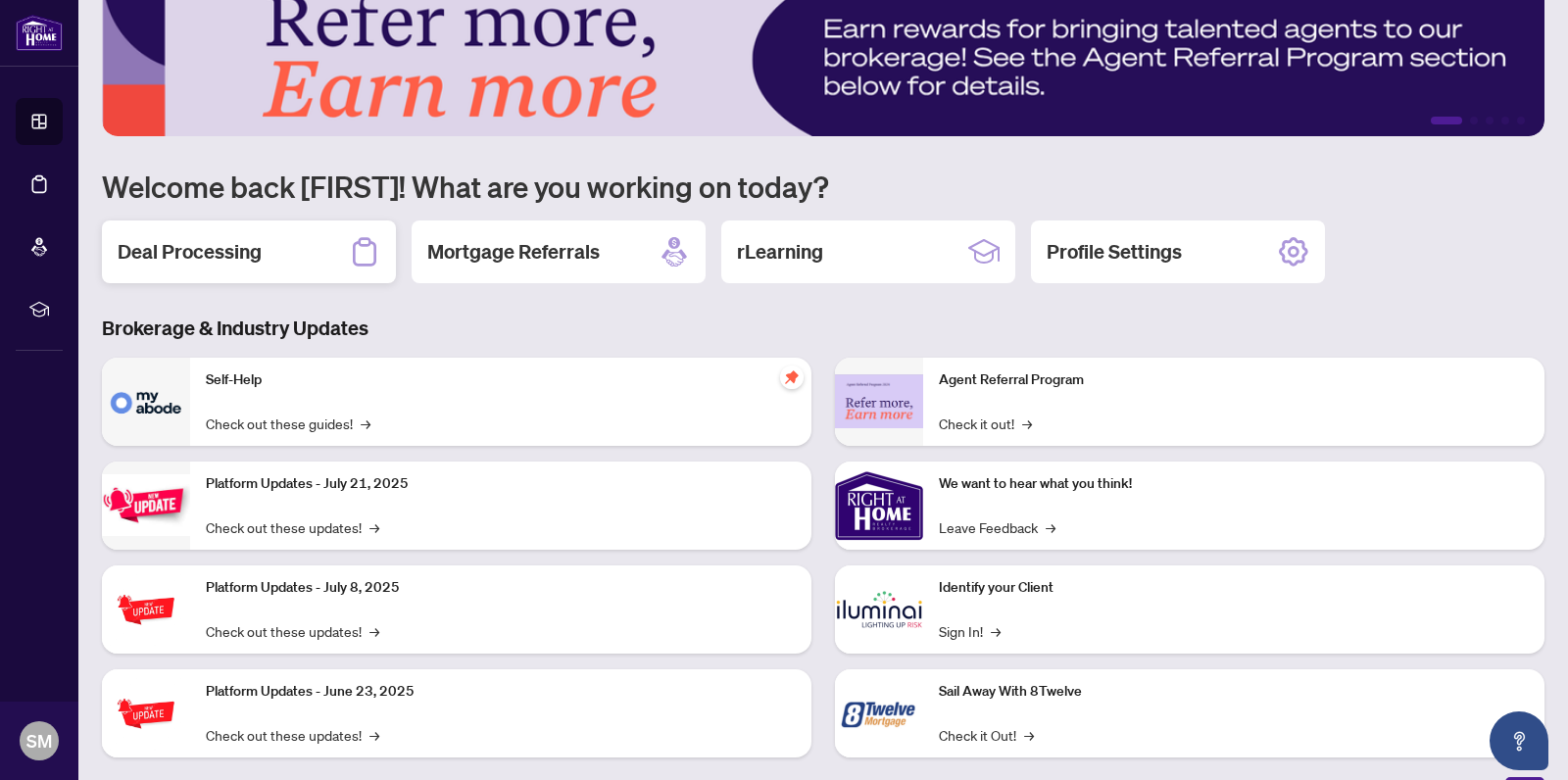 click on "Deal Processing" at bounding box center (189, 252) 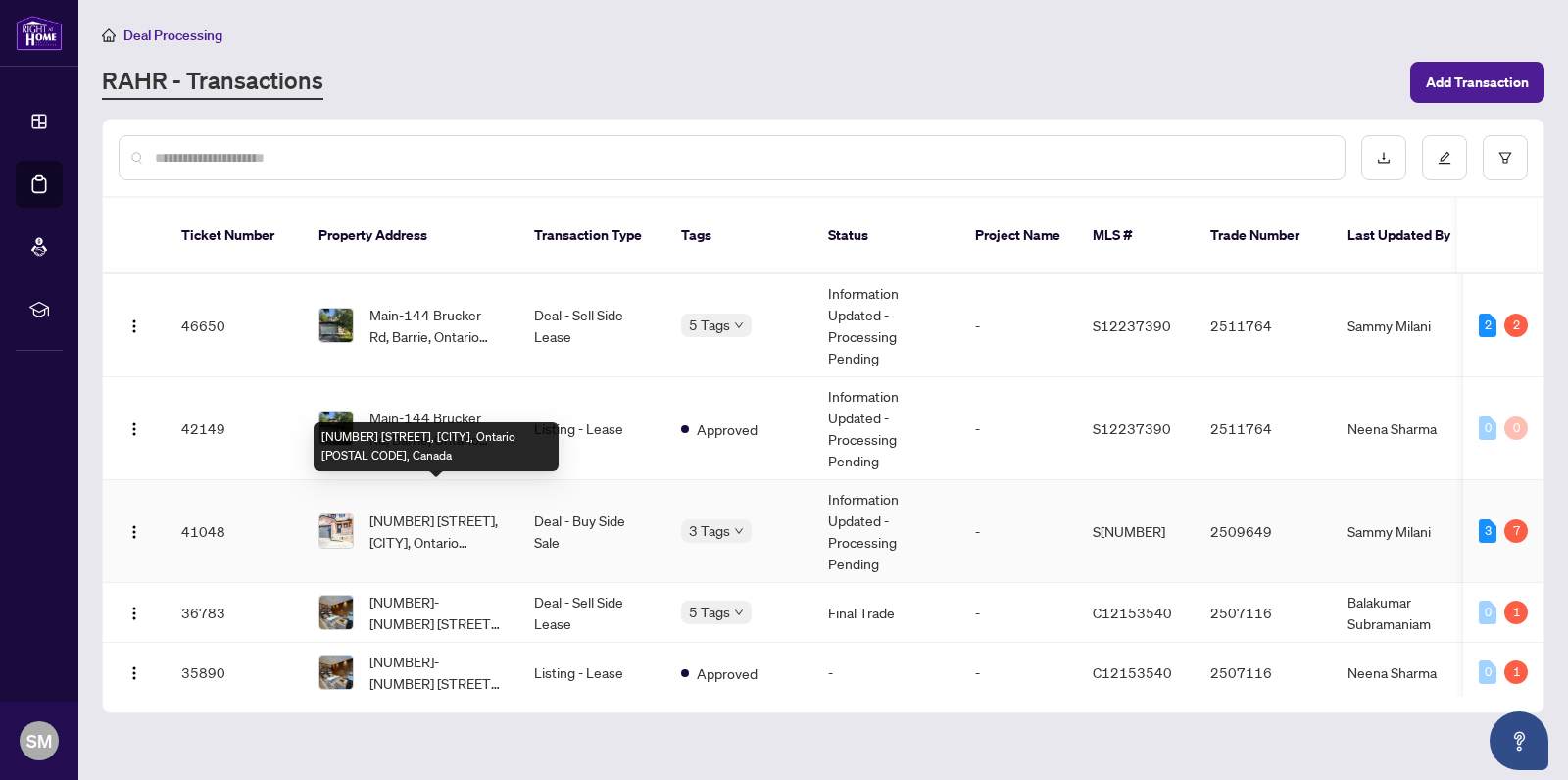 click on "[NUMBER] [STREET], [CITY], Ontario [POSTAL CODE], Canada" at bounding box center [436, 531] 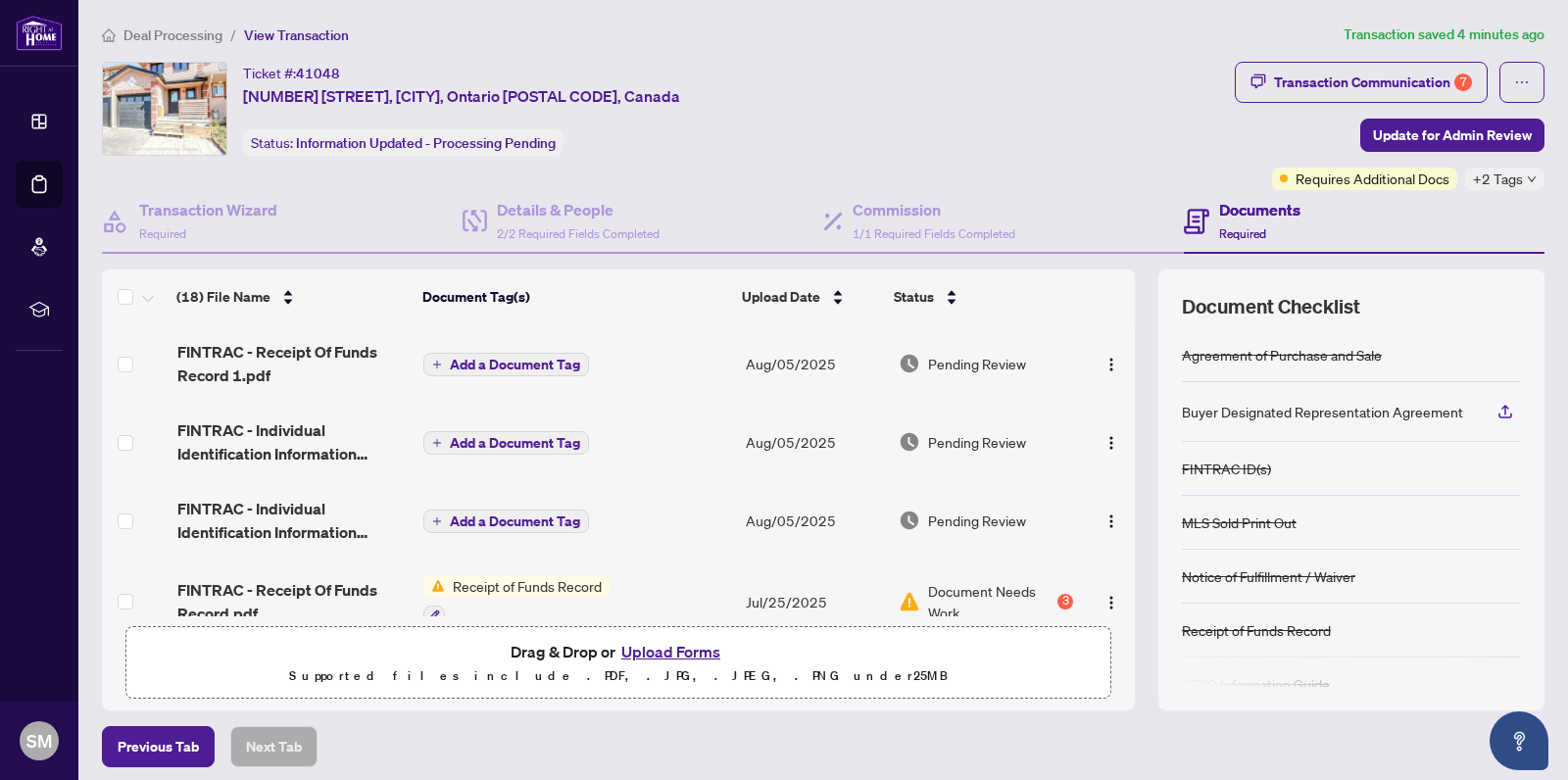 click on "Upload Forms" at bounding box center [670, 652] 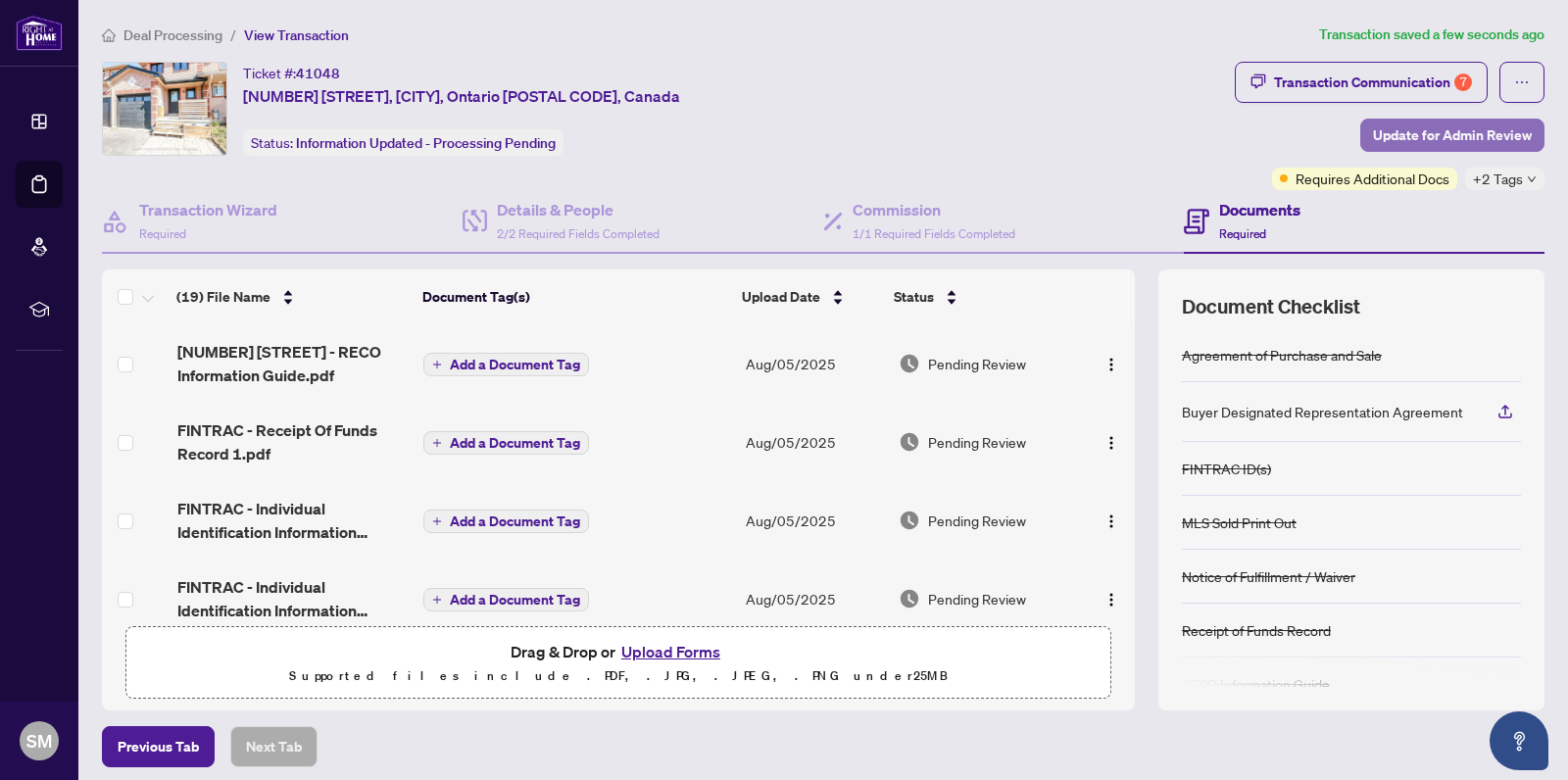 click on "Update for Admin Review" at bounding box center [1452, 135] 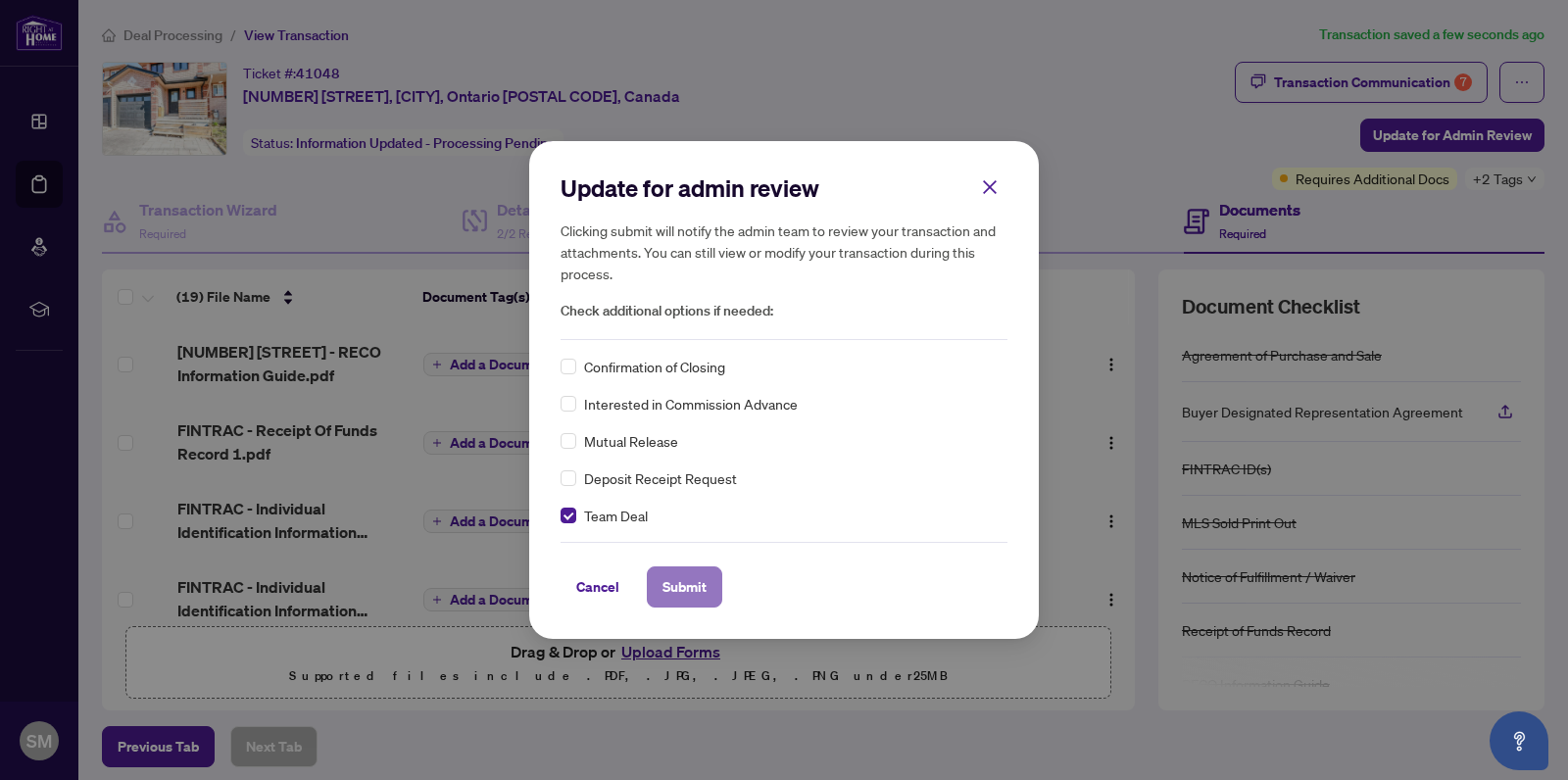click on "Submit" at bounding box center [684, 587] 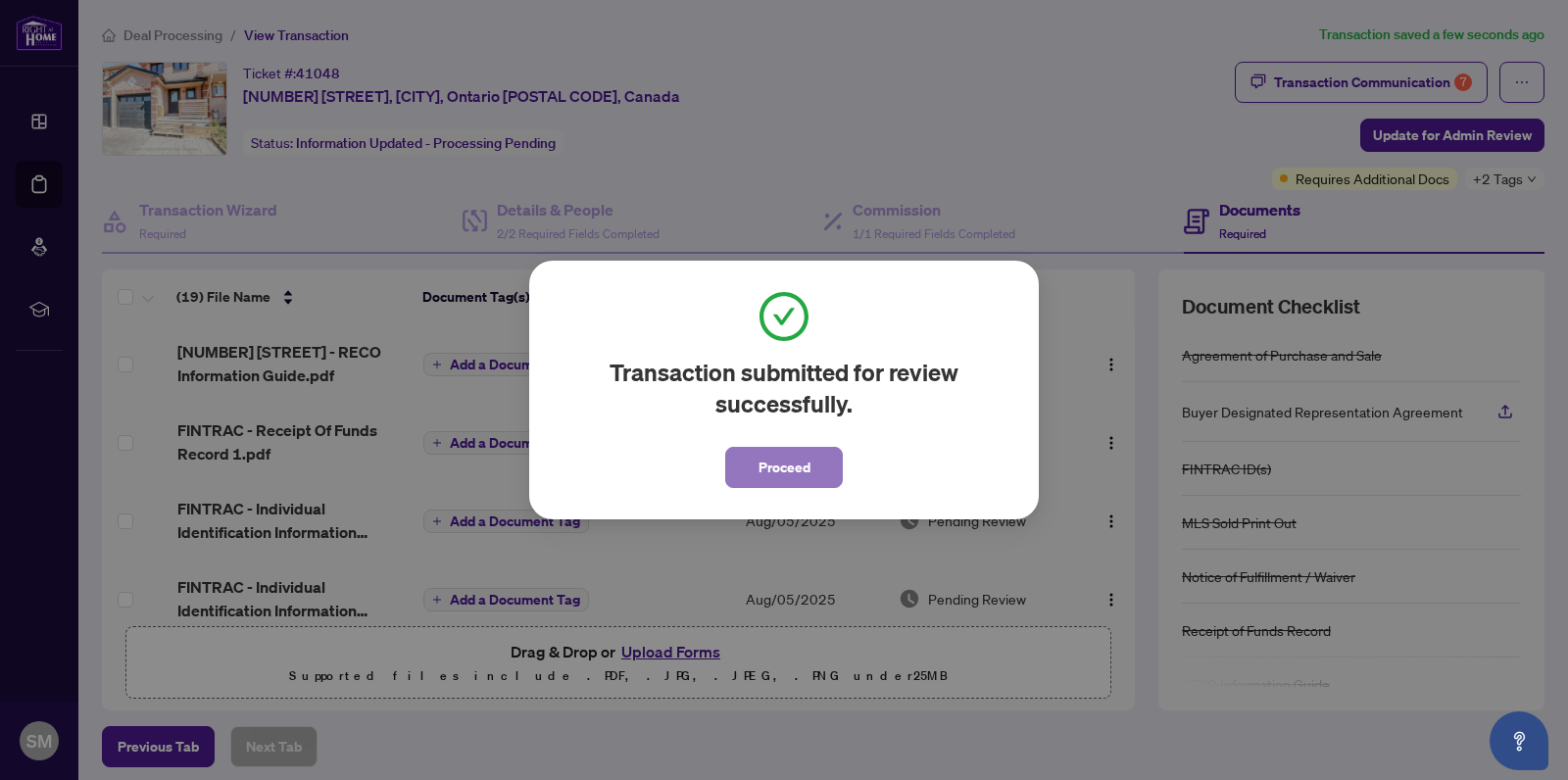 click on "Proceed" at bounding box center [784, 467] 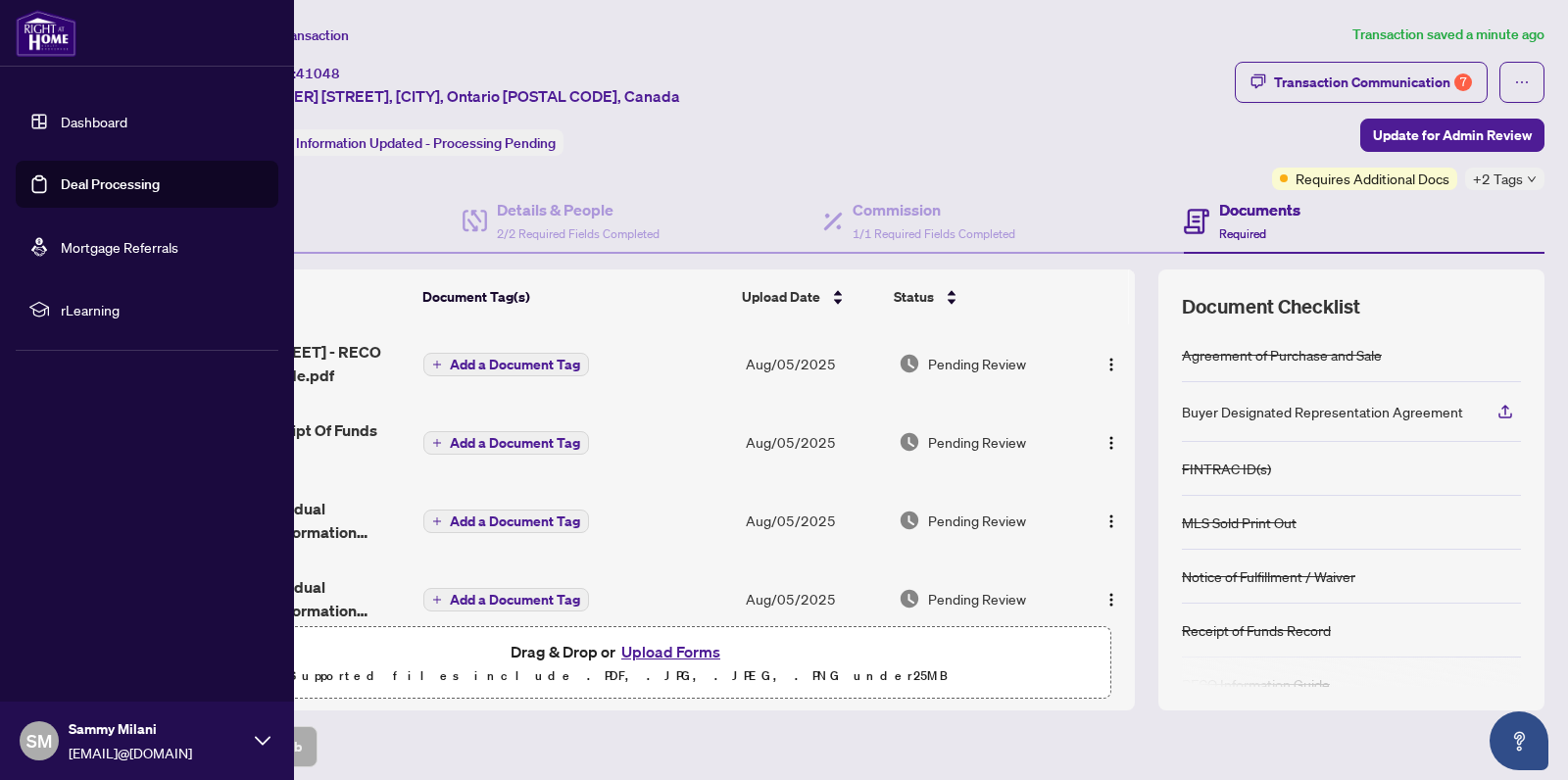 click on "Dashboard" at bounding box center (94, 122) 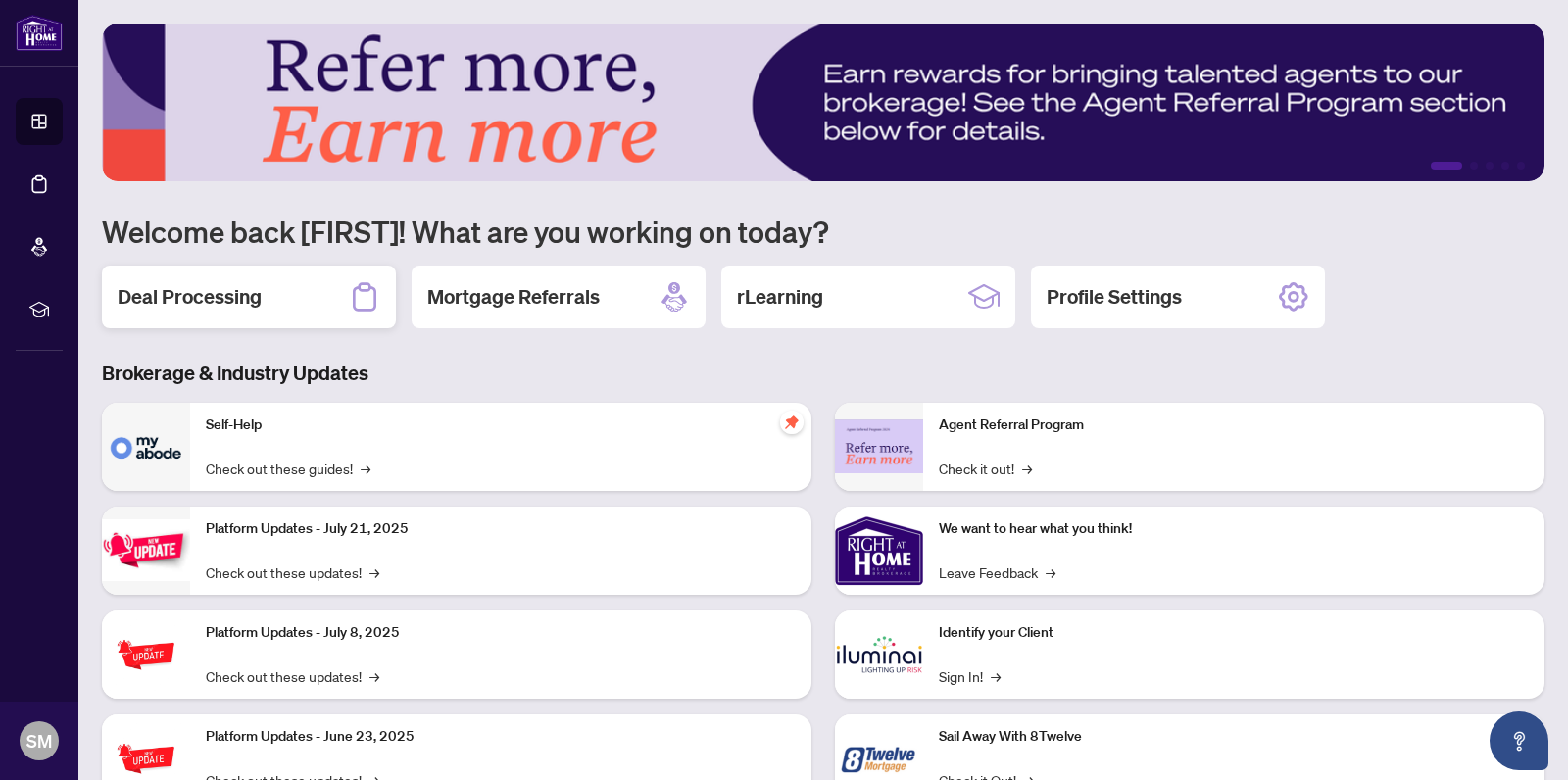 click on "Deal Processing" at bounding box center (189, 297) 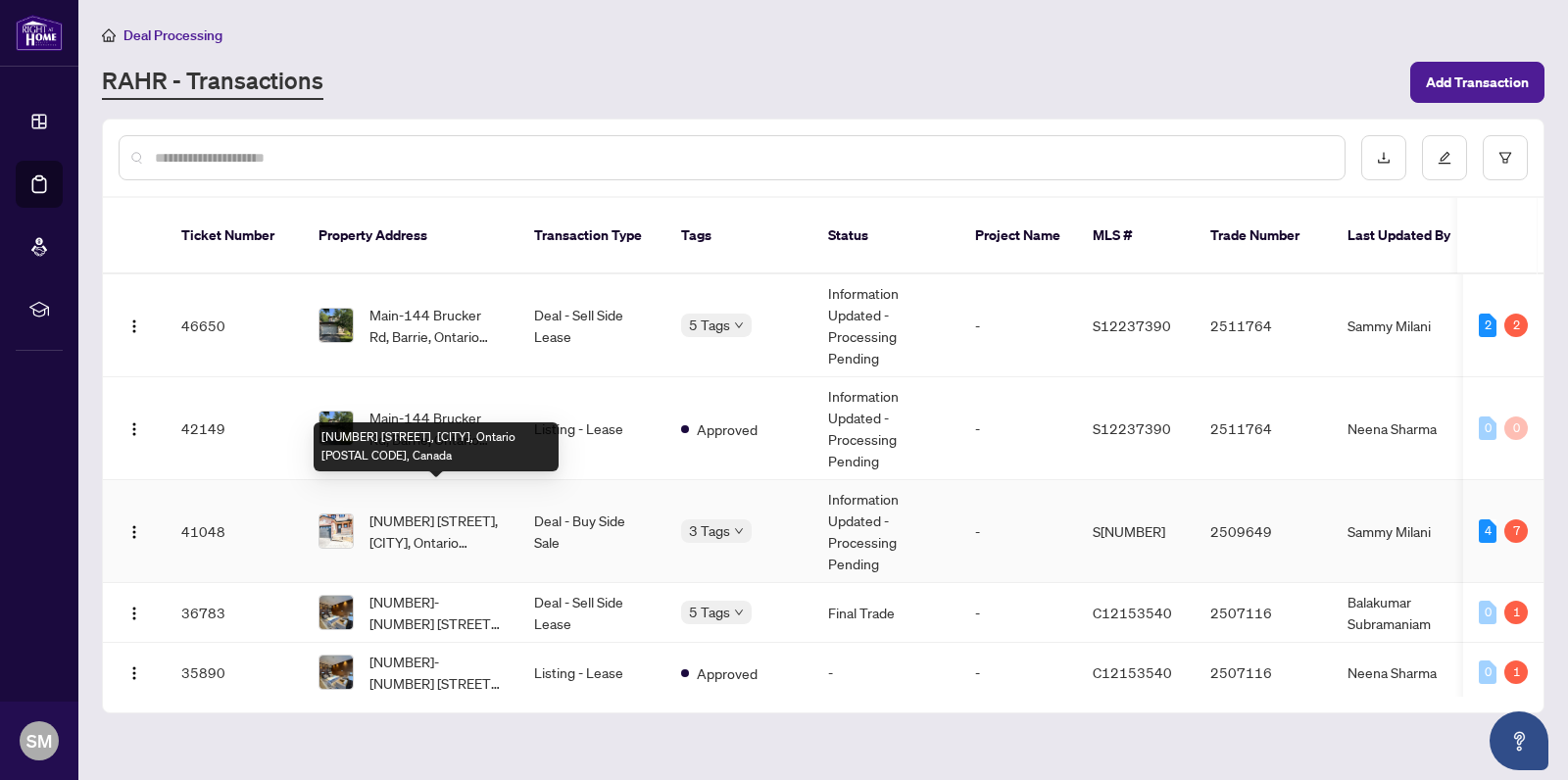 click on "[NUMBER] [STREET], [CITY], Ontario [POSTAL CODE], Canada" at bounding box center [436, 531] 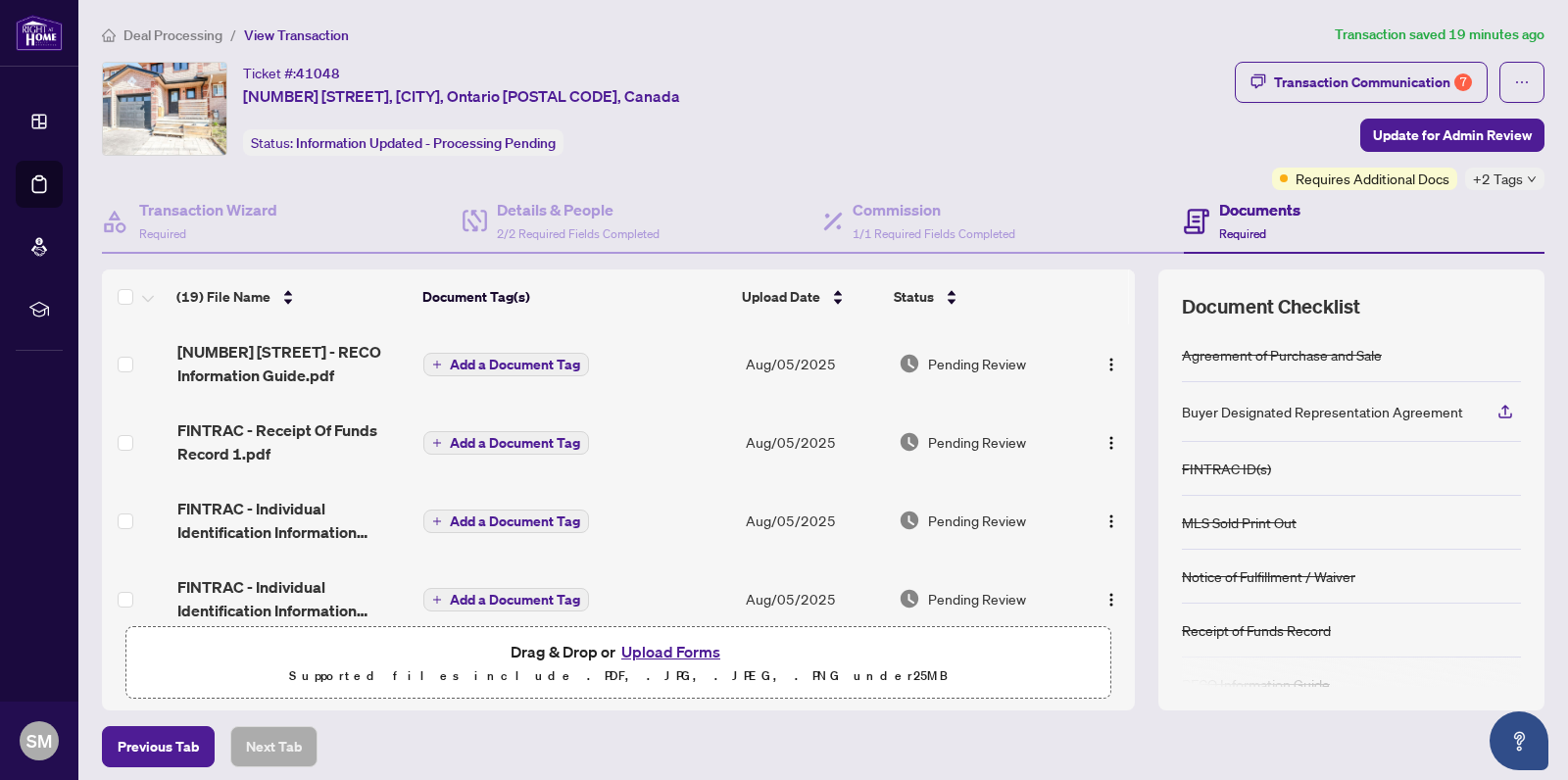click on "Upload Forms" at bounding box center [670, 652] 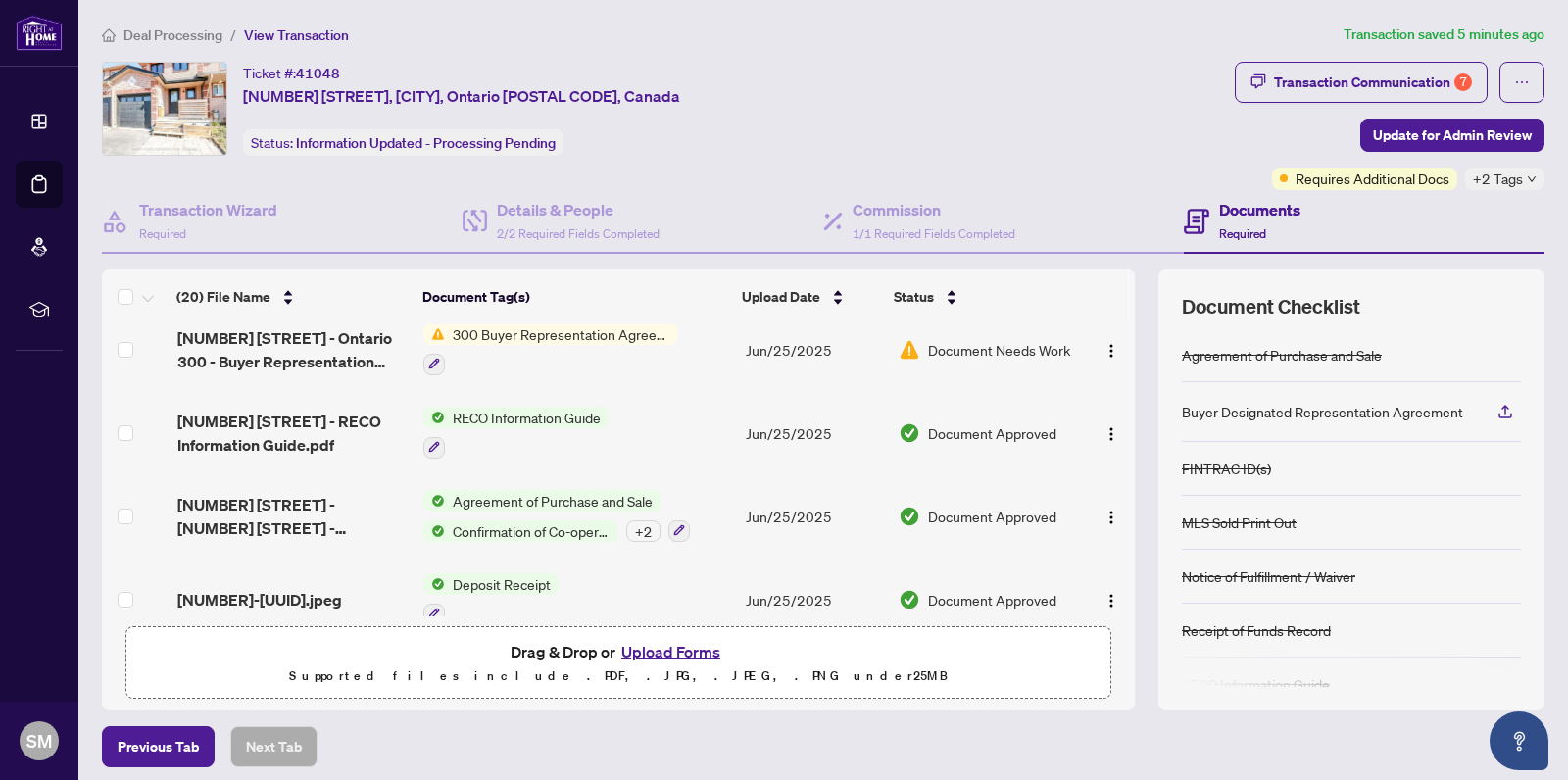 scroll, scrollTop: 1345, scrollLeft: 0, axis: vertical 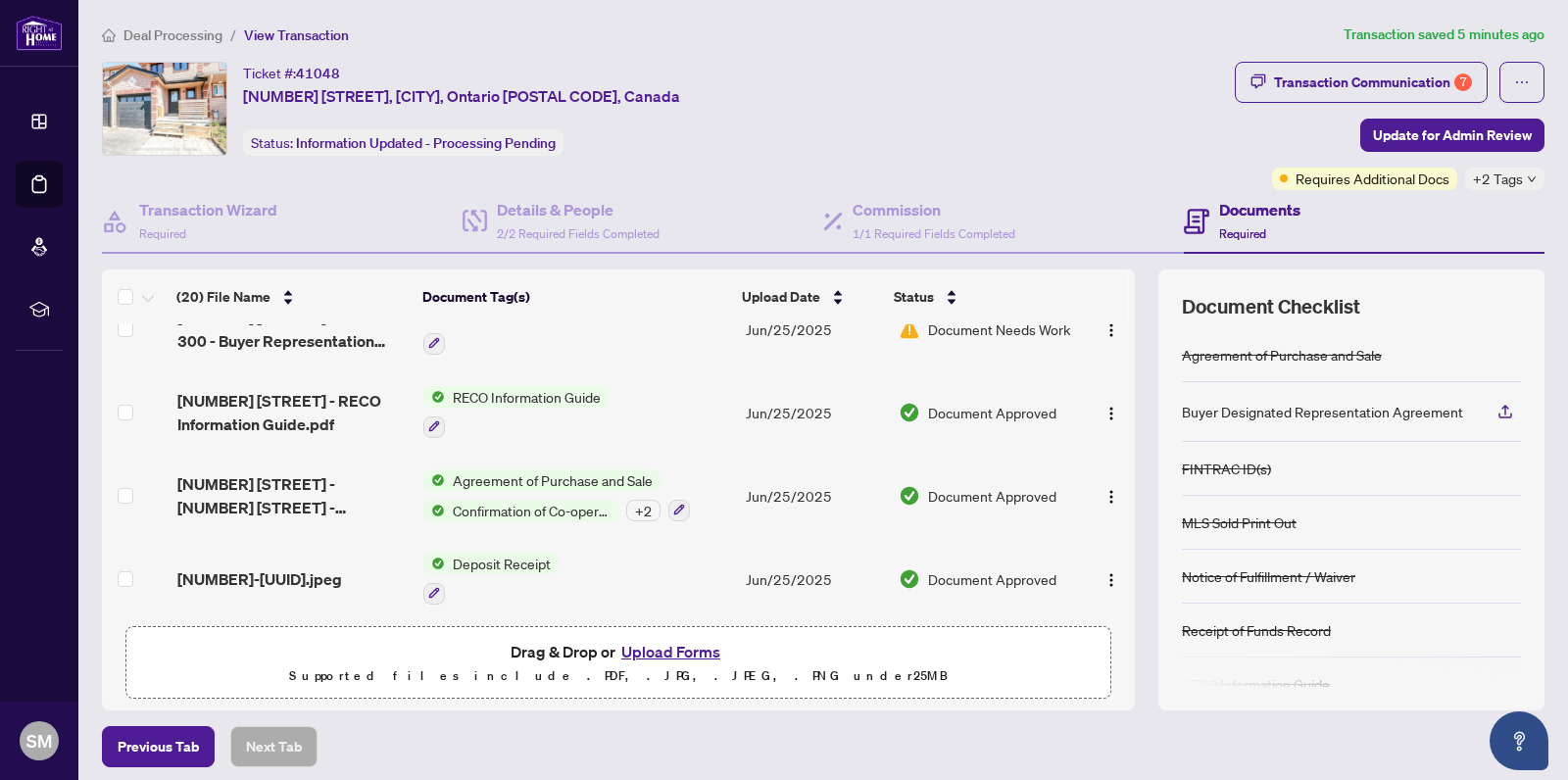 click on "Deposit Receipt" at bounding box center (502, 563) 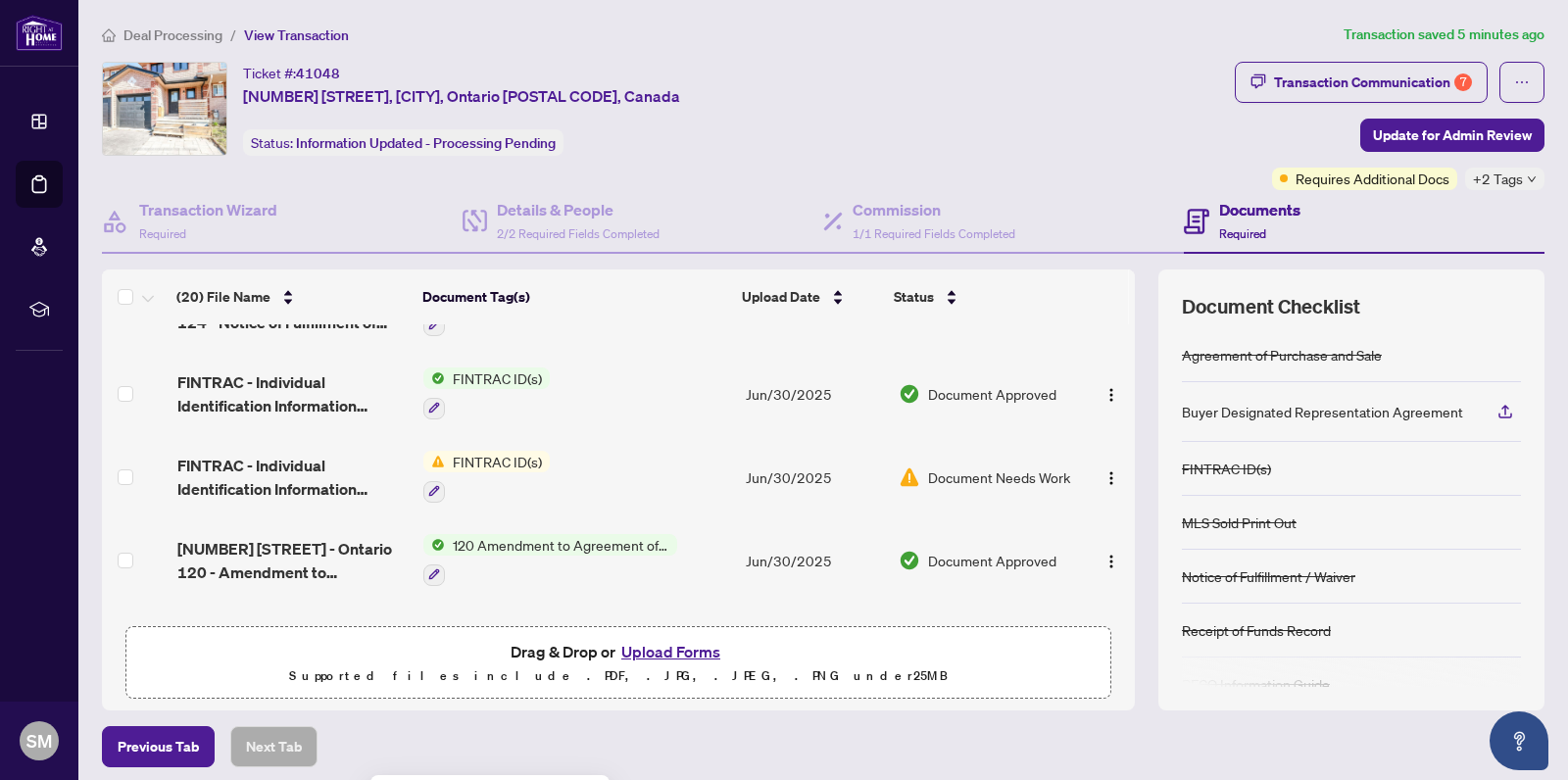 scroll, scrollTop: 1025, scrollLeft: 0, axis: vertical 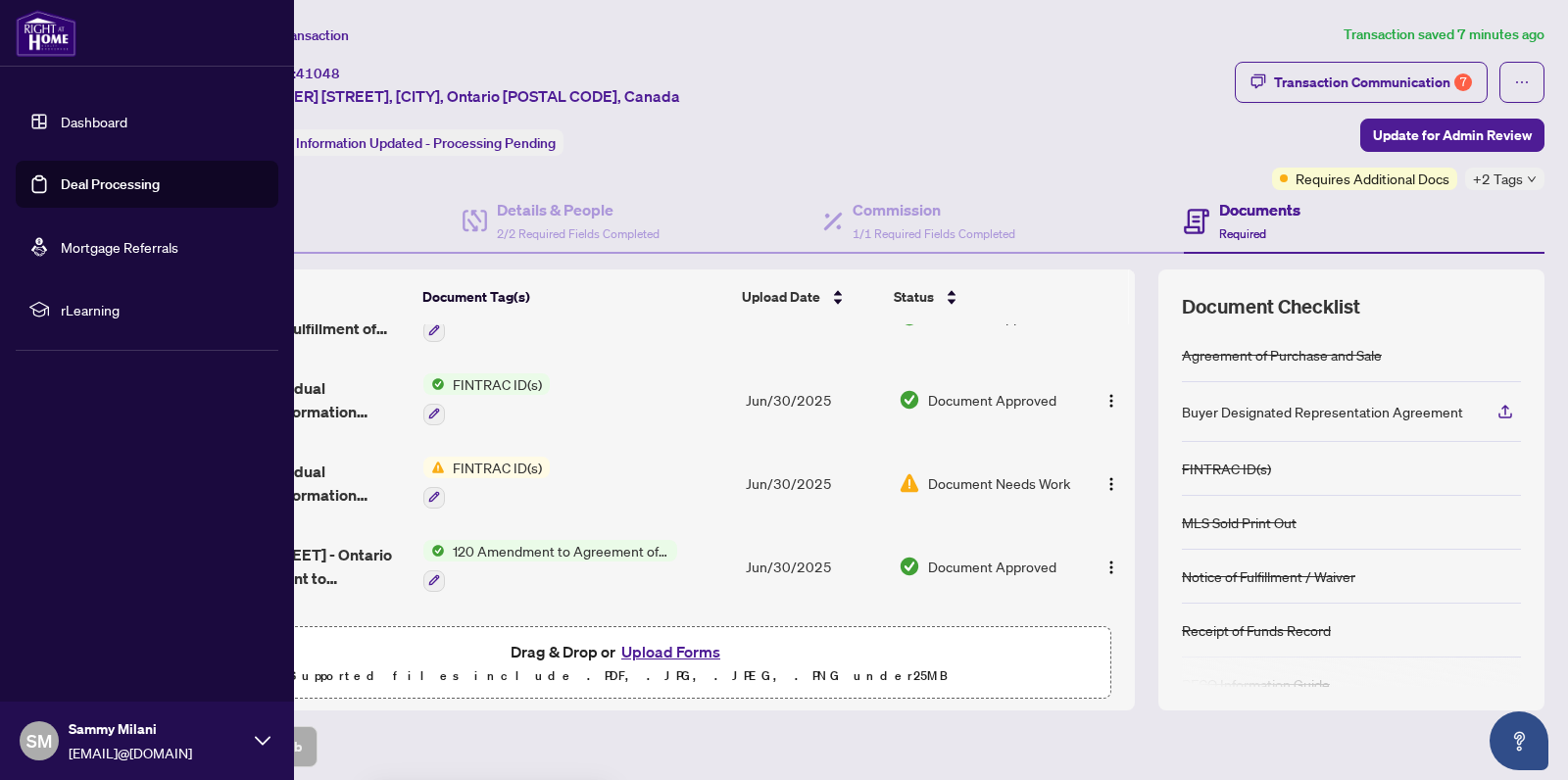 click on "Dashboard" at bounding box center (94, 122) 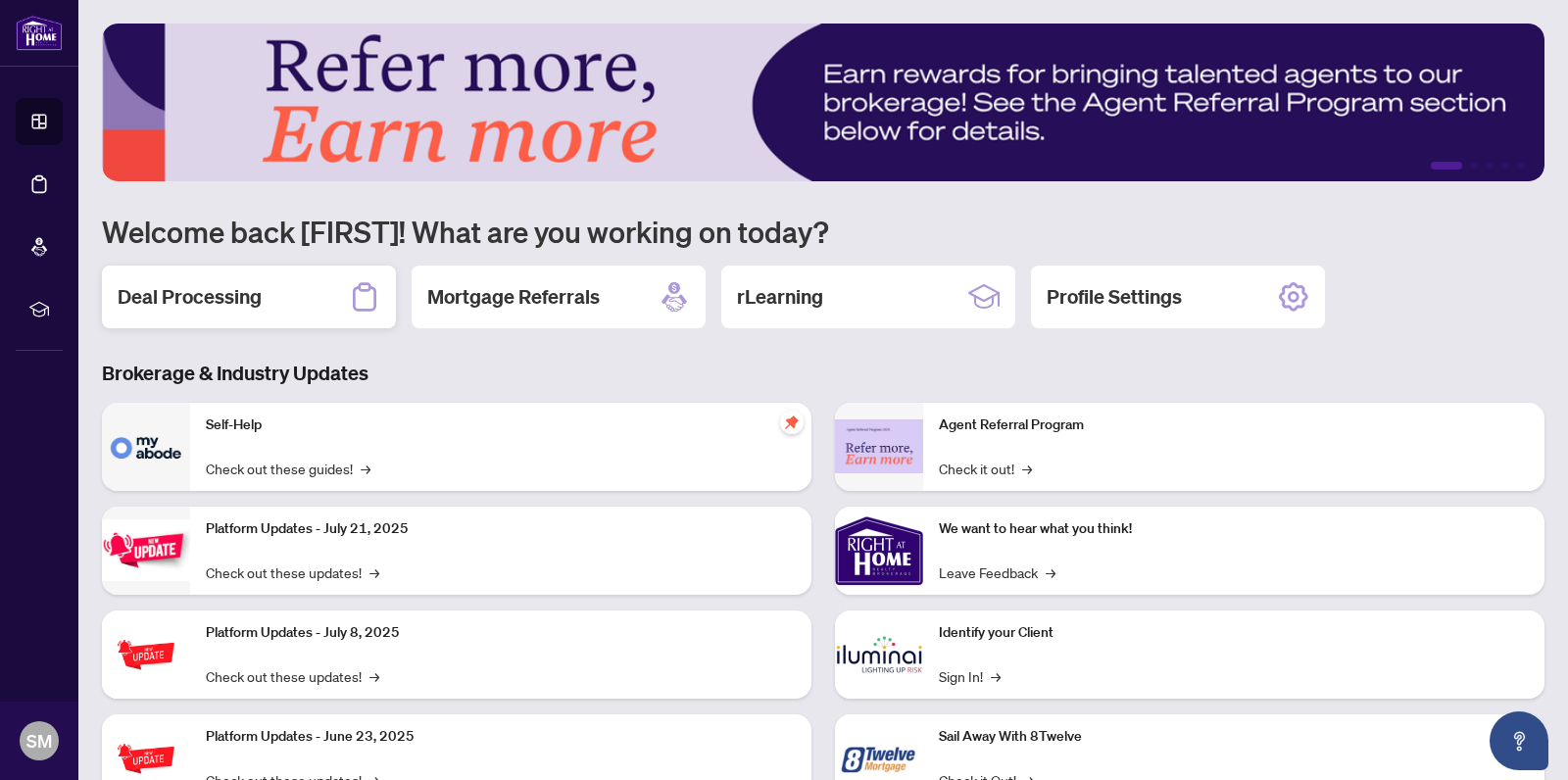 click on "Deal Processing" at bounding box center [189, 297] 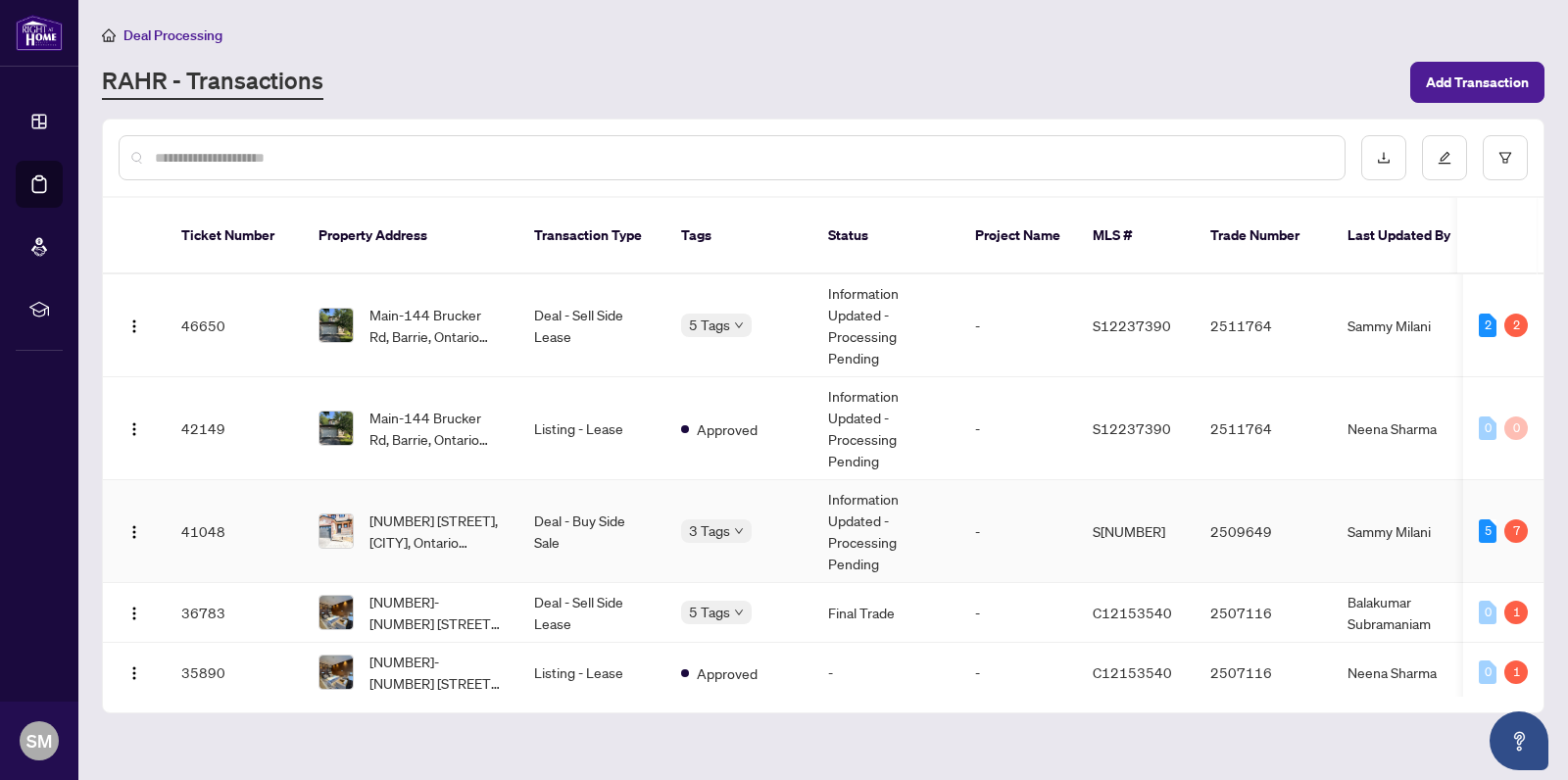click on "[NUMBER] [STREET], [CITY], Ontario [POSTAL CODE], Canada" at bounding box center (411, 531) 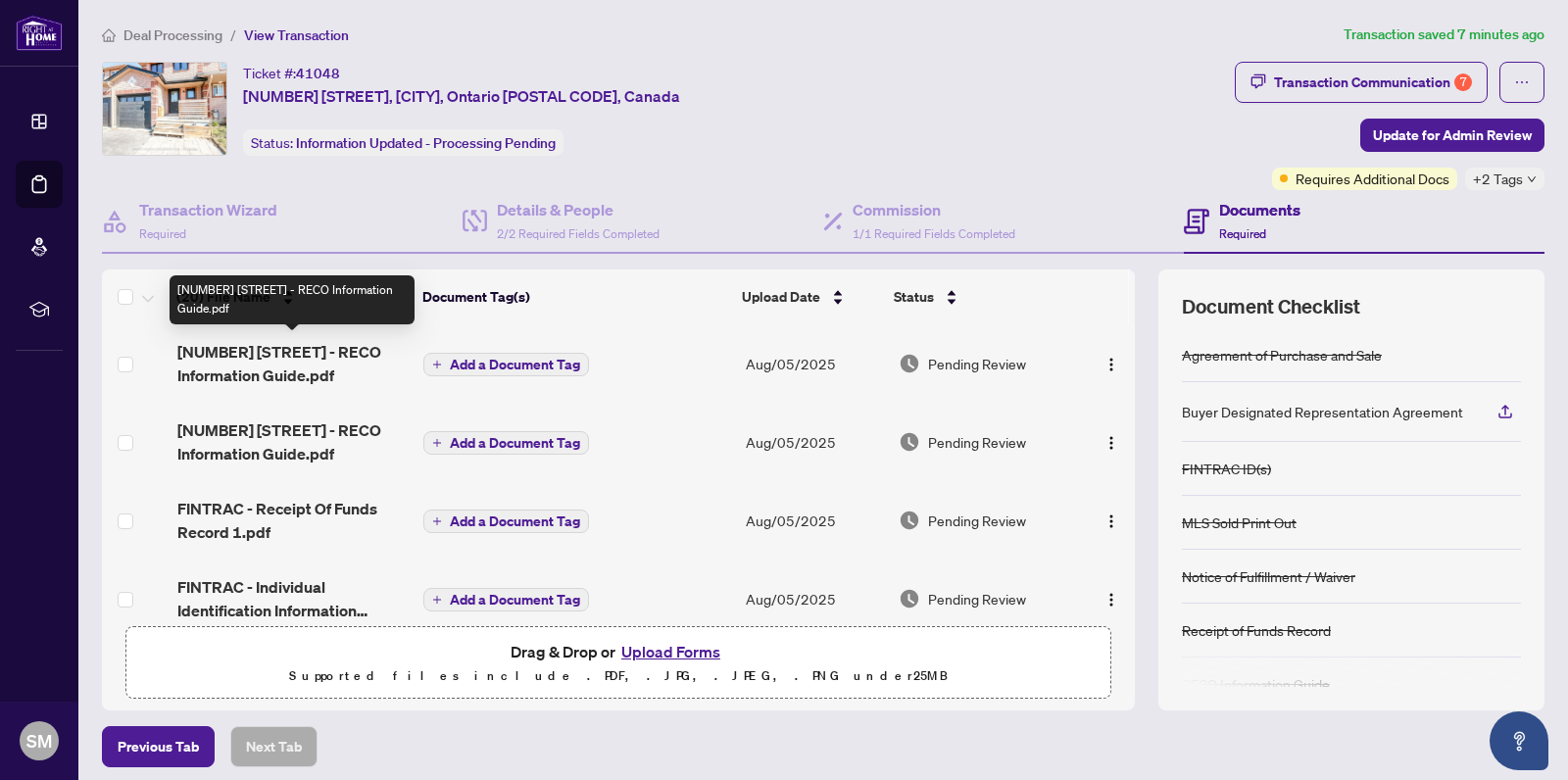 click on "[NUMBER] [STREET] - RECO Information Guide.pdf" at bounding box center [292, 364] 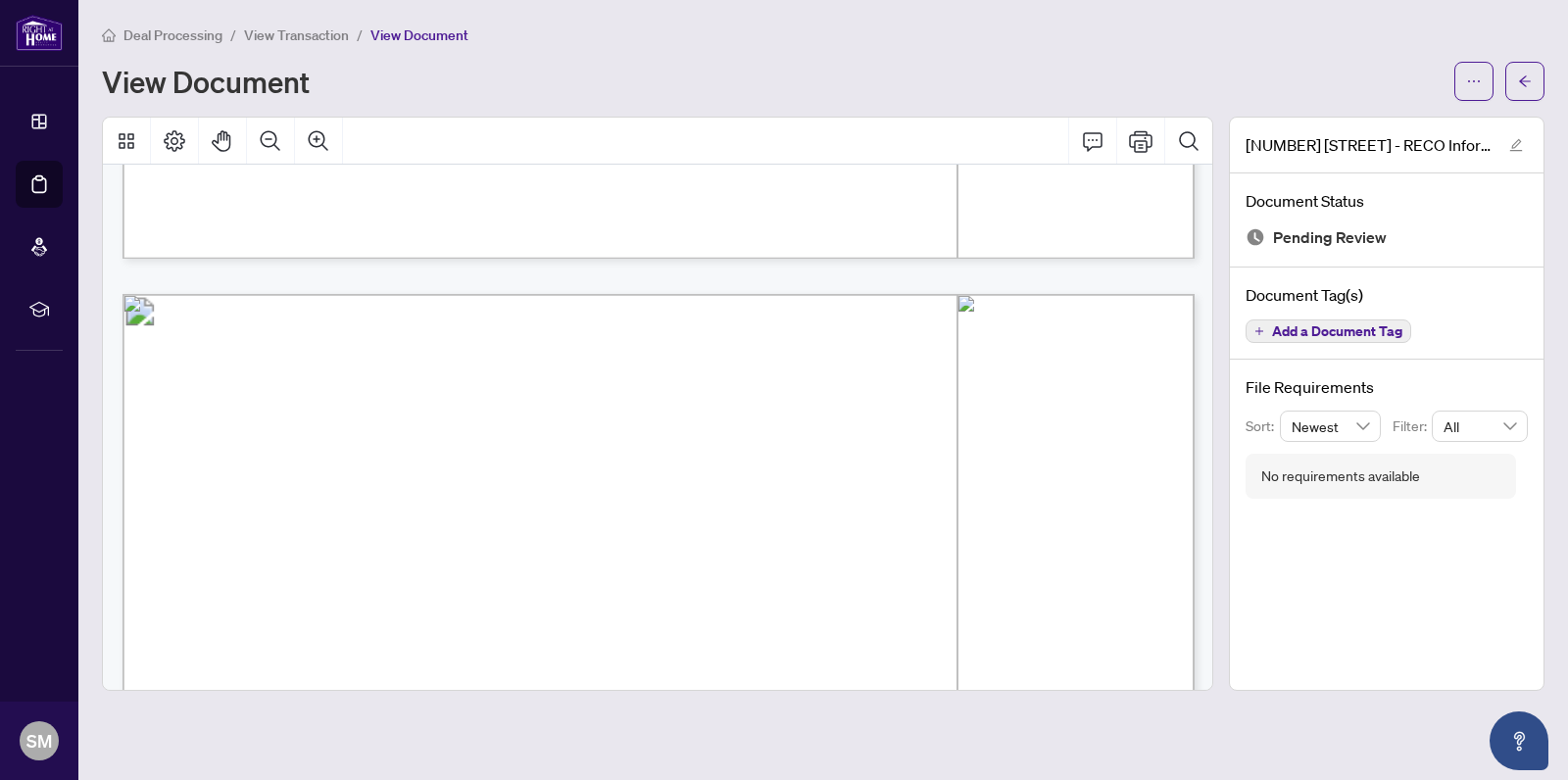 scroll, scrollTop: 16967, scrollLeft: 0, axis: vertical 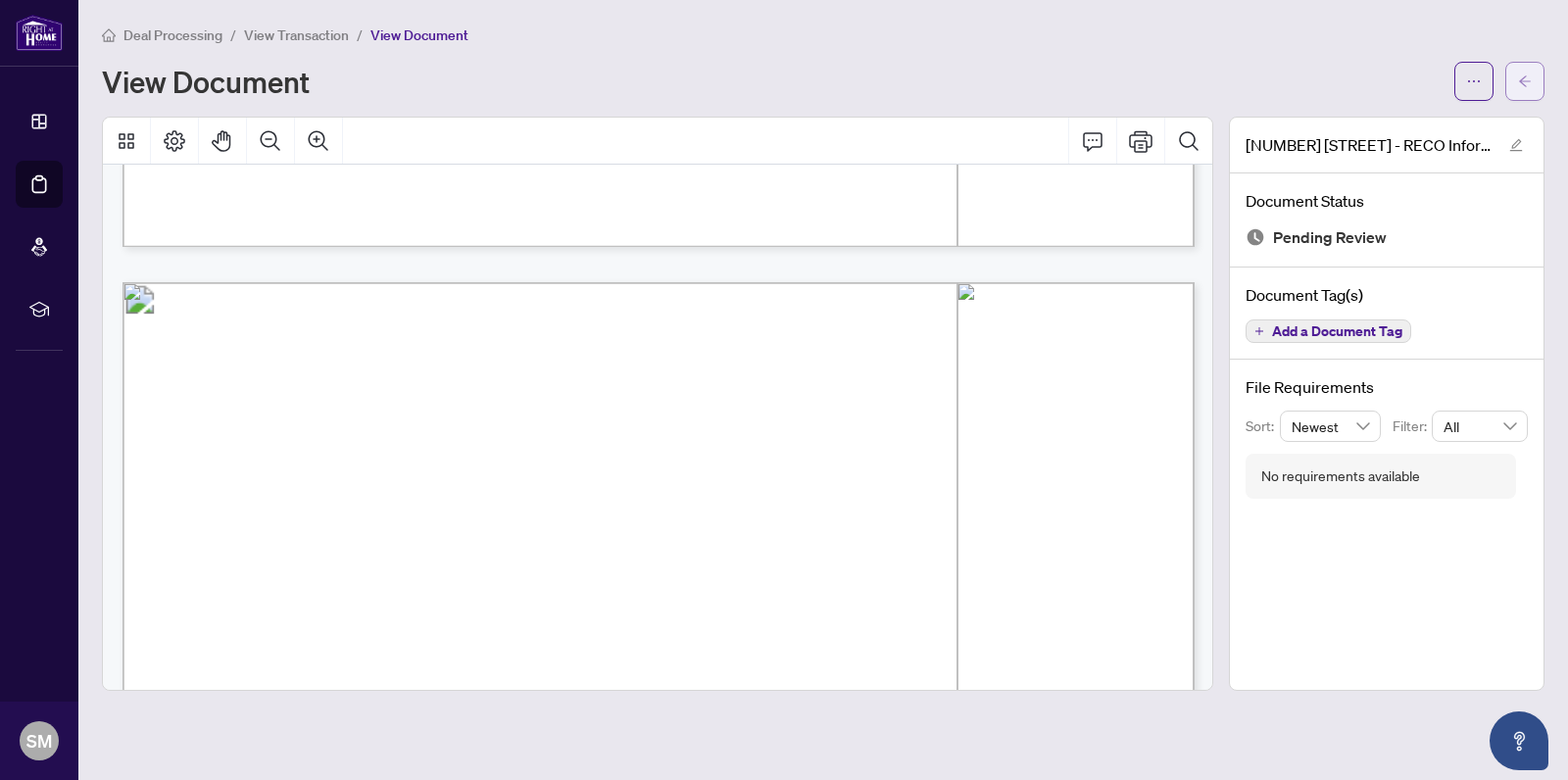 click 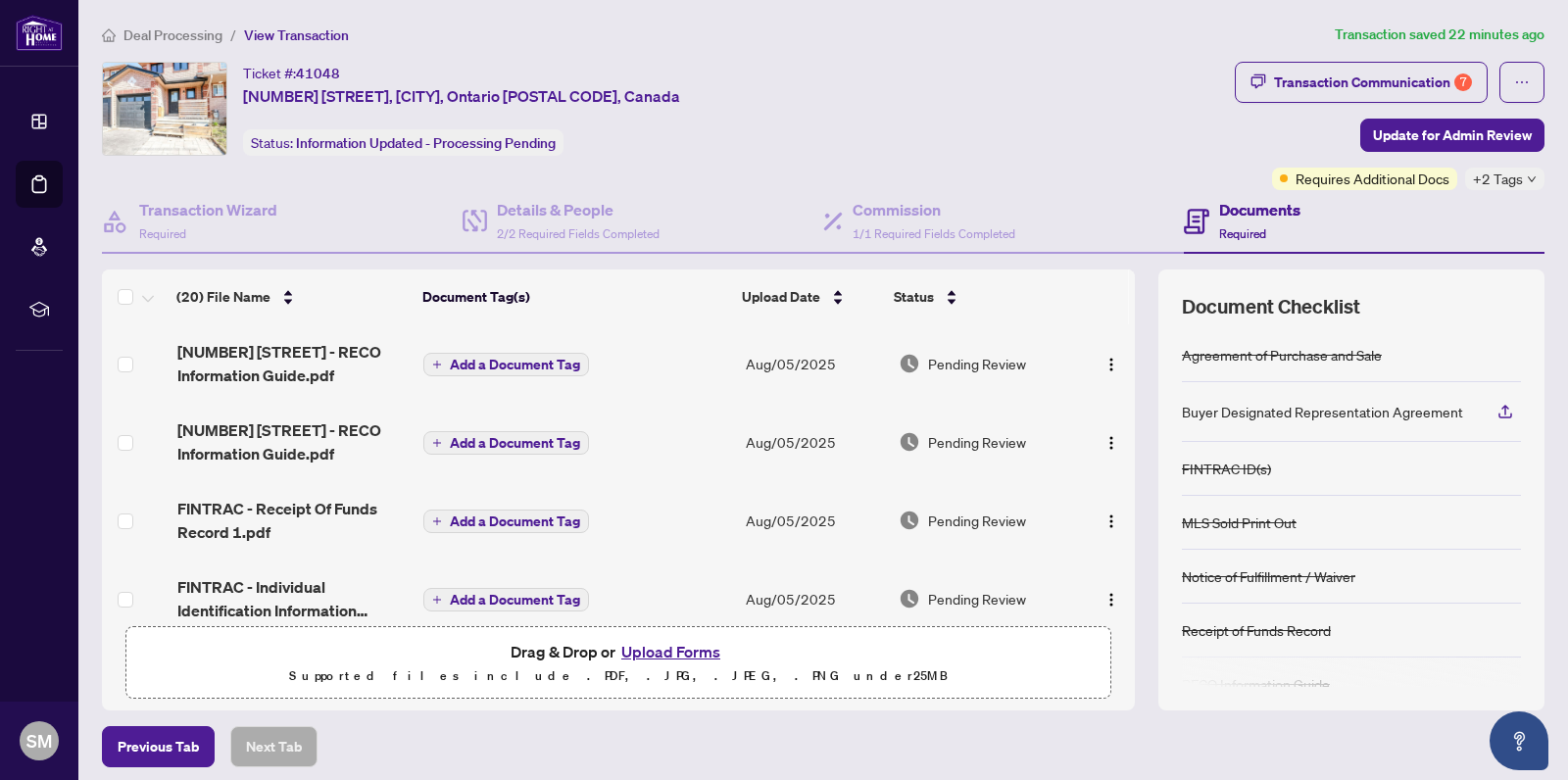 click on "Upload Forms" at bounding box center [670, 652] 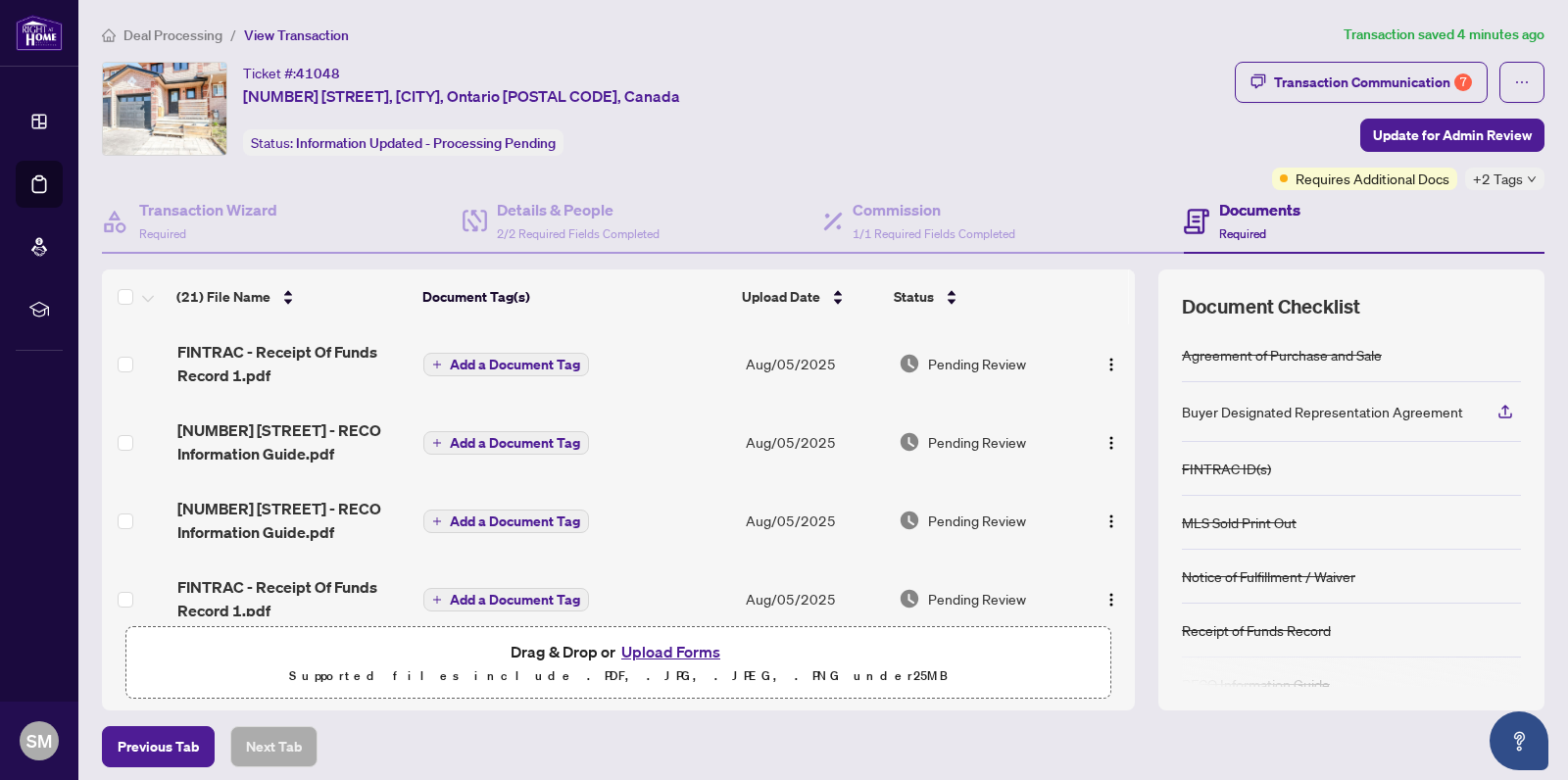 click on "Upload Forms" at bounding box center [670, 652] 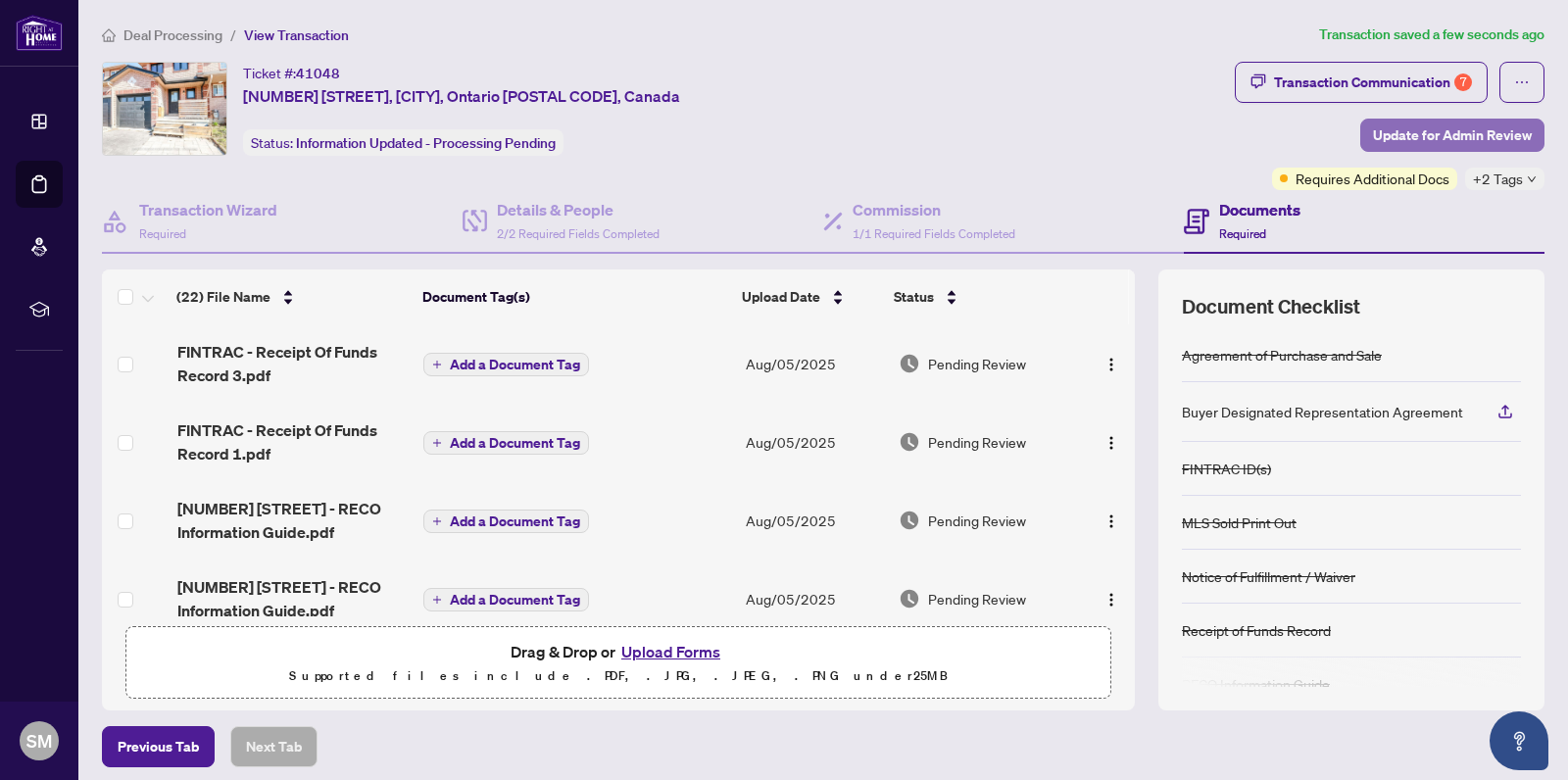 click on "Update for Admin Review" at bounding box center (1452, 135) 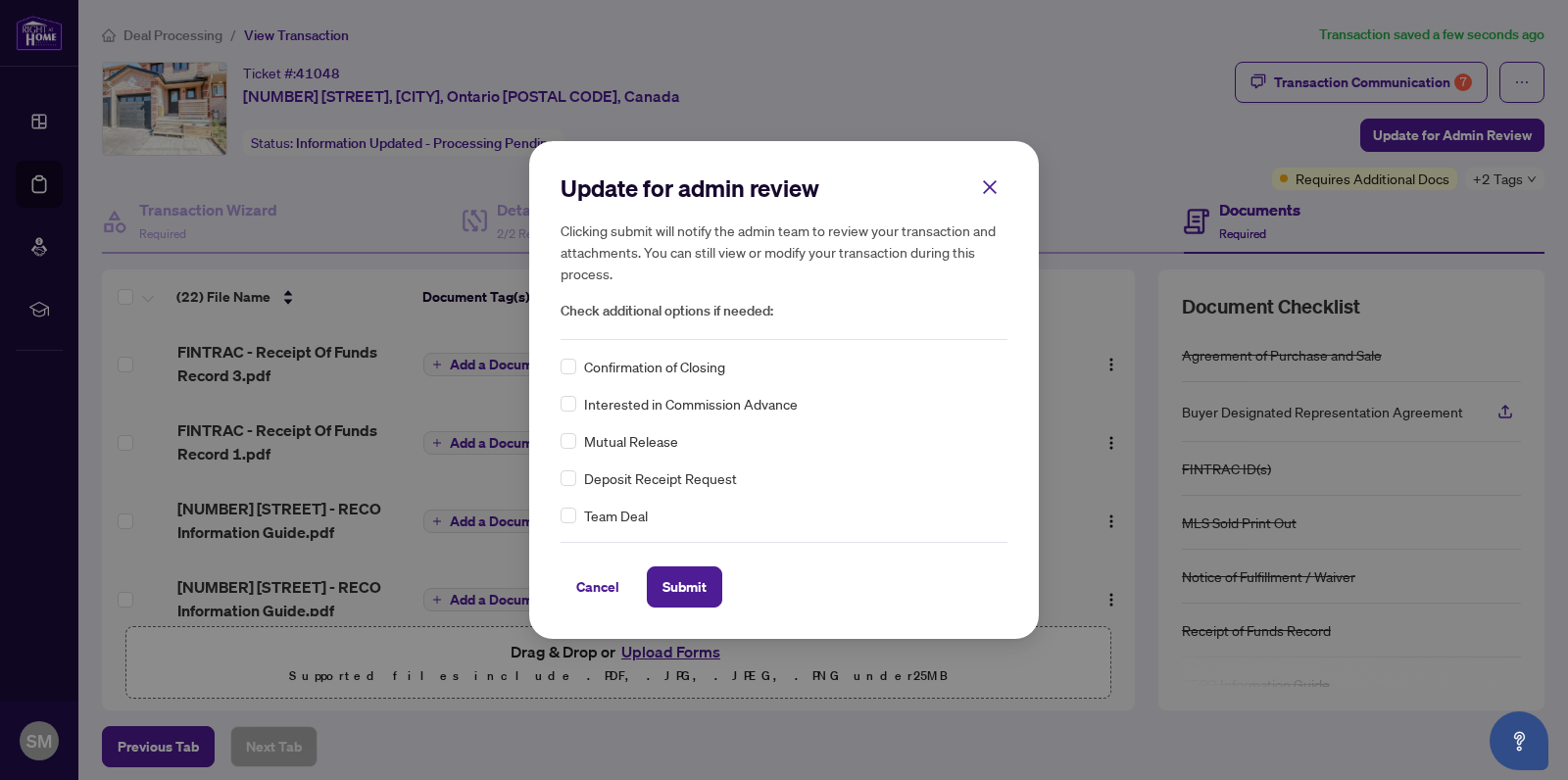 click on "Update for admin review Clicking submit will notify the admin team to review your transaction and attachments. You can still view or modify your transaction during this process.   Check additional options if needed: Confirmation of Closing Interested in Commission Advance Mutual Release Deposit Receipt Request Team Deal Cancel Submit Cancel OK" at bounding box center [784, 389] 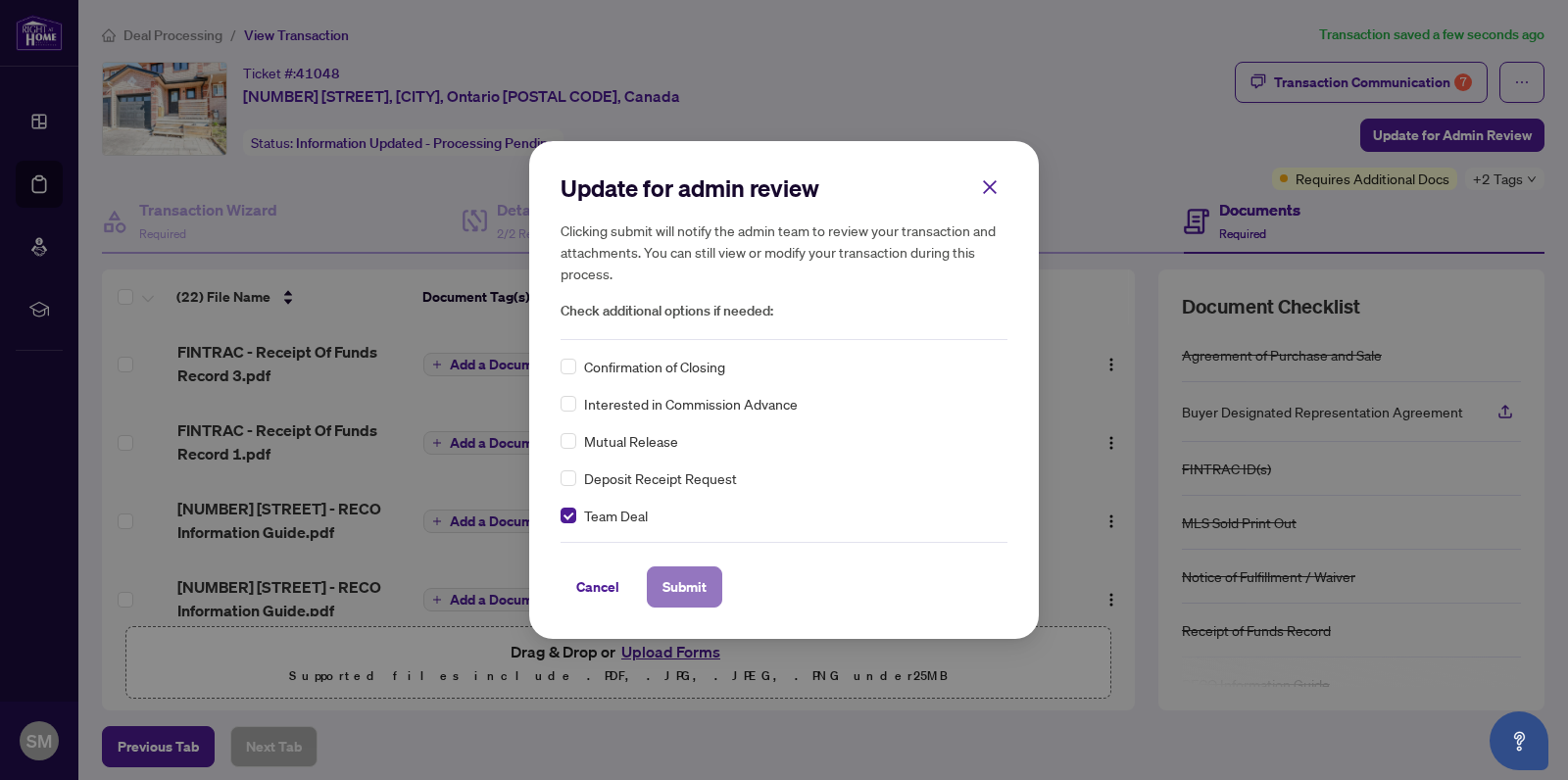 click on "Submit" at bounding box center [684, 587] 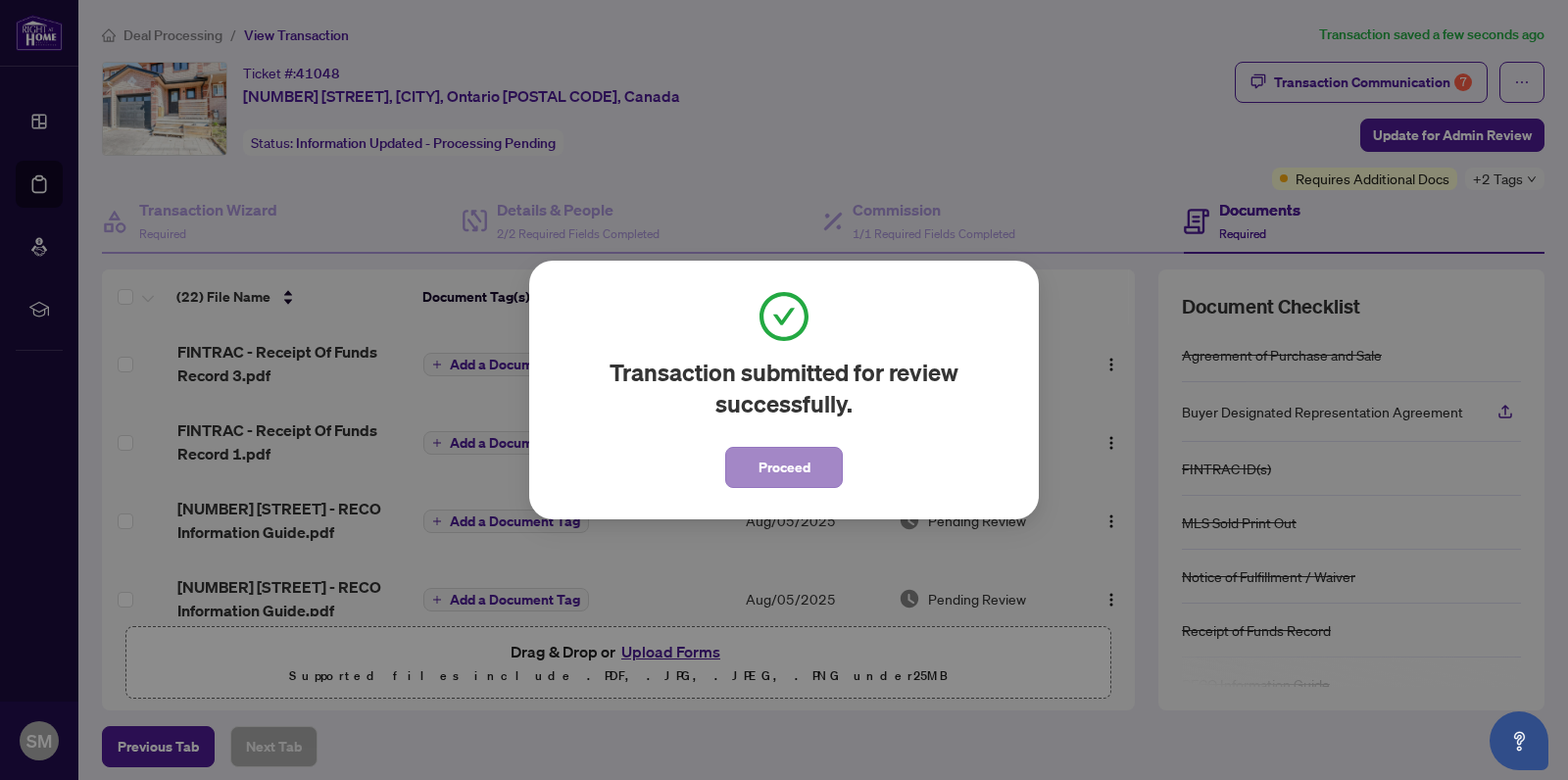 click on "Proceed" at bounding box center (784, 467) 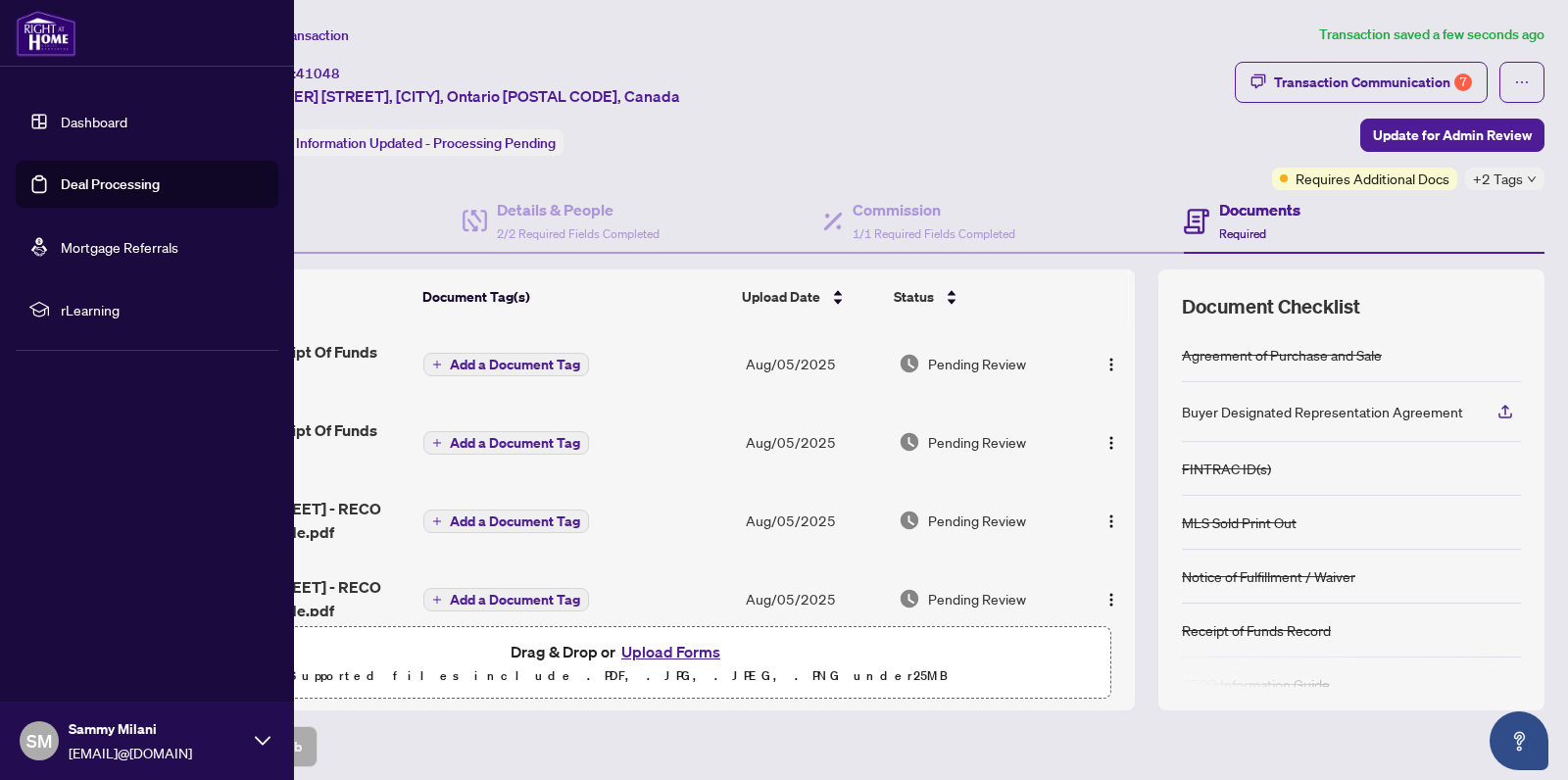 click on "Dashboard" at bounding box center [94, 122] 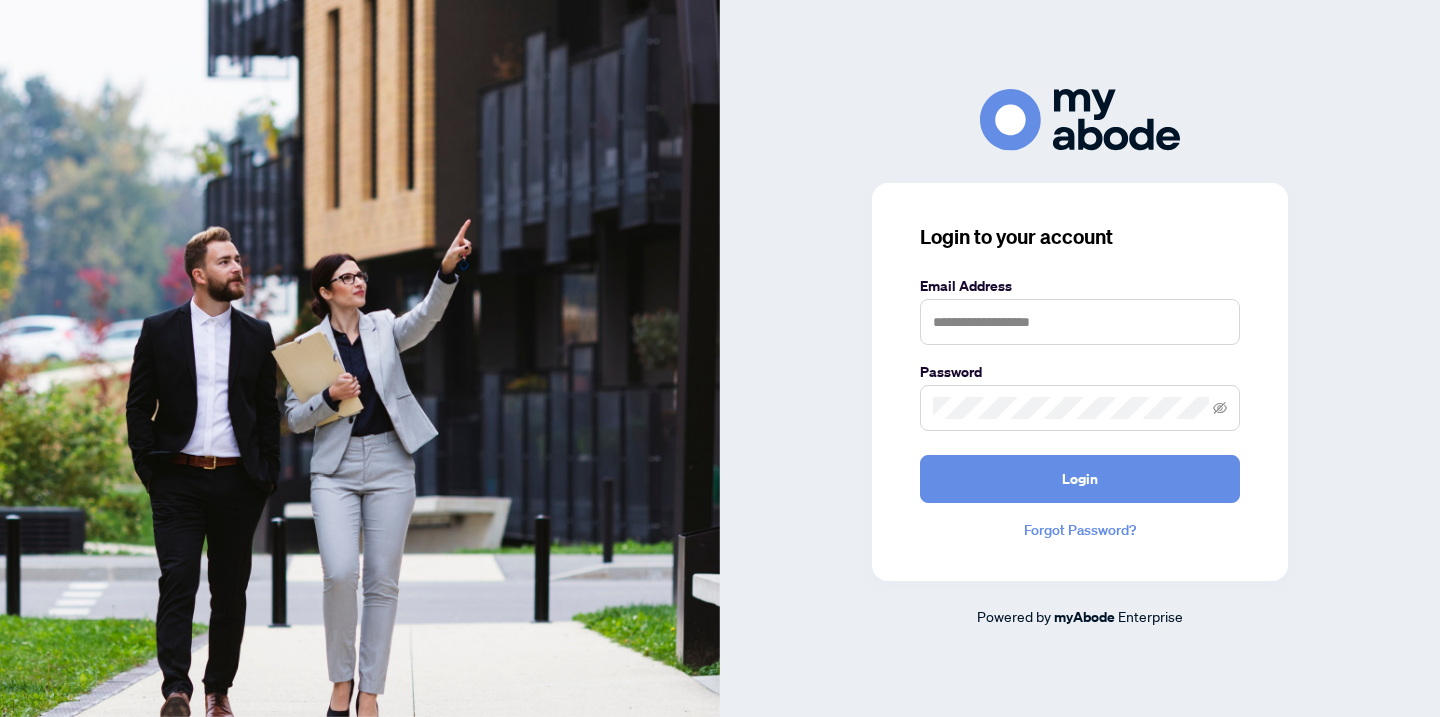 scroll, scrollTop: 0, scrollLeft: 0, axis: both 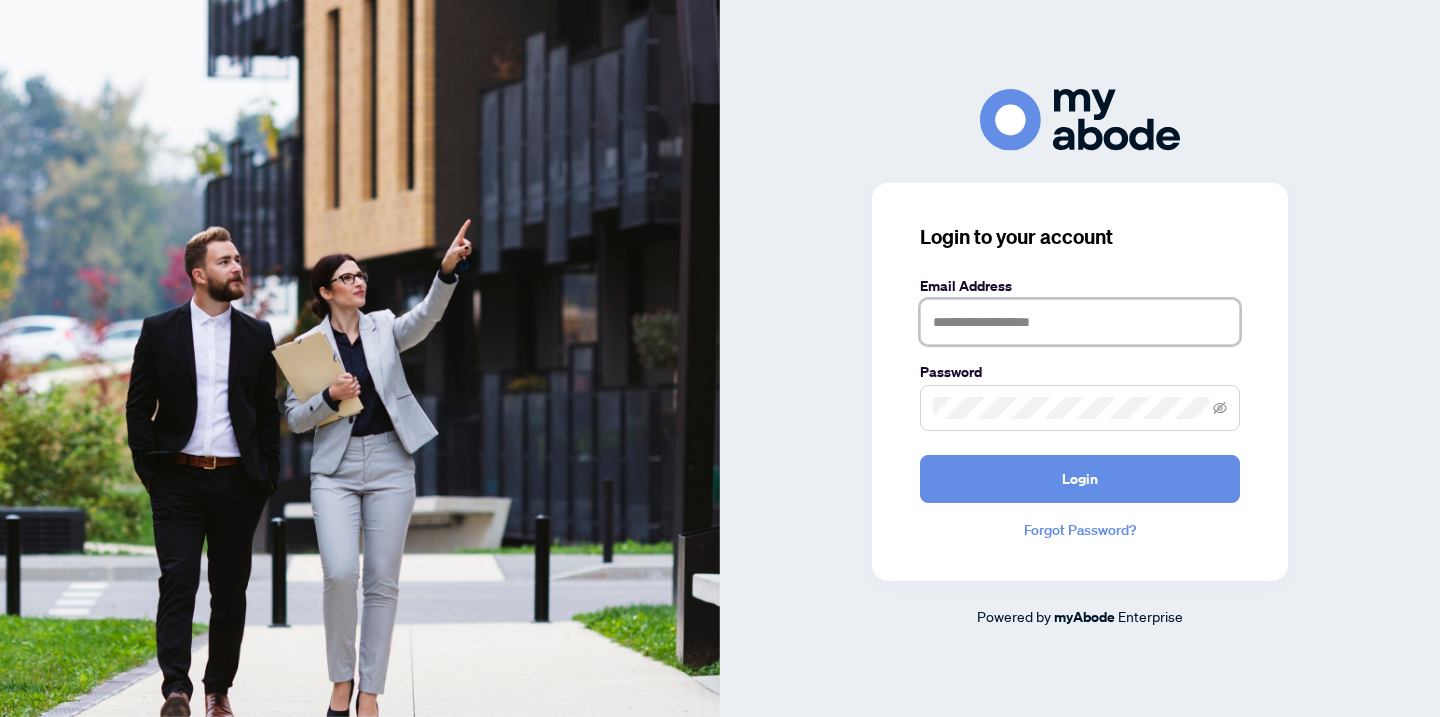 click at bounding box center [1080, 322] 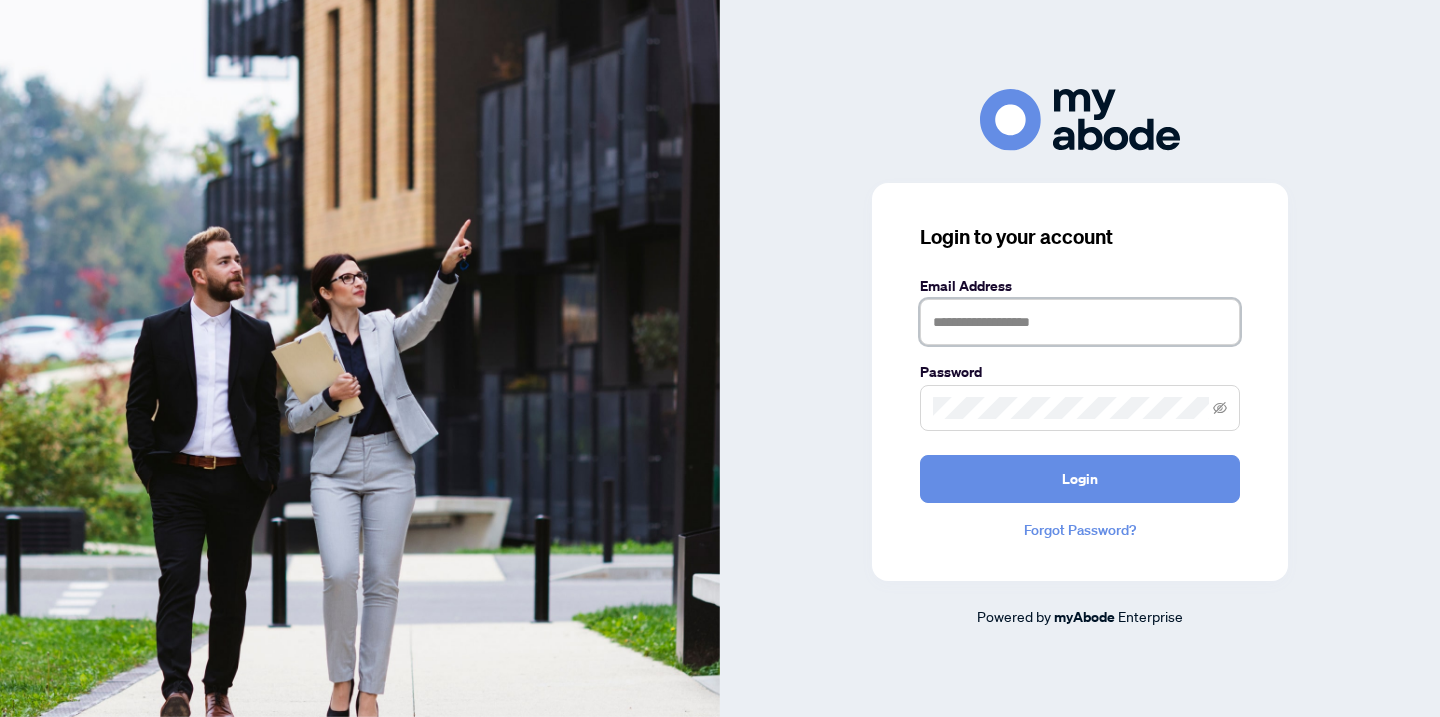 type on "**********" 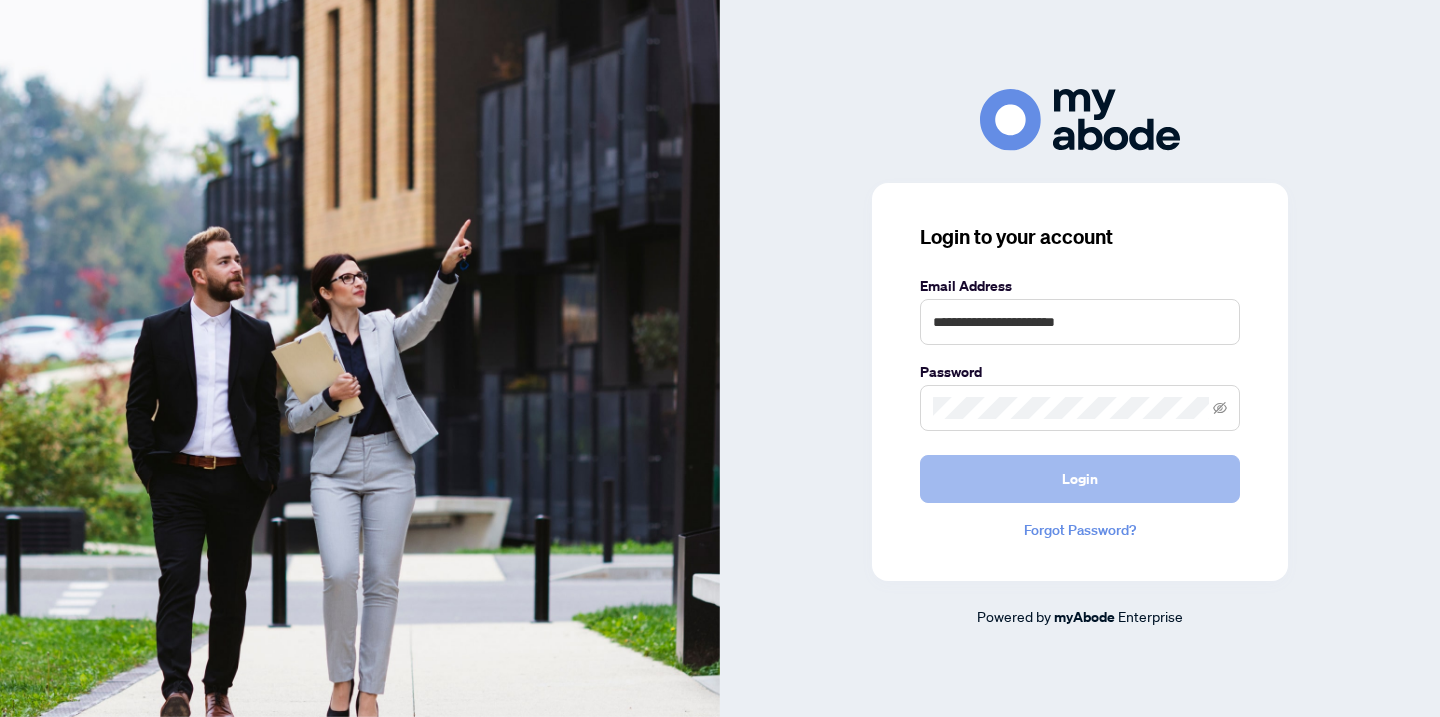 click on "Login" at bounding box center (1080, 479) 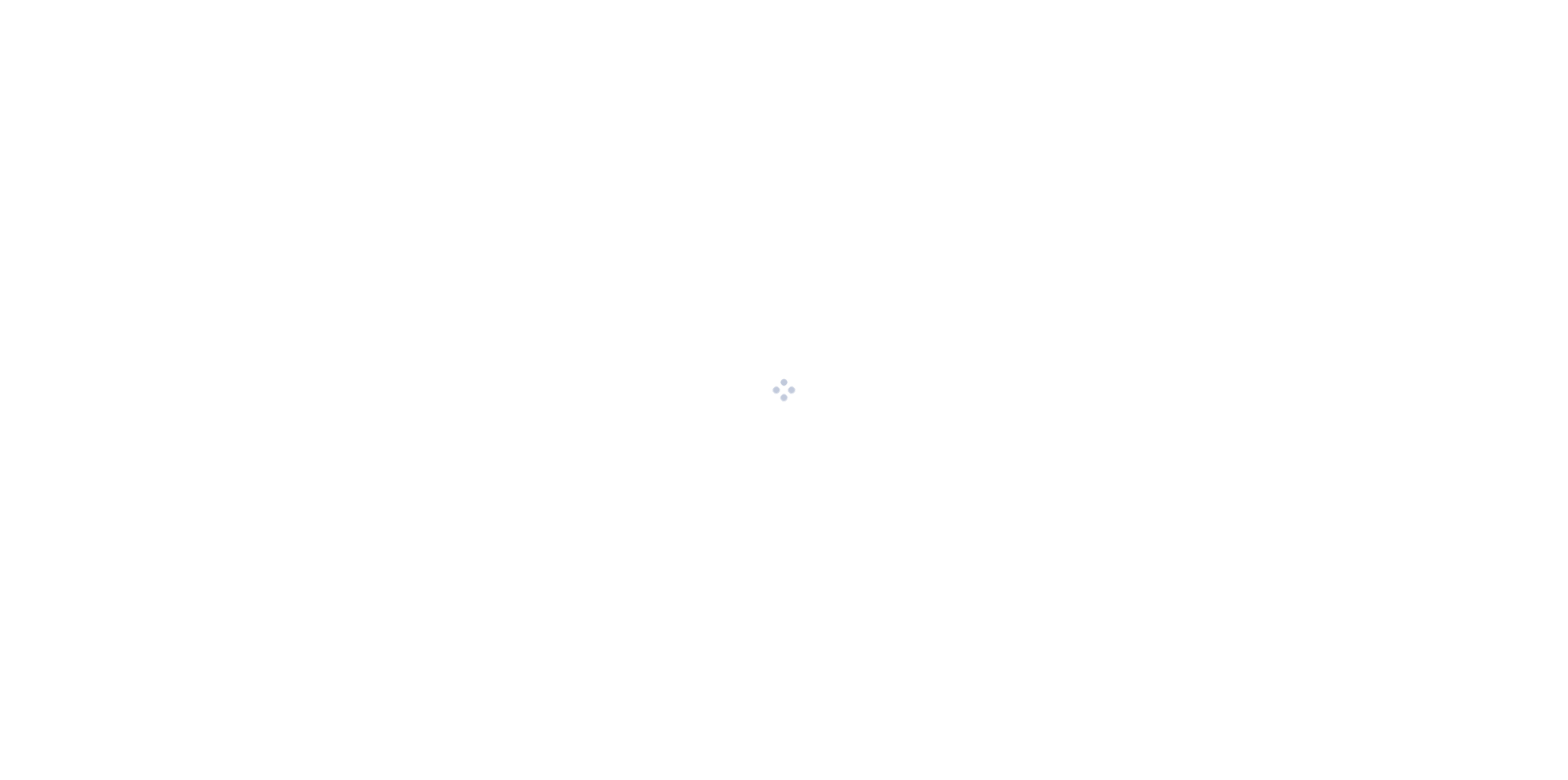 scroll, scrollTop: 0, scrollLeft: 0, axis: both 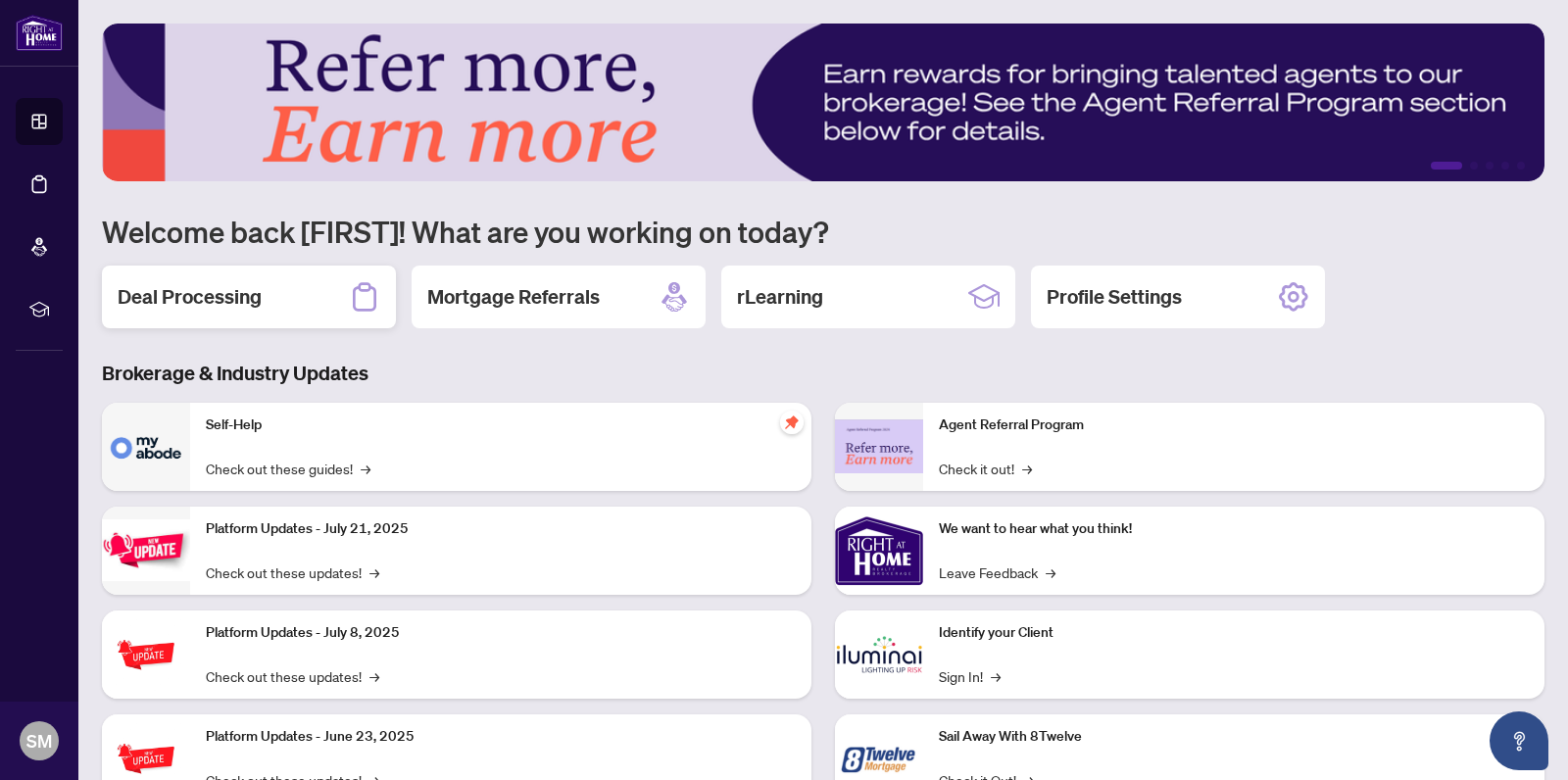 click on "Deal Processing" at bounding box center (189, 297) 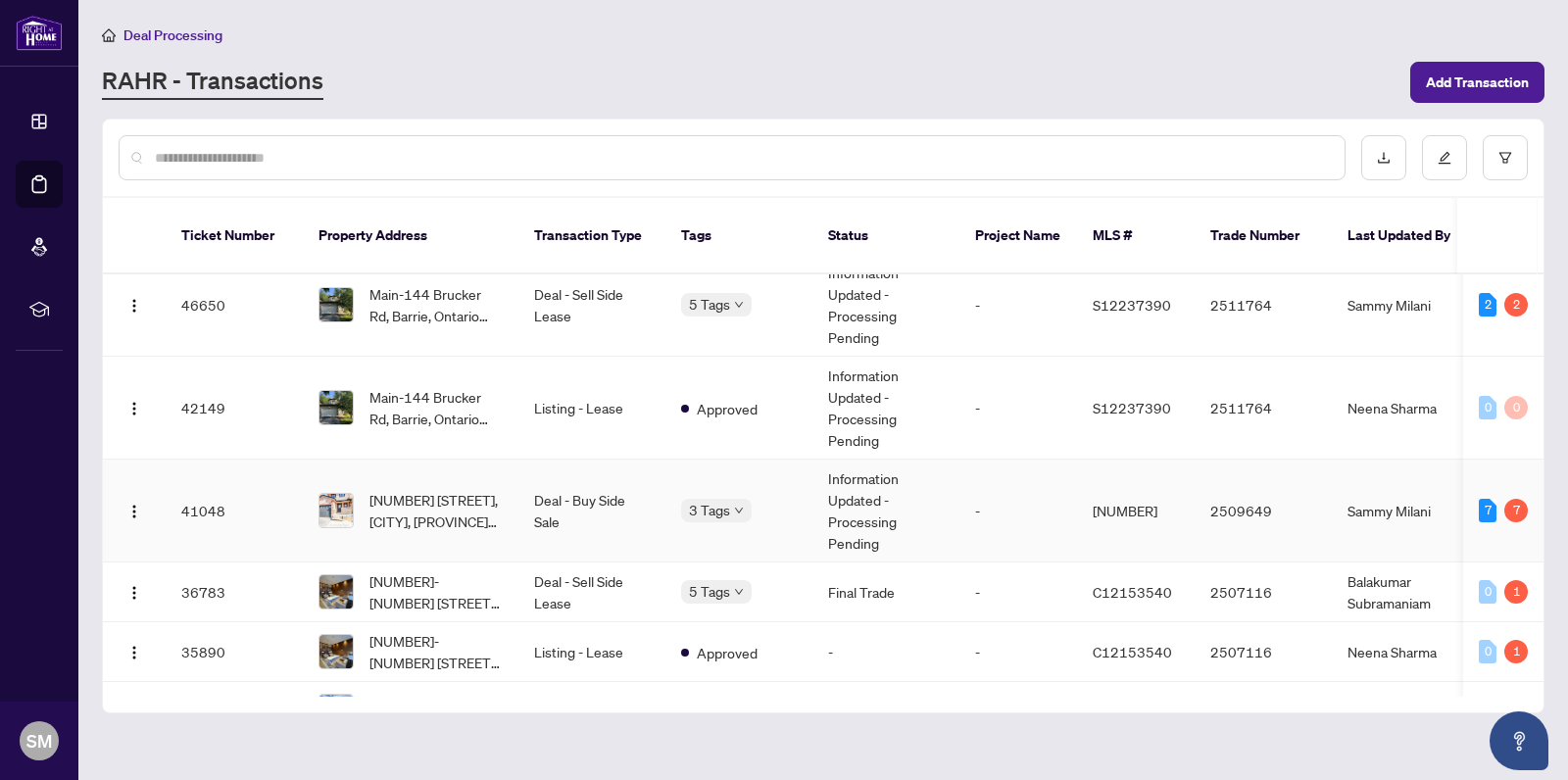 scroll, scrollTop: 0, scrollLeft: 0, axis: both 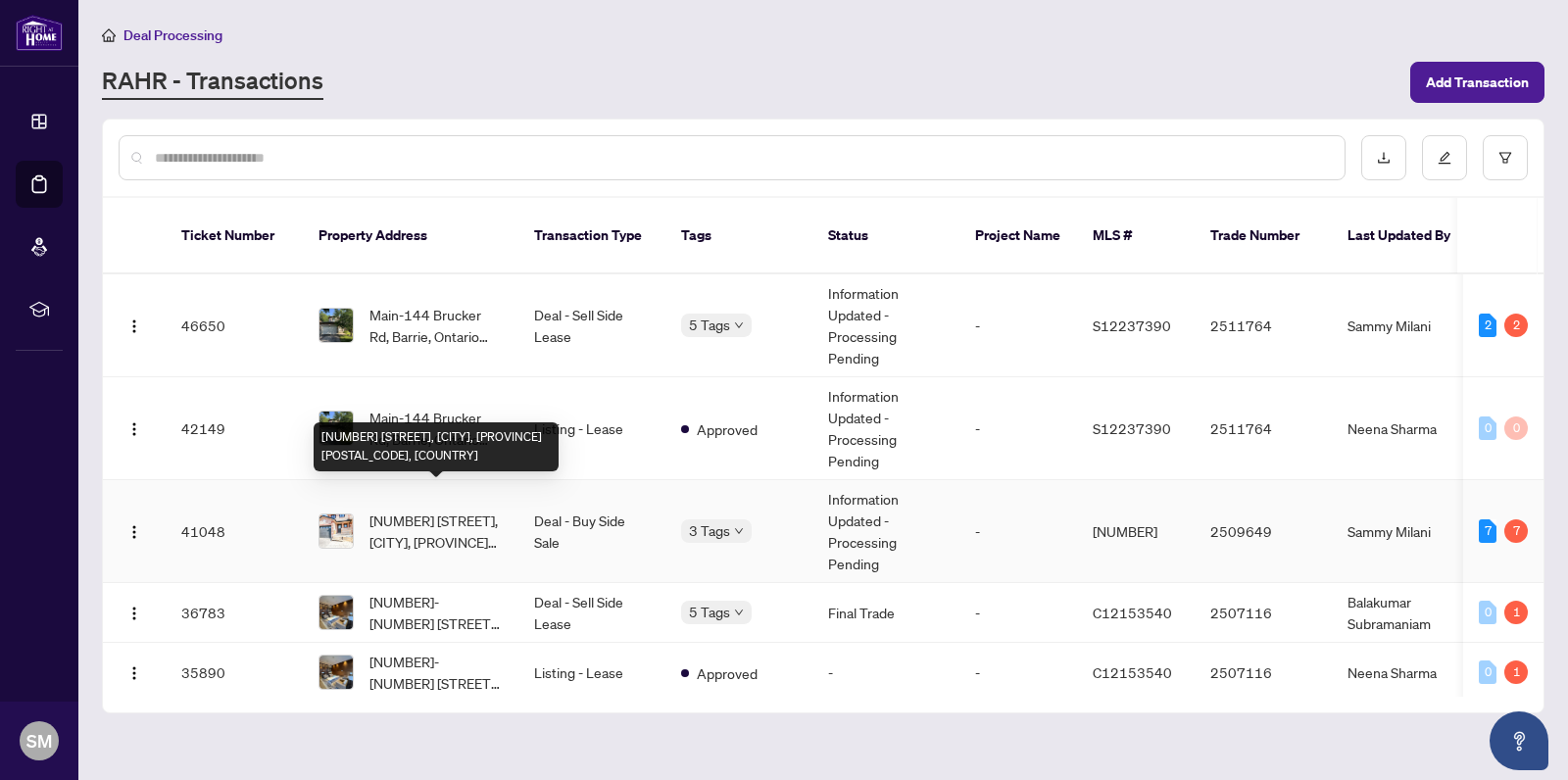 click on "[NUMBER] [STREET], [CITY], Ontario [POSTAL CODE], Canada" at bounding box center (436, 531) 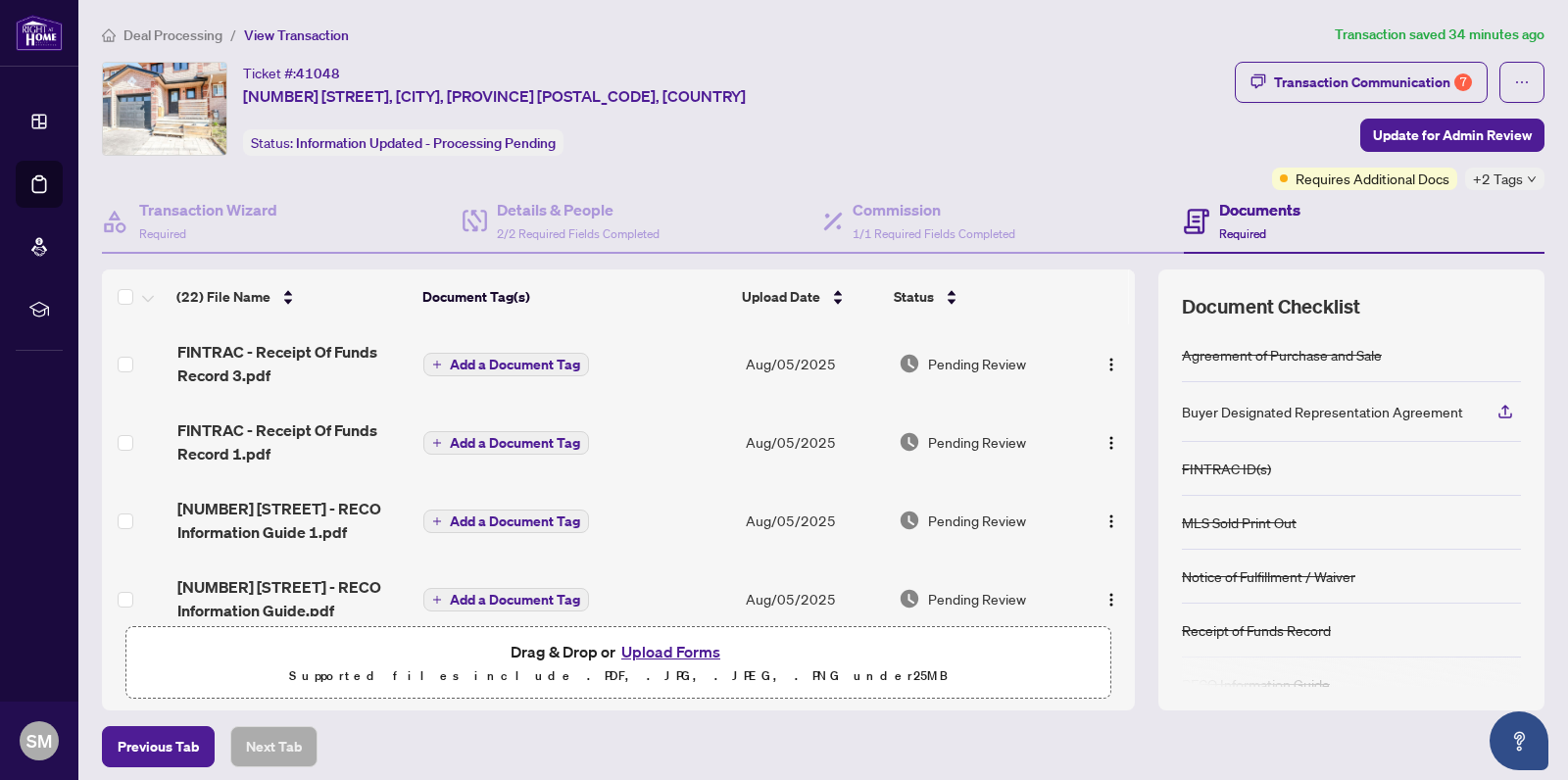 click on "Upload Forms" at bounding box center [670, 652] 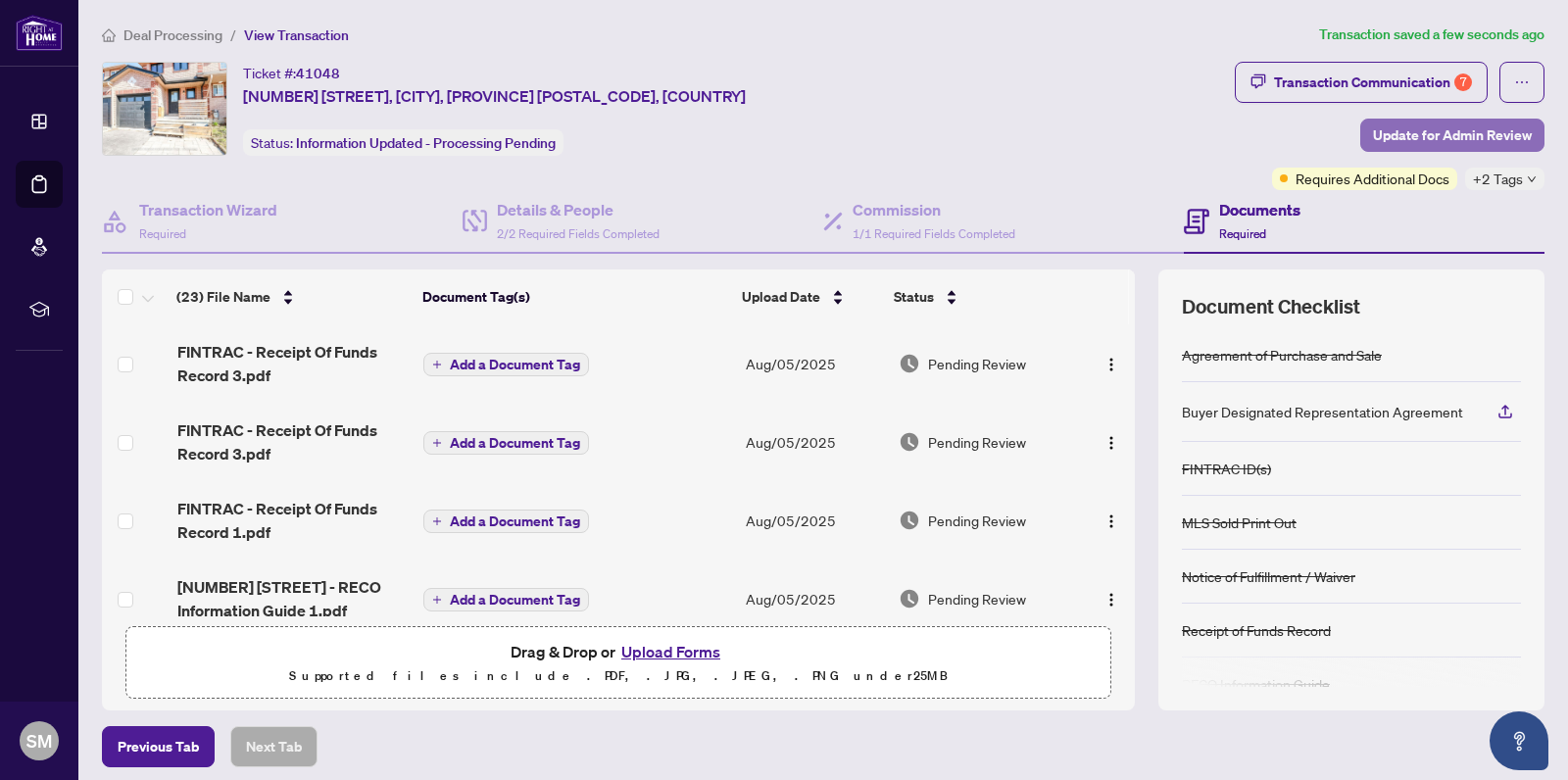 click on "Update for Admin Review" at bounding box center (1452, 135) 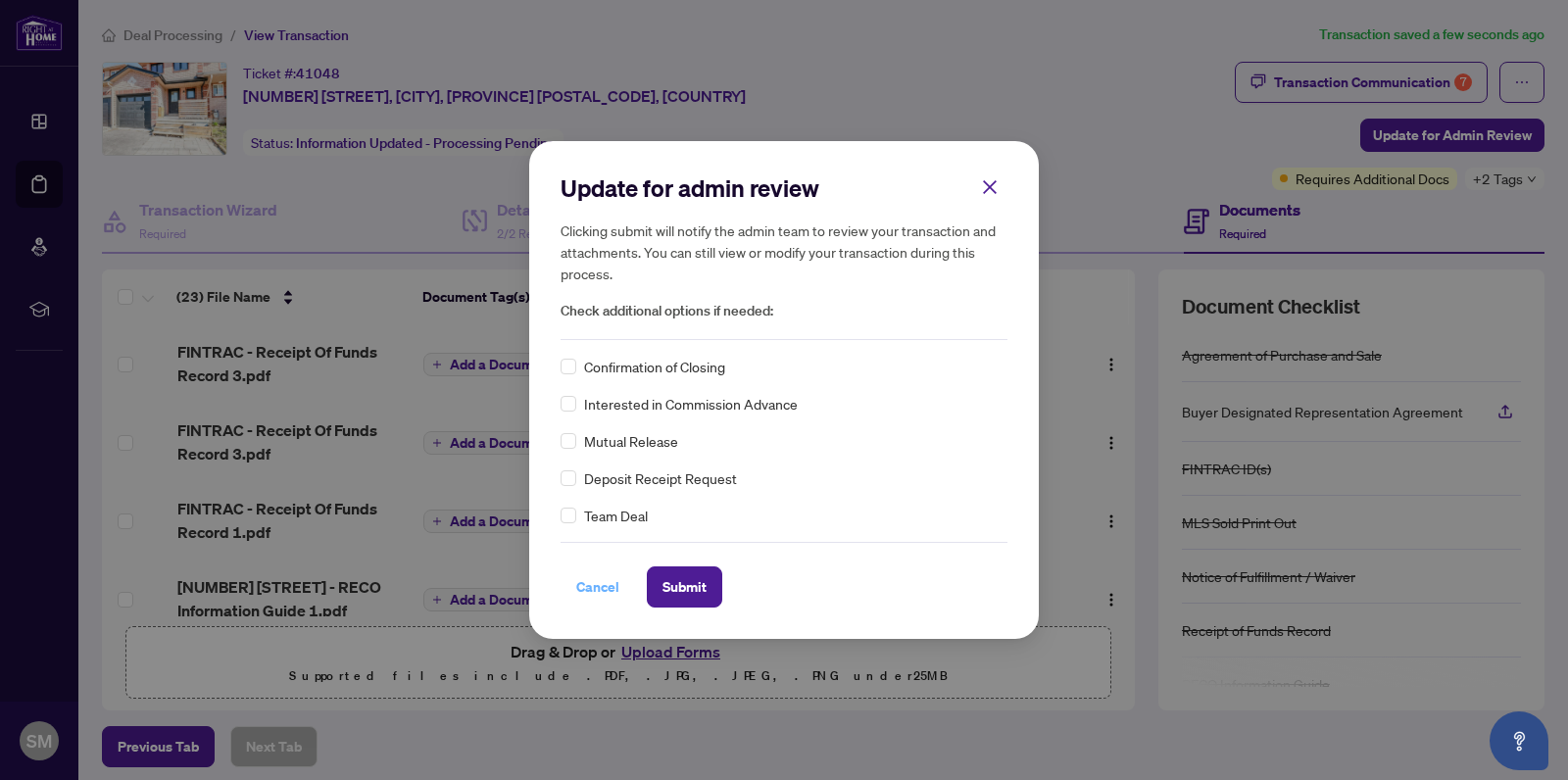click on "Cancel" at bounding box center (598, 587) 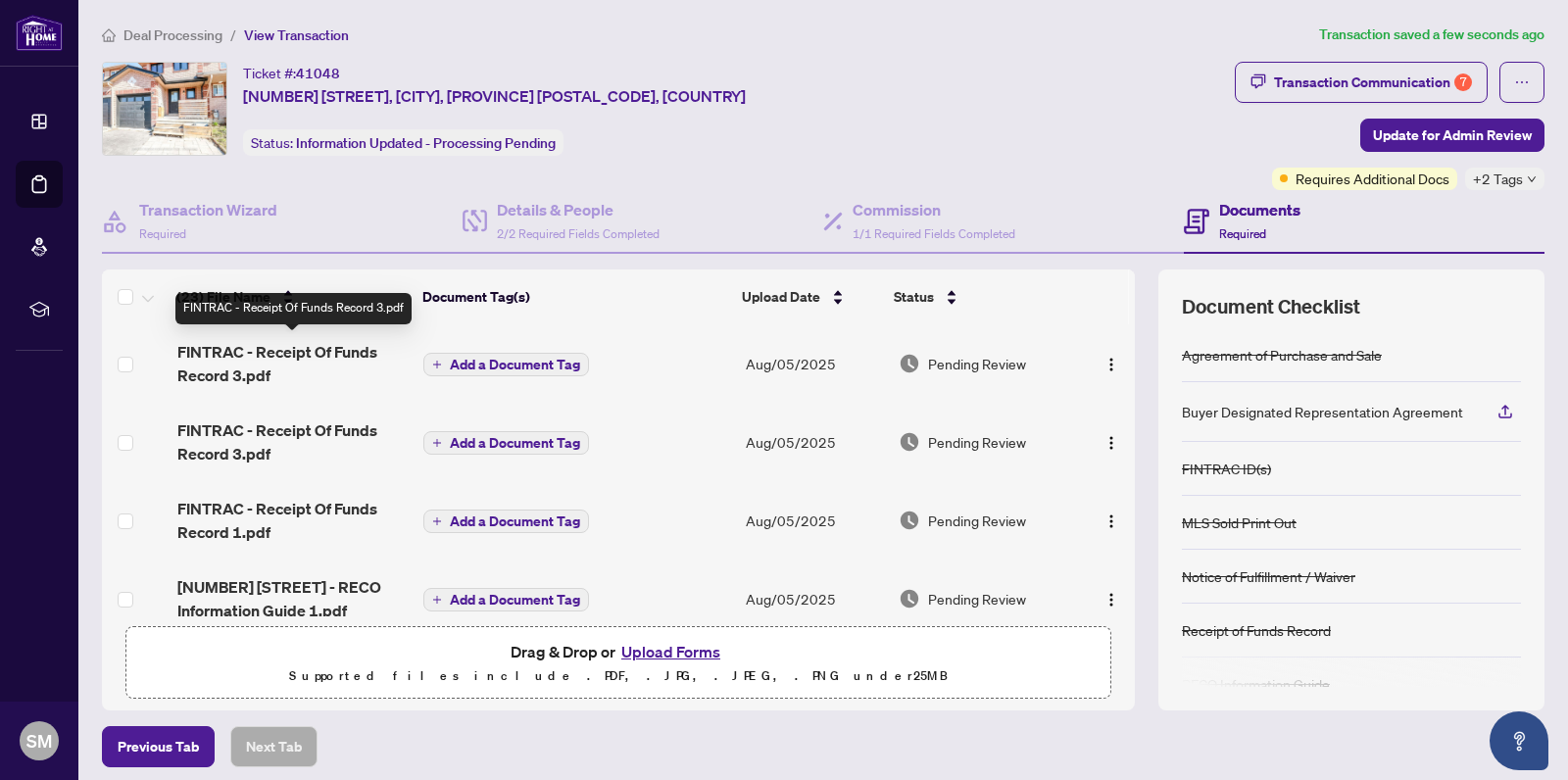click on "FINTRAC - Receipt Of Funds Record 3.pdf" at bounding box center (292, 364) 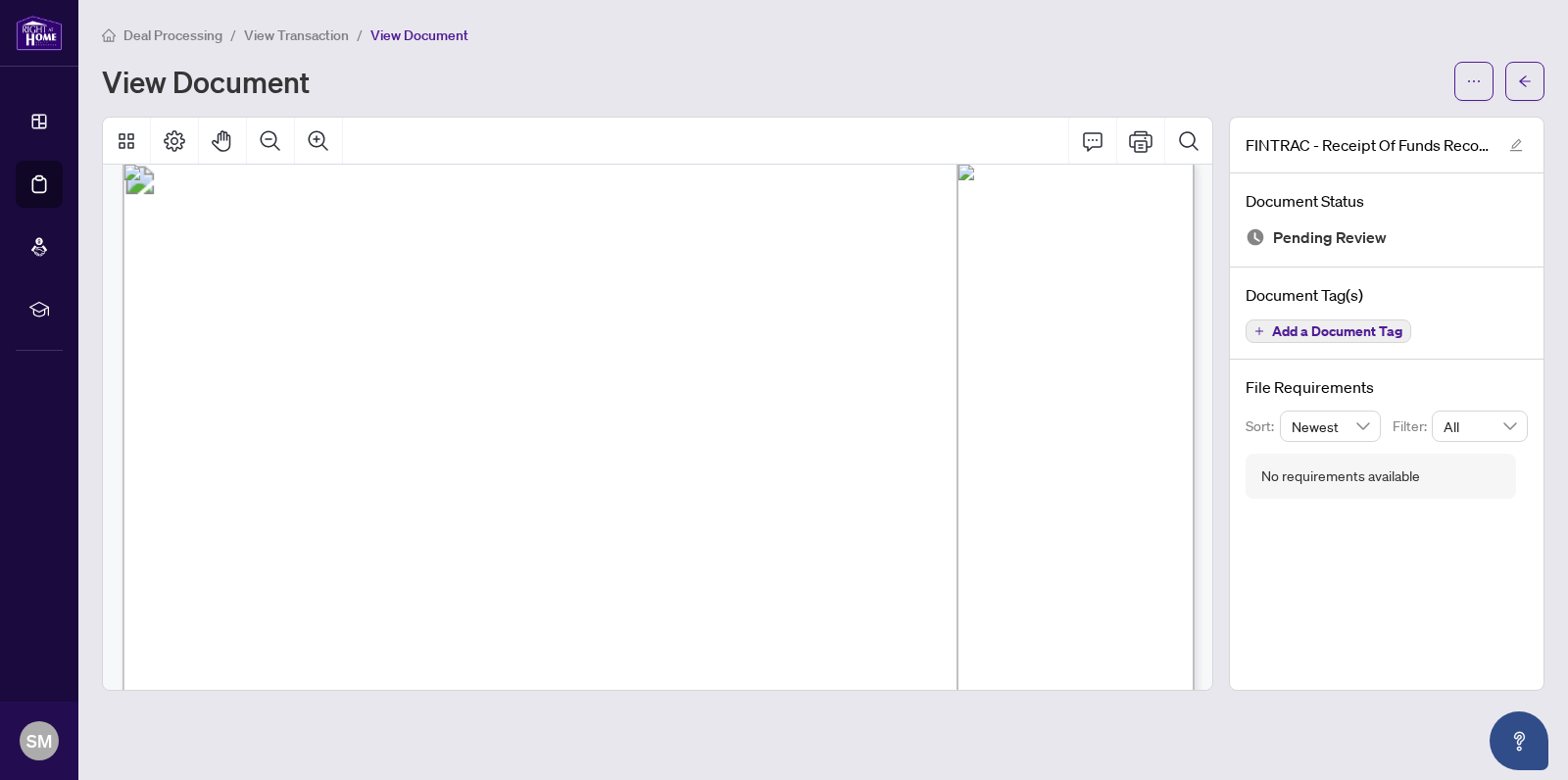 scroll, scrollTop: 1454, scrollLeft: 0, axis: vertical 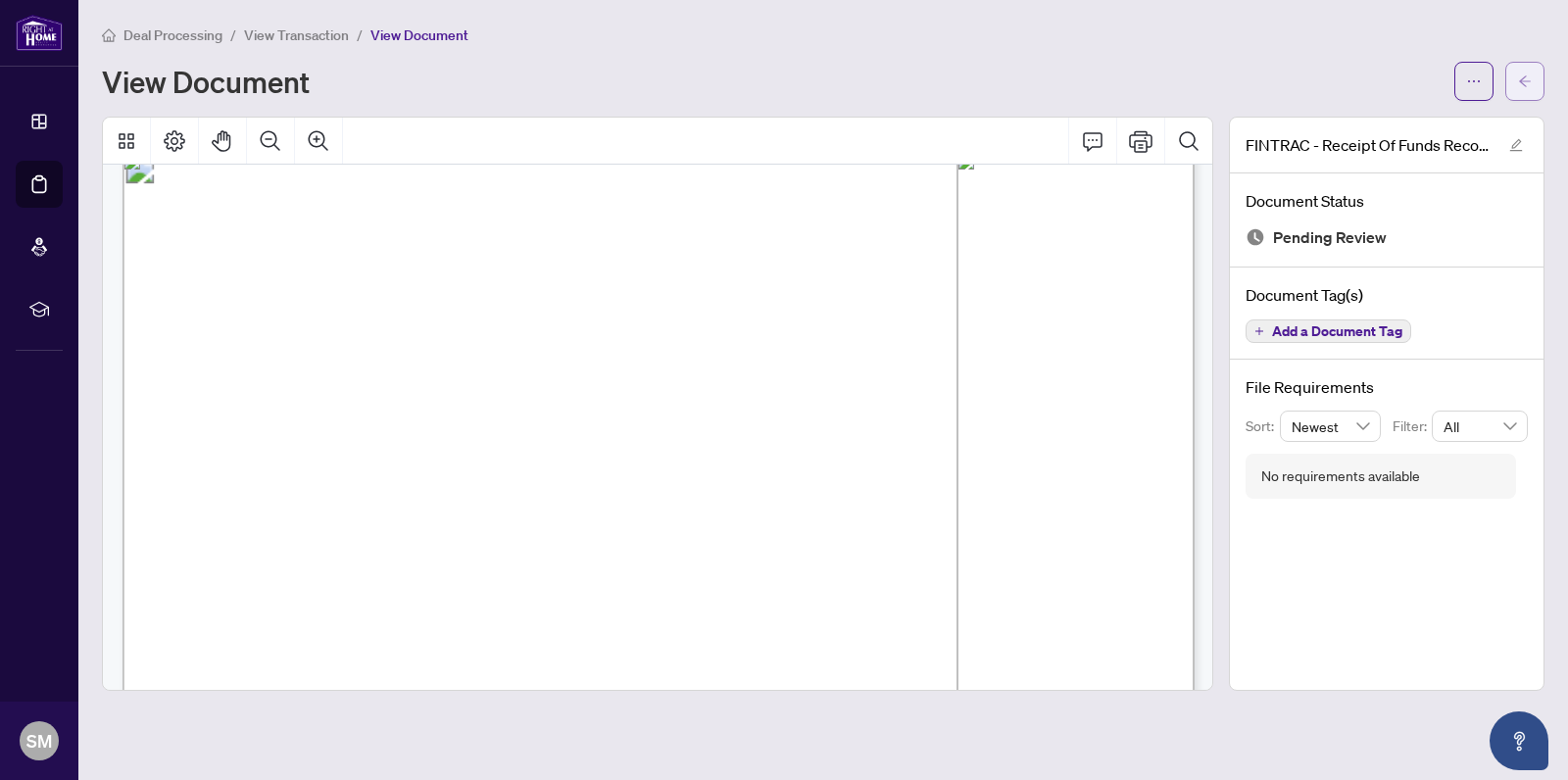 click 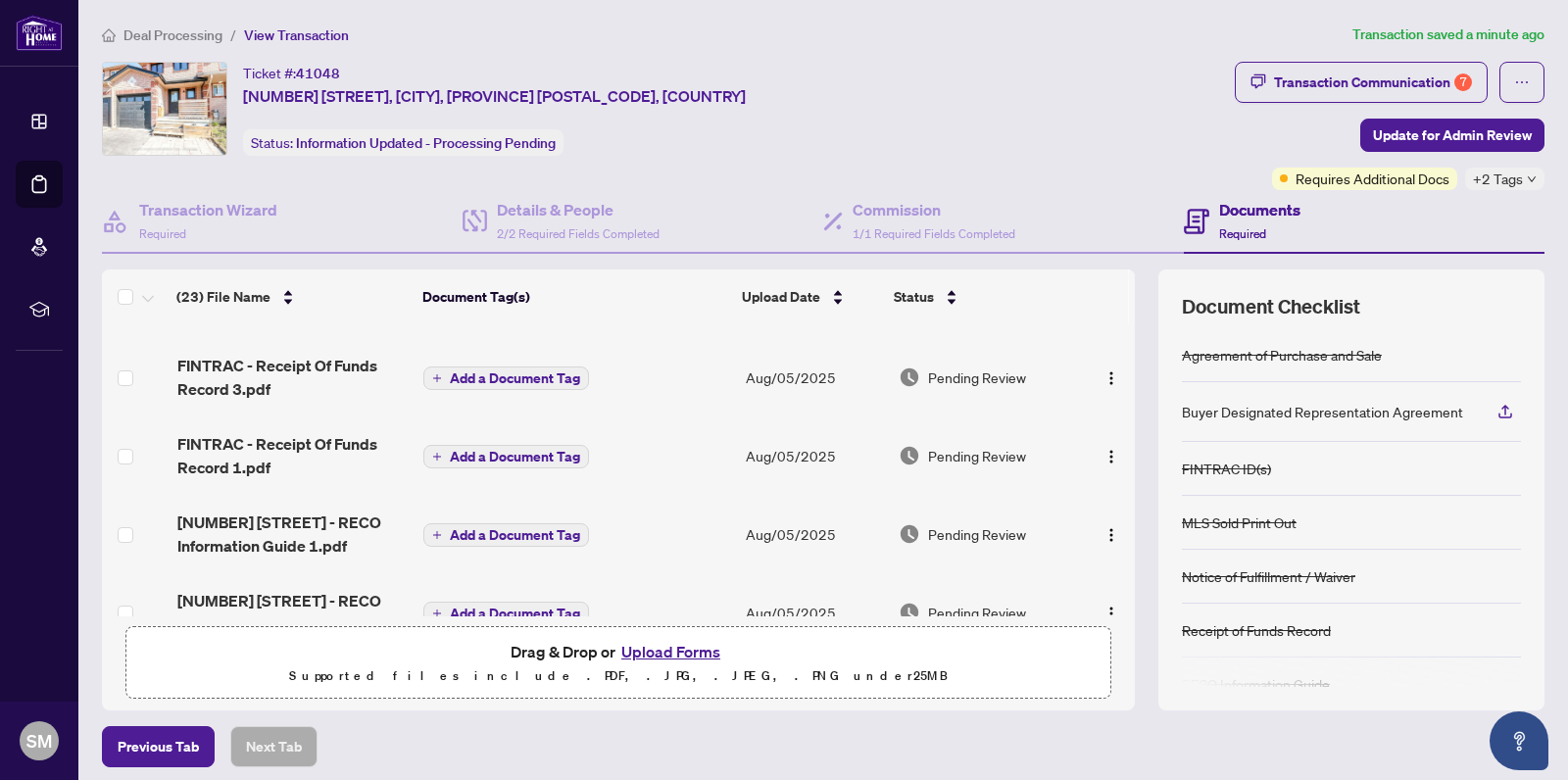 scroll, scrollTop: 66, scrollLeft: 0, axis: vertical 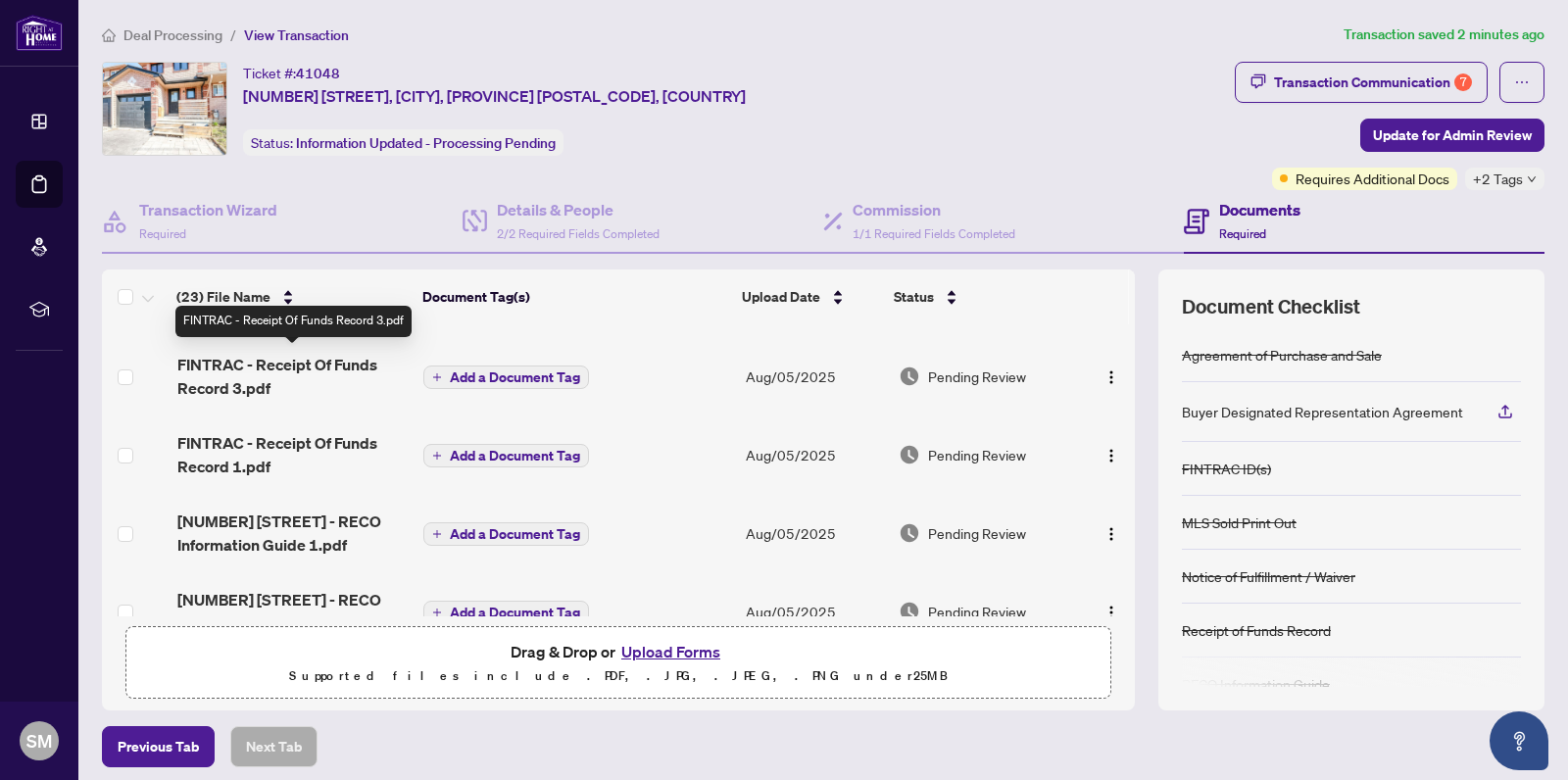 click on "FINTRAC - Receipt Of Funds Record 3.pdf" at bounding box center (292, 376) 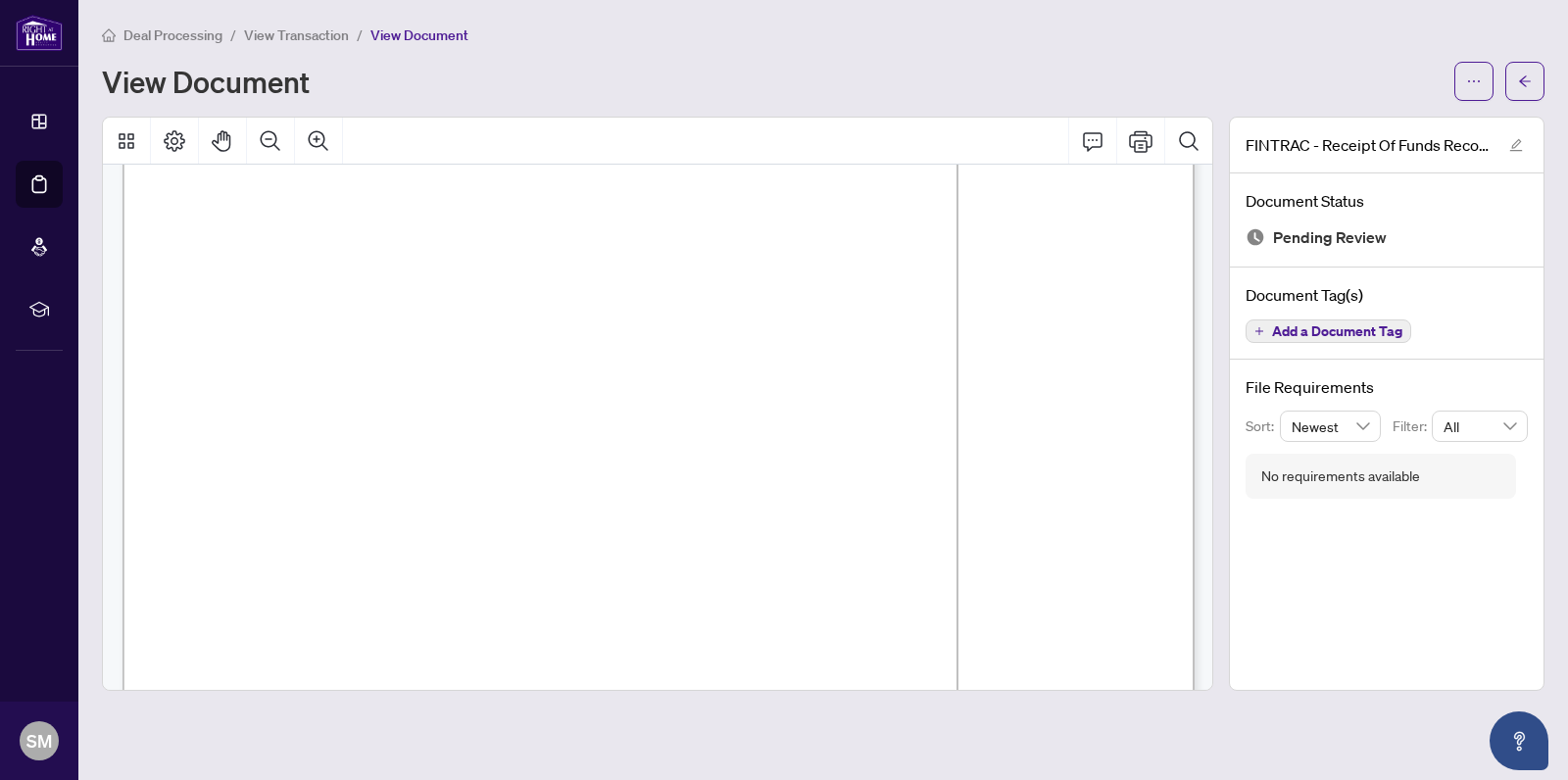 scroll, scrollTop: 2953, scrollLeft: 0, axis: vertical 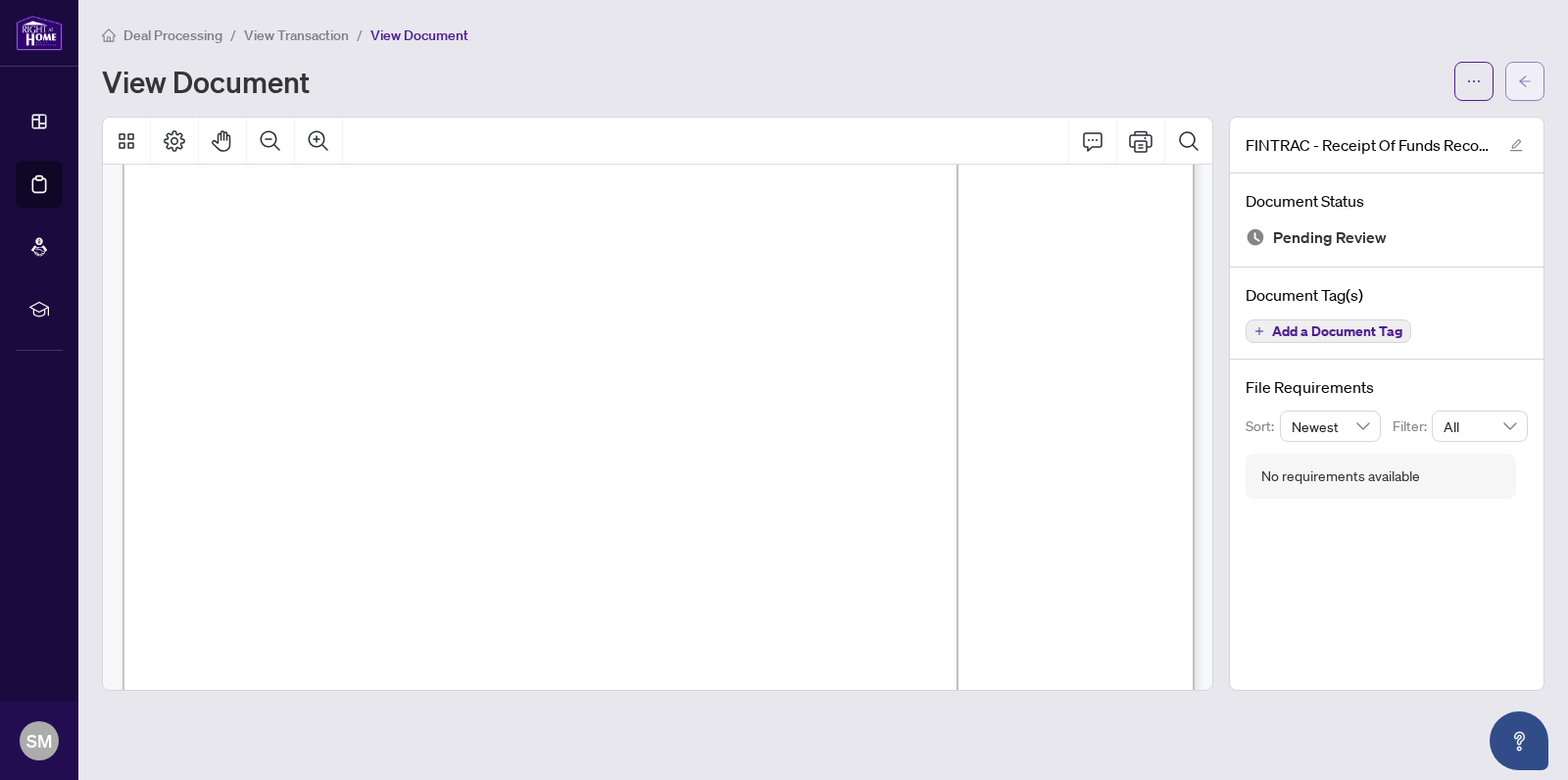 click 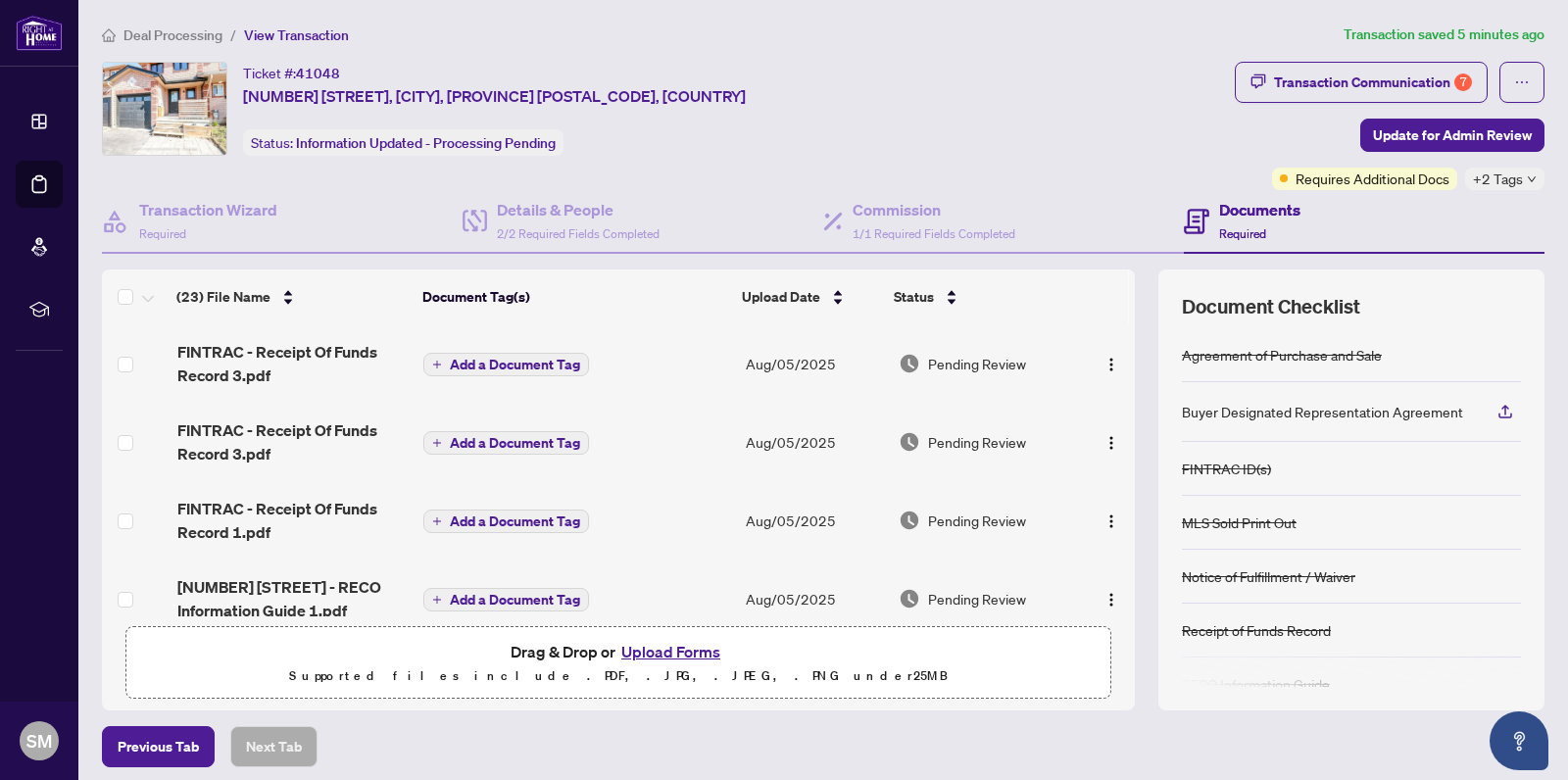 click on "Upload Forms" at bounding box center (670, 652) 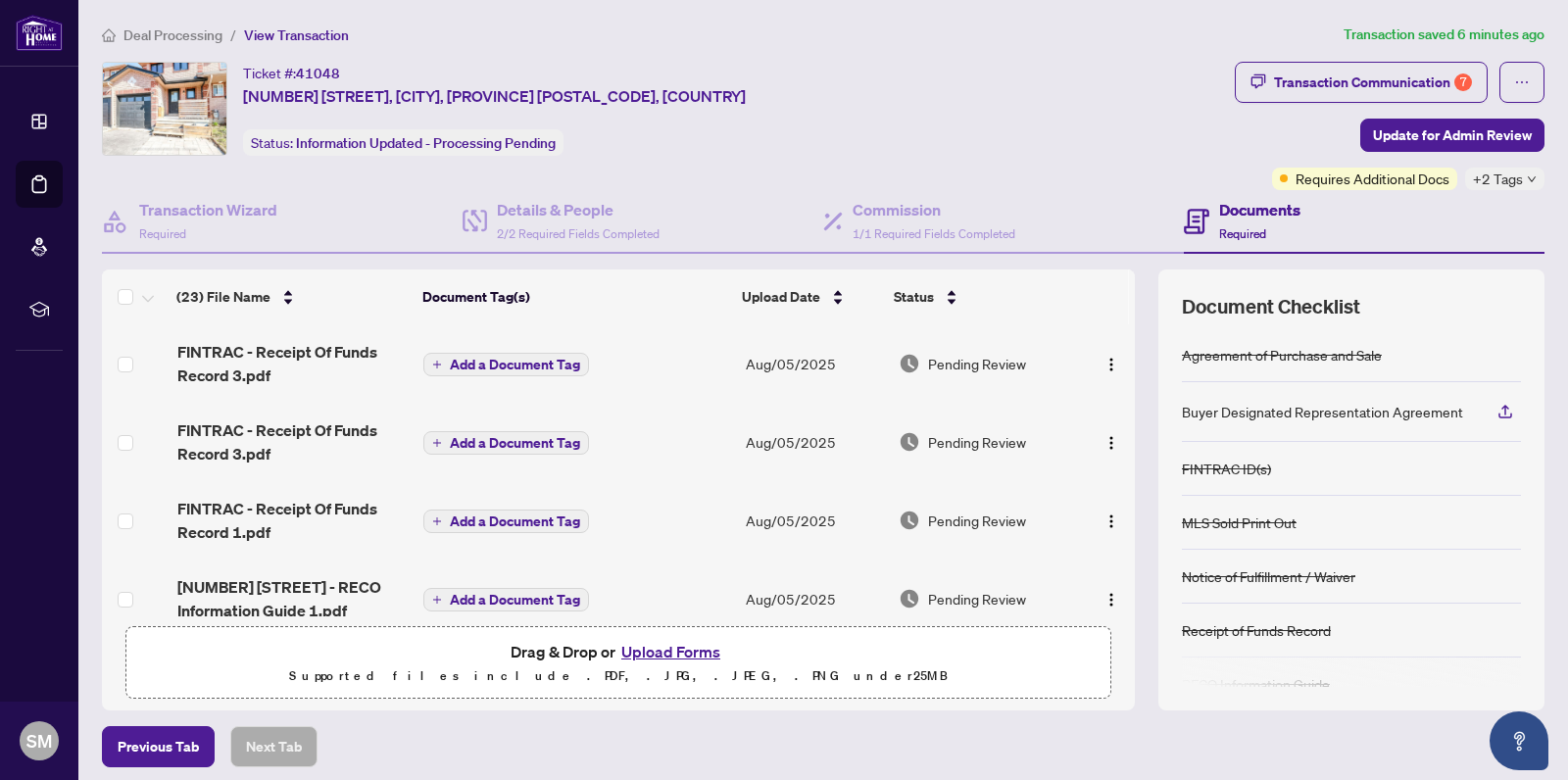 click on "Upload Forms" at bounding box center [670, 652] 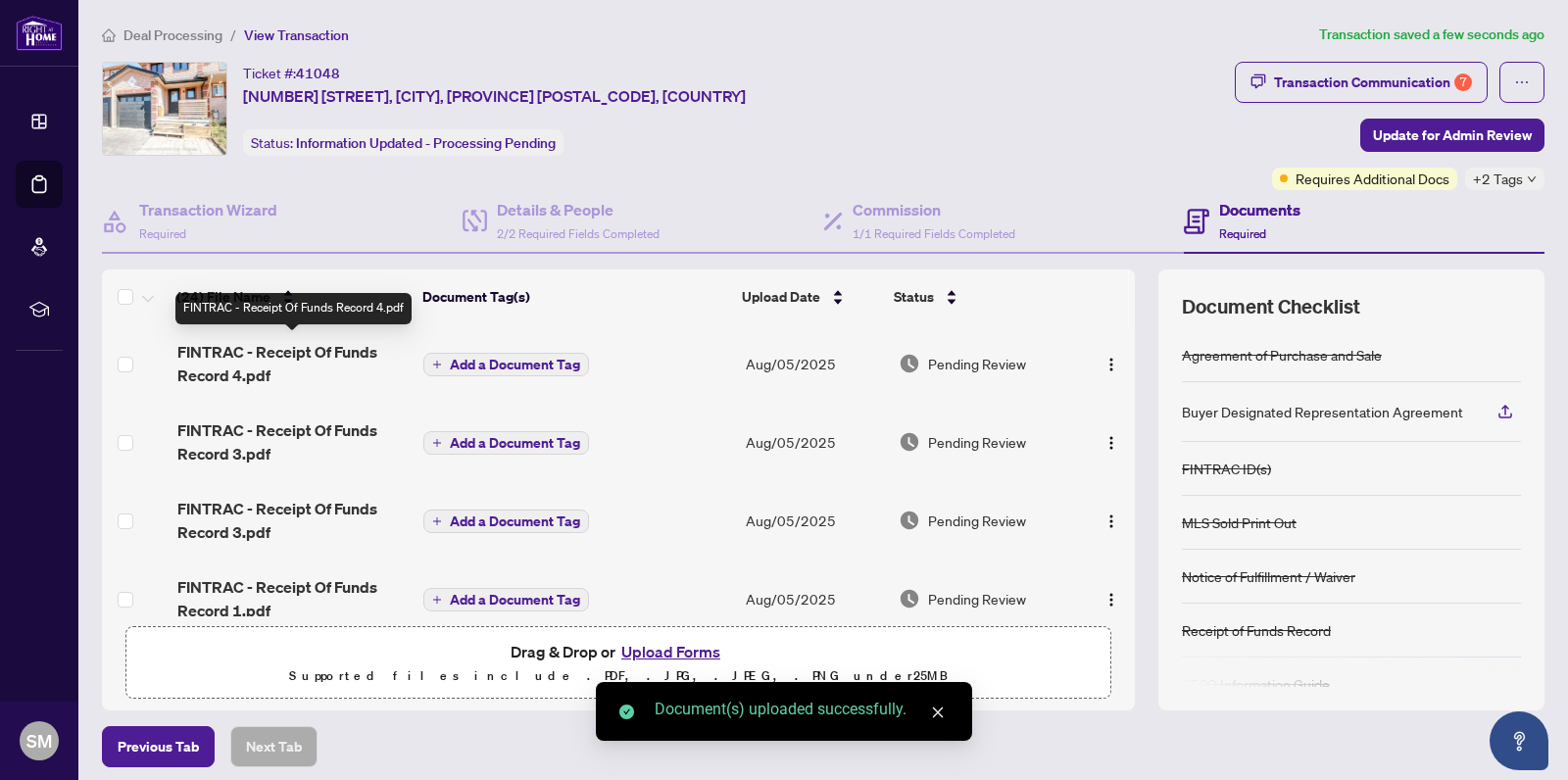 click on "FINTRAC - Receipt Of Funds Record 4.pdf" at bounding box center [292, 364] 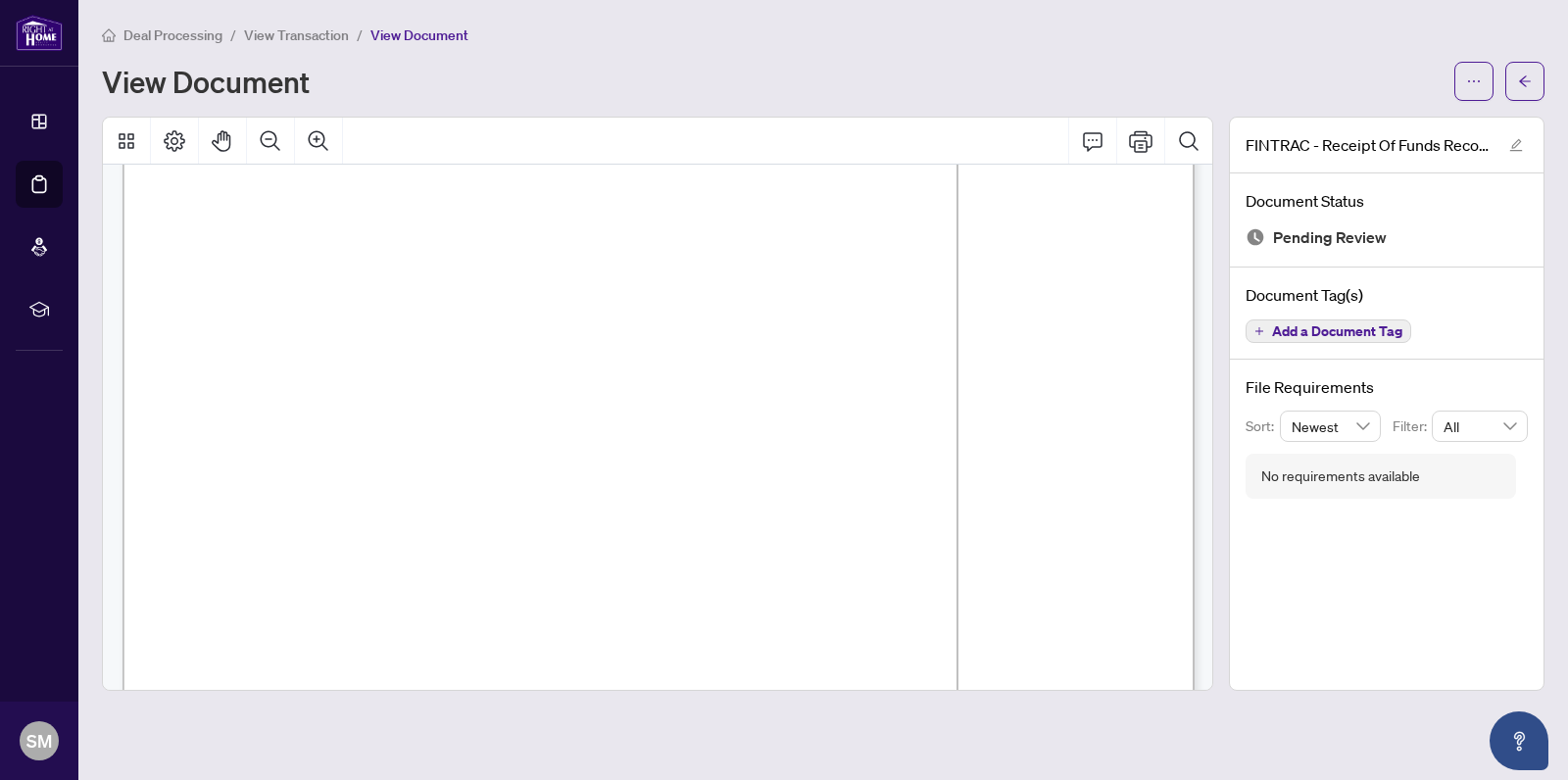 scroll, scrollTop: 0, scrollLeft: 0, axis: both 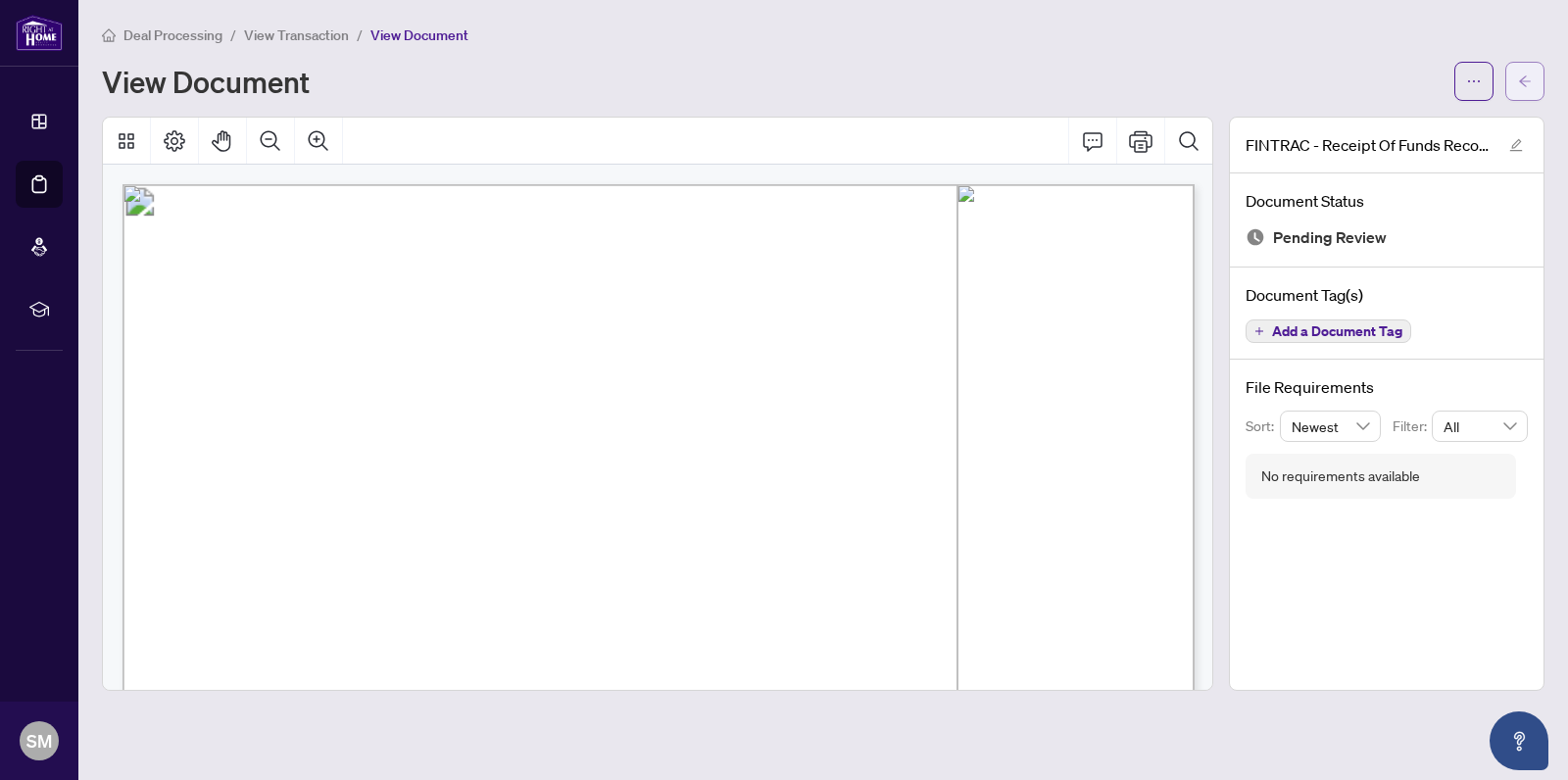 click 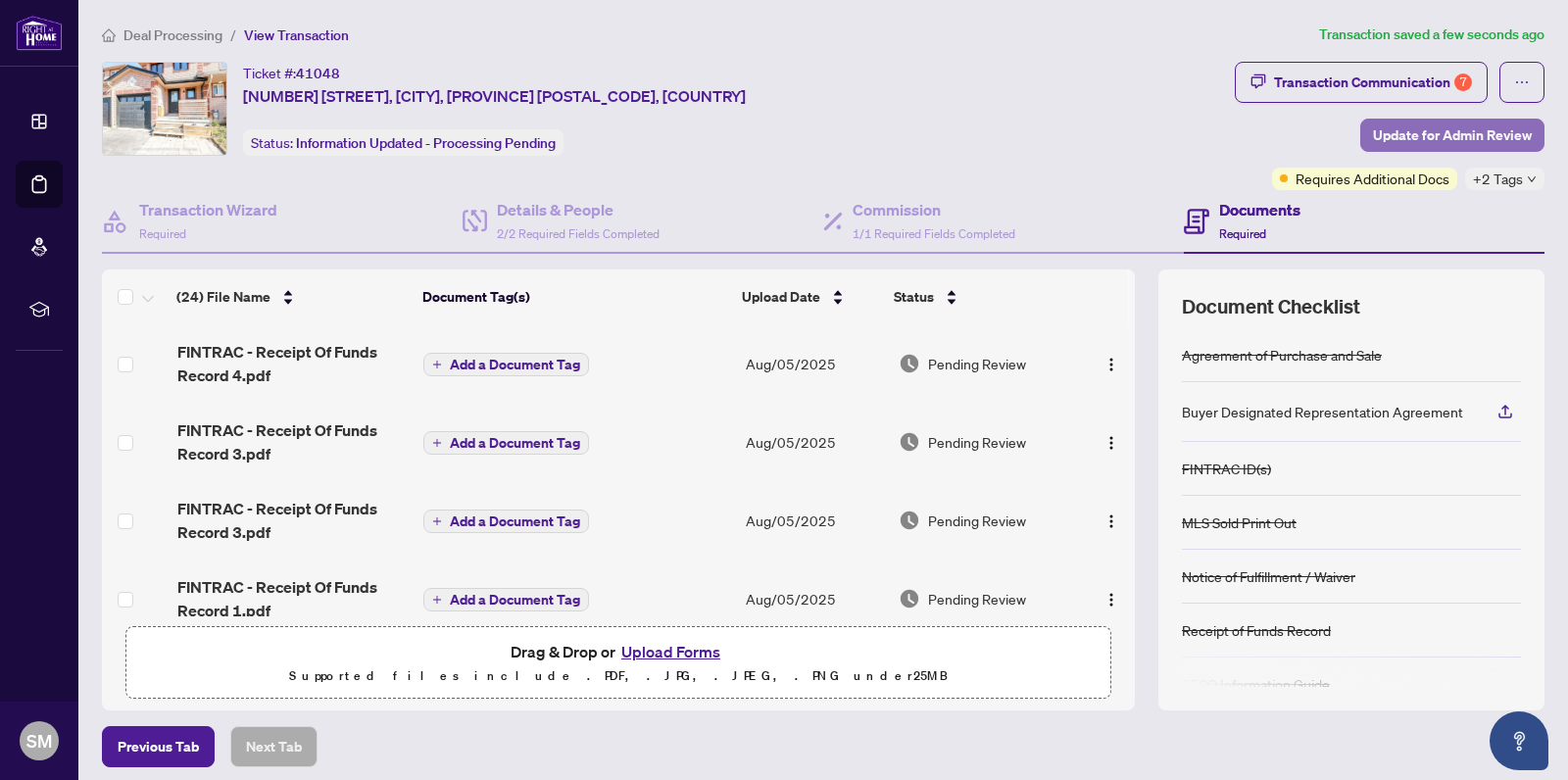 click on "Update for Admin Review" at bounding box center (1452, 135) 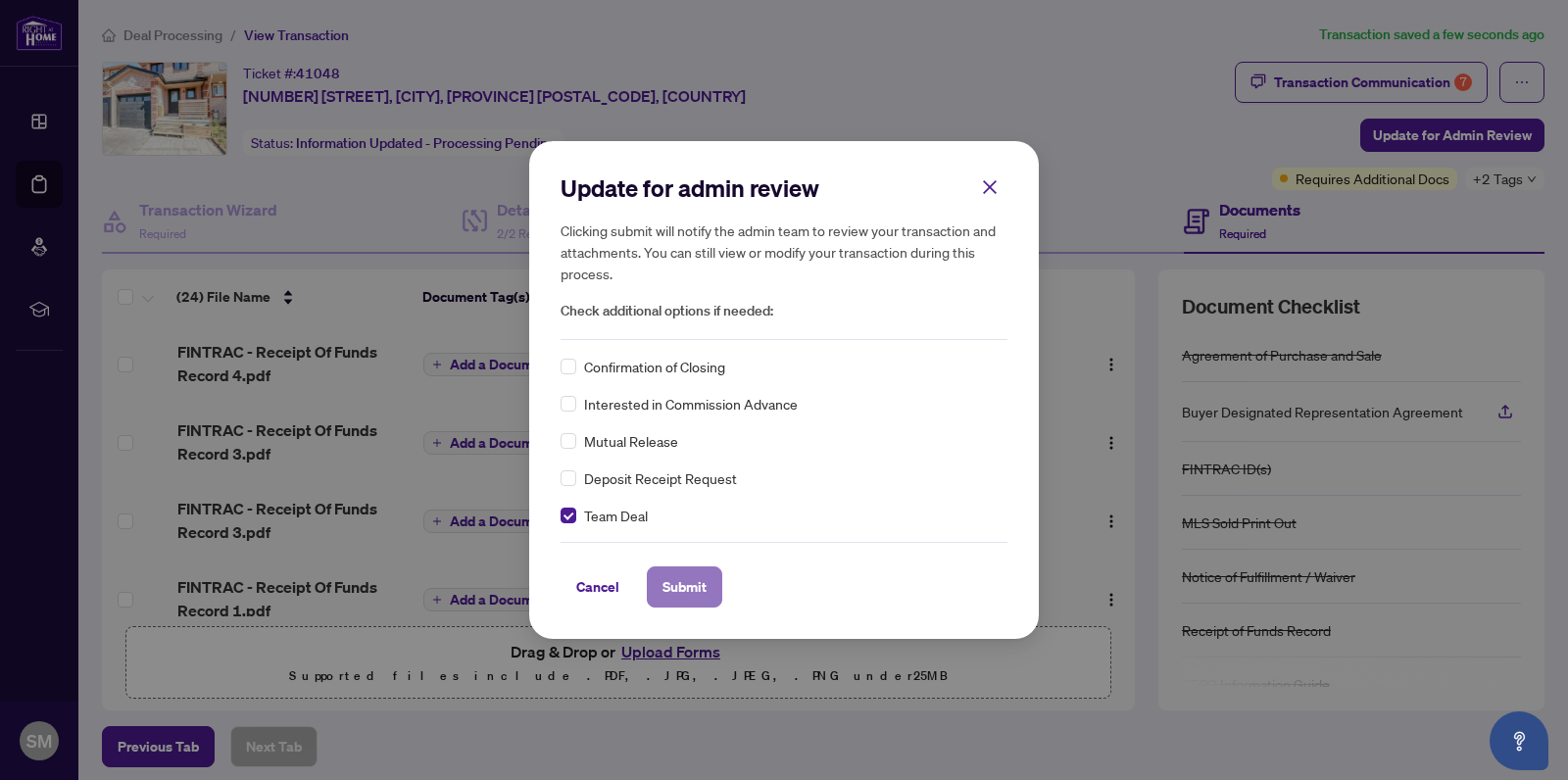 click on "Submit" at bounding box center [684, 587] 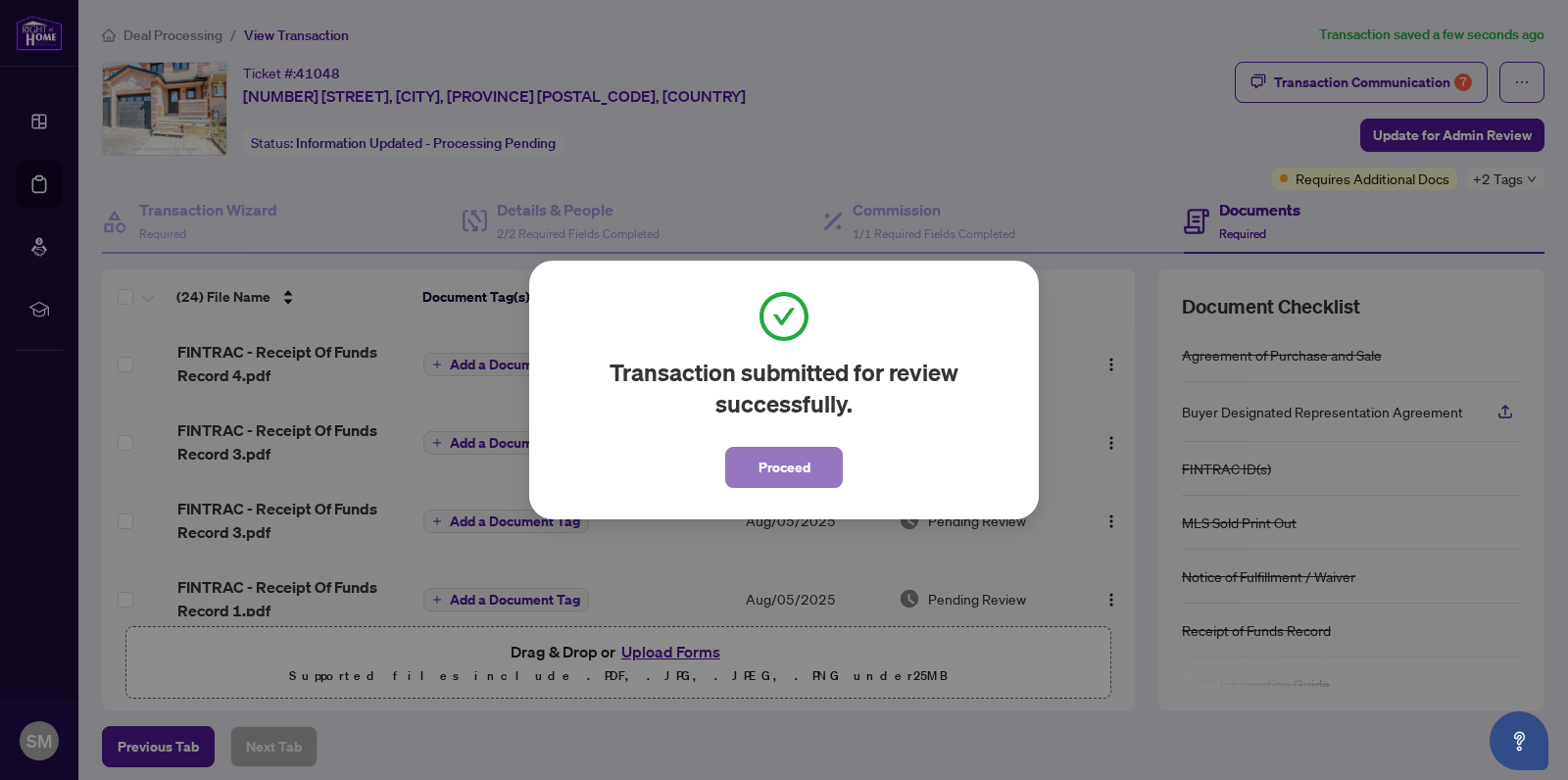 click on "Proceed" at bounding box center (784, 467) 